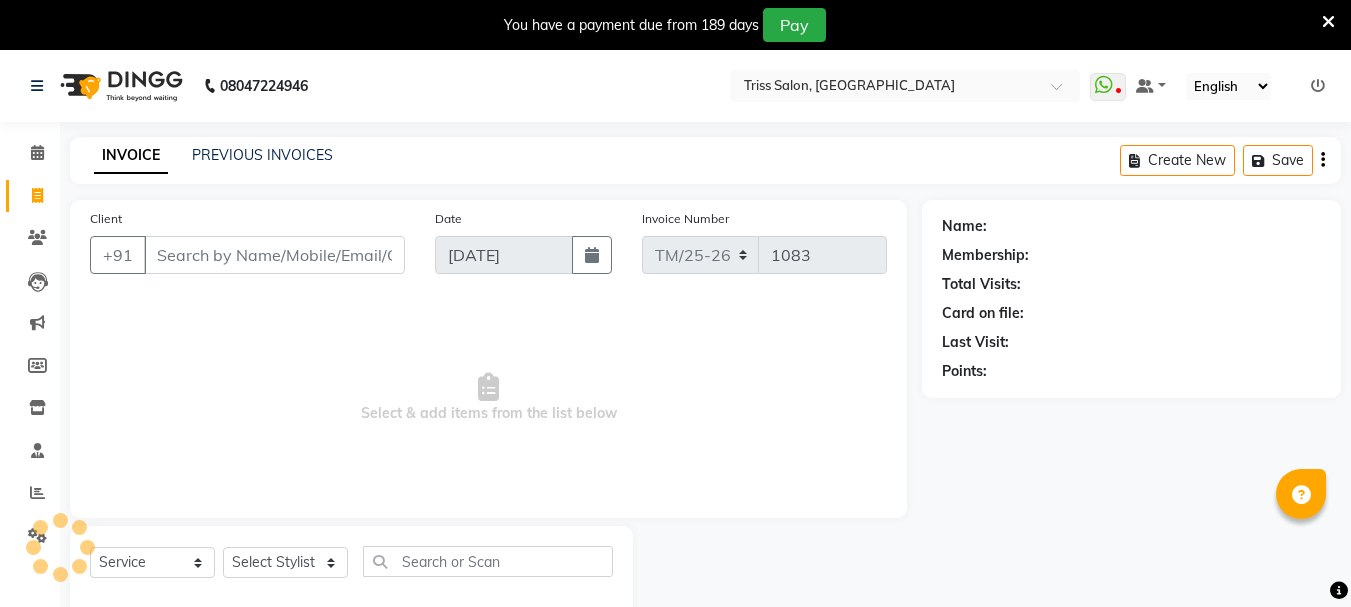 select on "service" 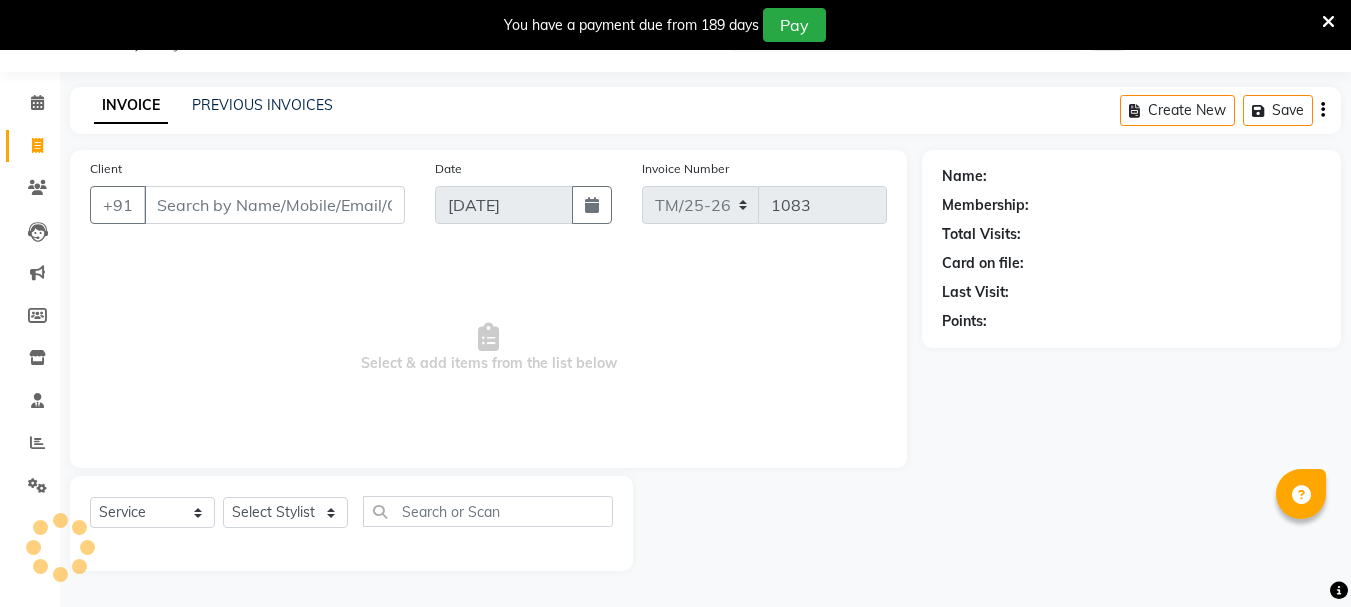 scroll, scrollTop: 0, scrollLeft: 0, axis: both 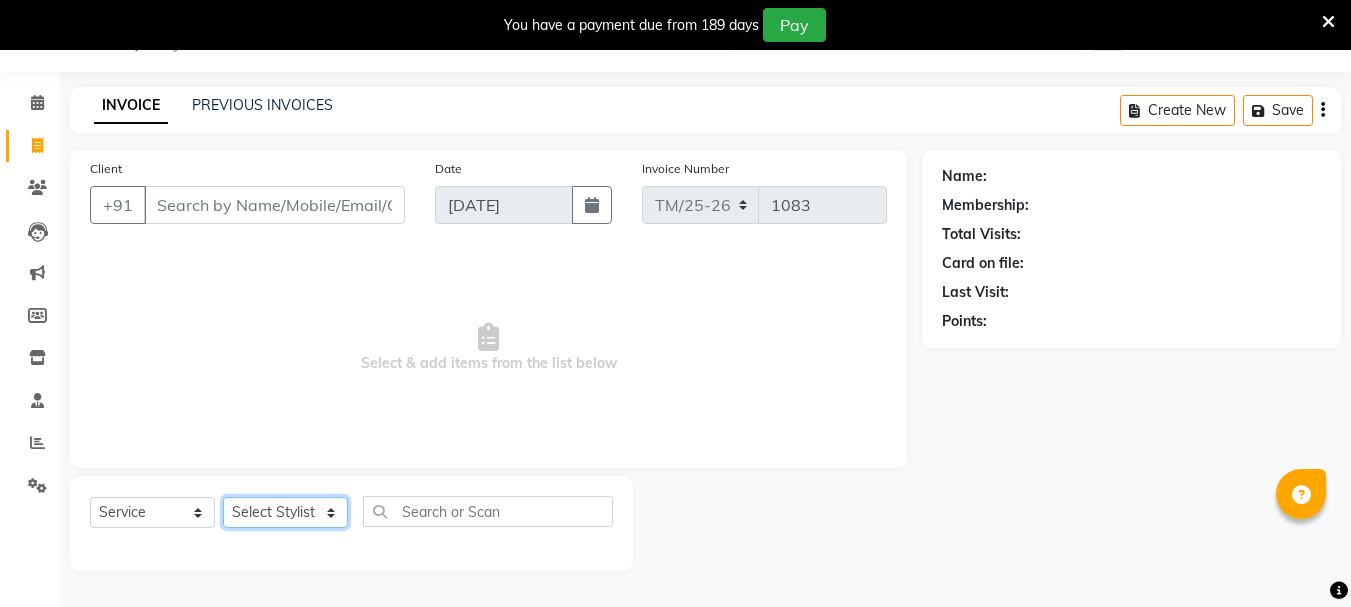 click on "Select Stylist Bhim Ram [PERSON_NAME] [PERSON_NAME] Jyoti (Pooja) [PERSON_NAME] [PERSON_NAME] [PERSON_NAME] [PERSON_NAME]  [PERSON_NAME] Salon (Counter) Tushar" 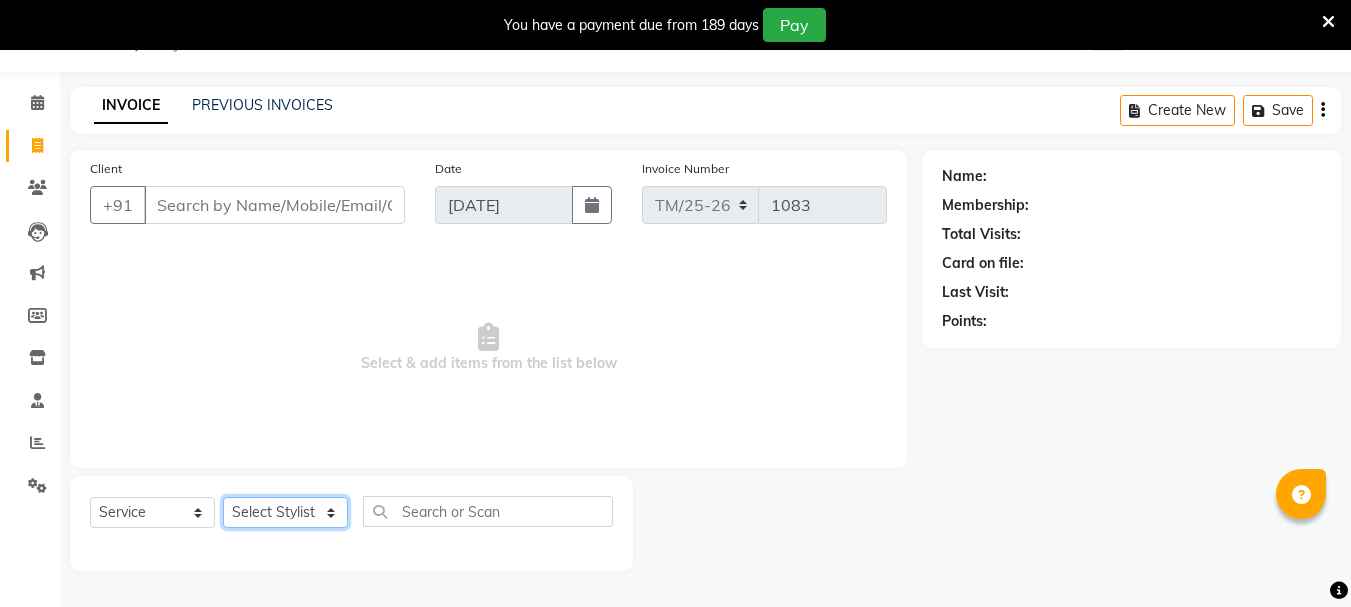 select on "62900" 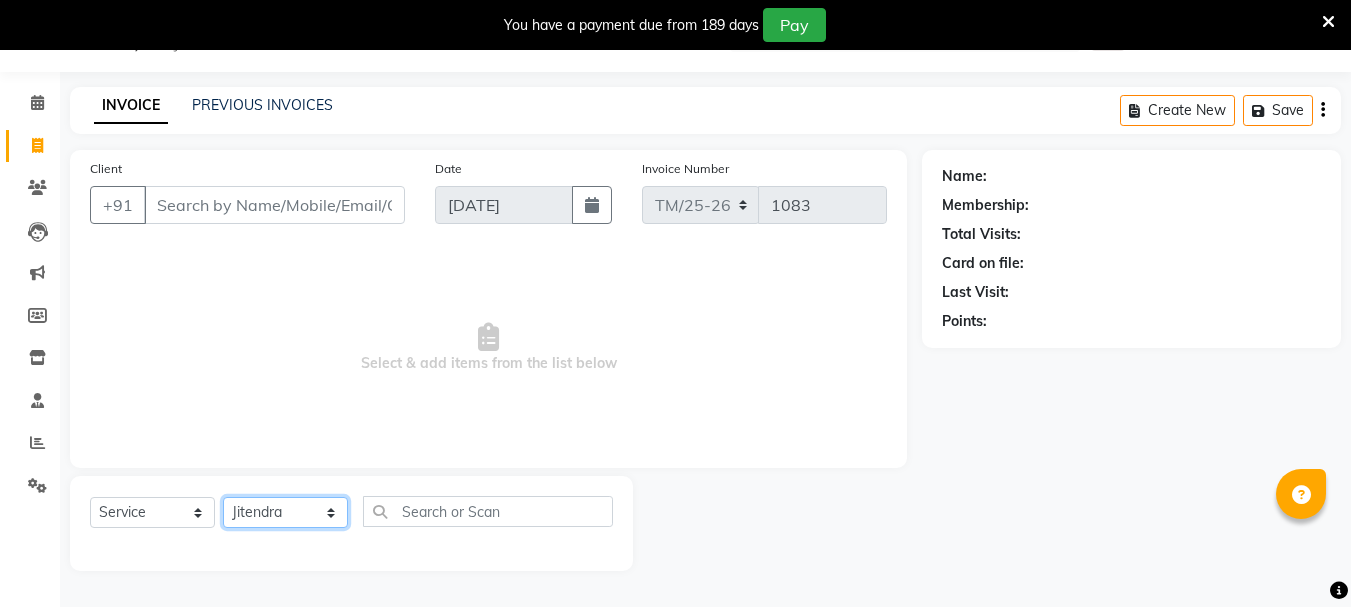 click on "Select Stylist Bhim Ram [PERSON_NAME] [PERSON_NAME] Jyoti (Pooja) [PERSON_NAME] [PERSON_NAME] [PERSON_NAME] [PERSON_NAME]  [PERSON_NAME] Salon (Counter) Tushar" 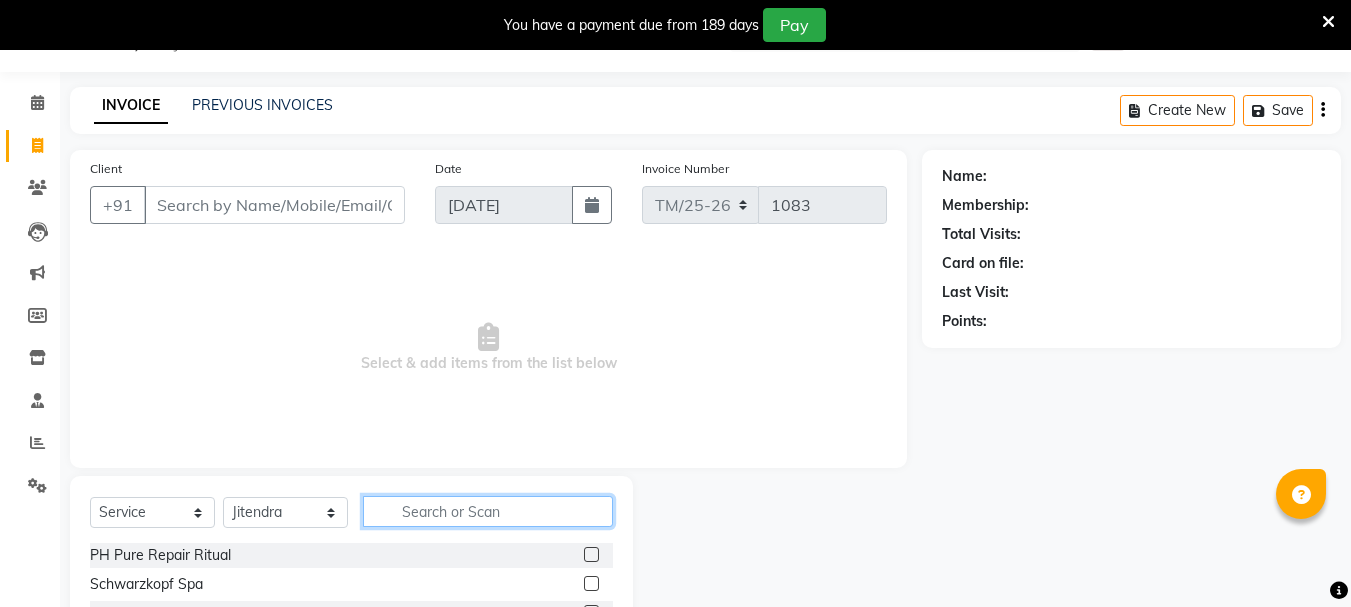 click 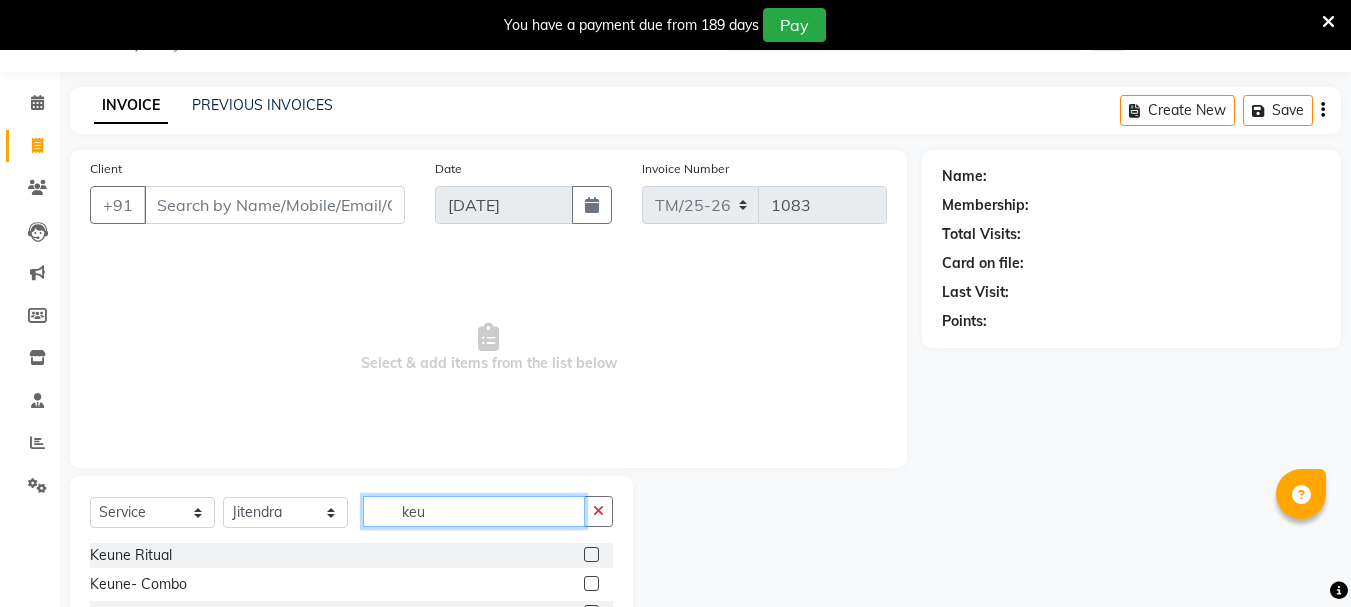 type on "keu" 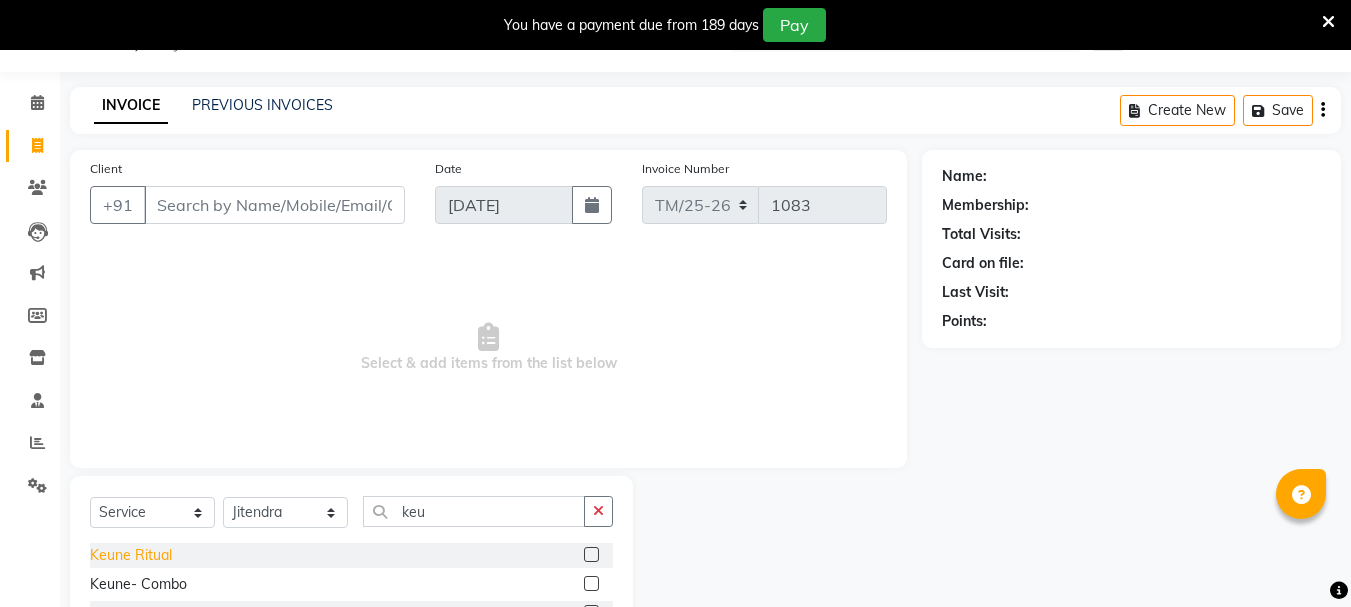 click on "Keune Ritual" 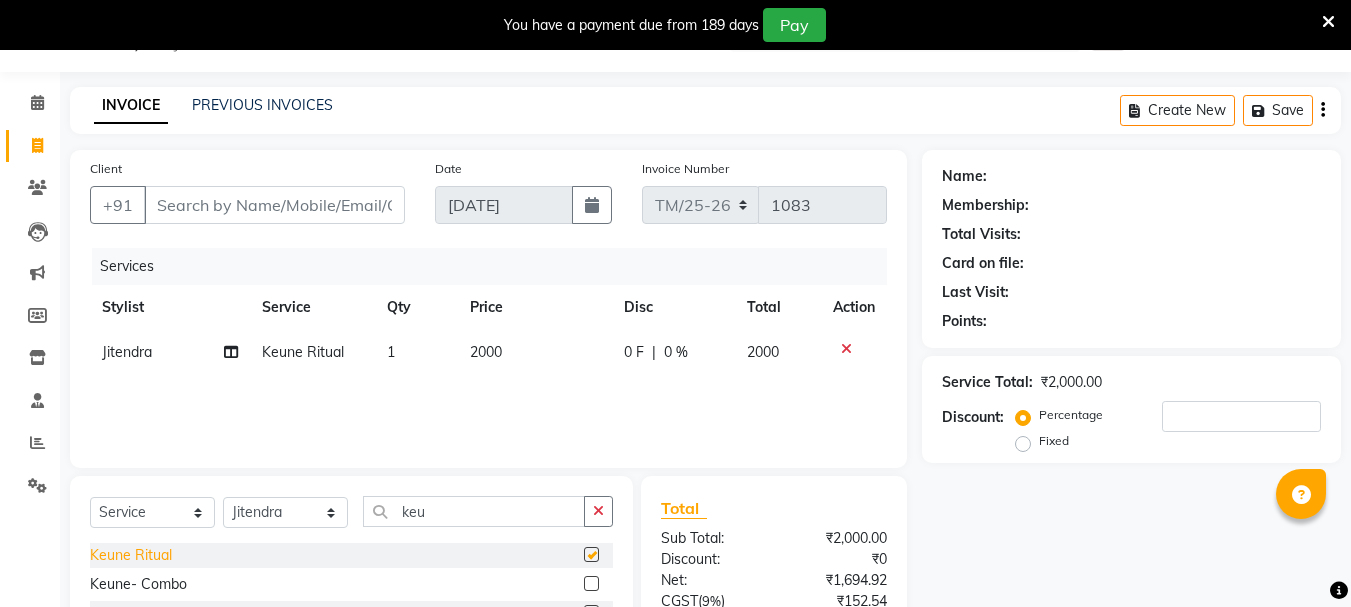 checkbox on "false" 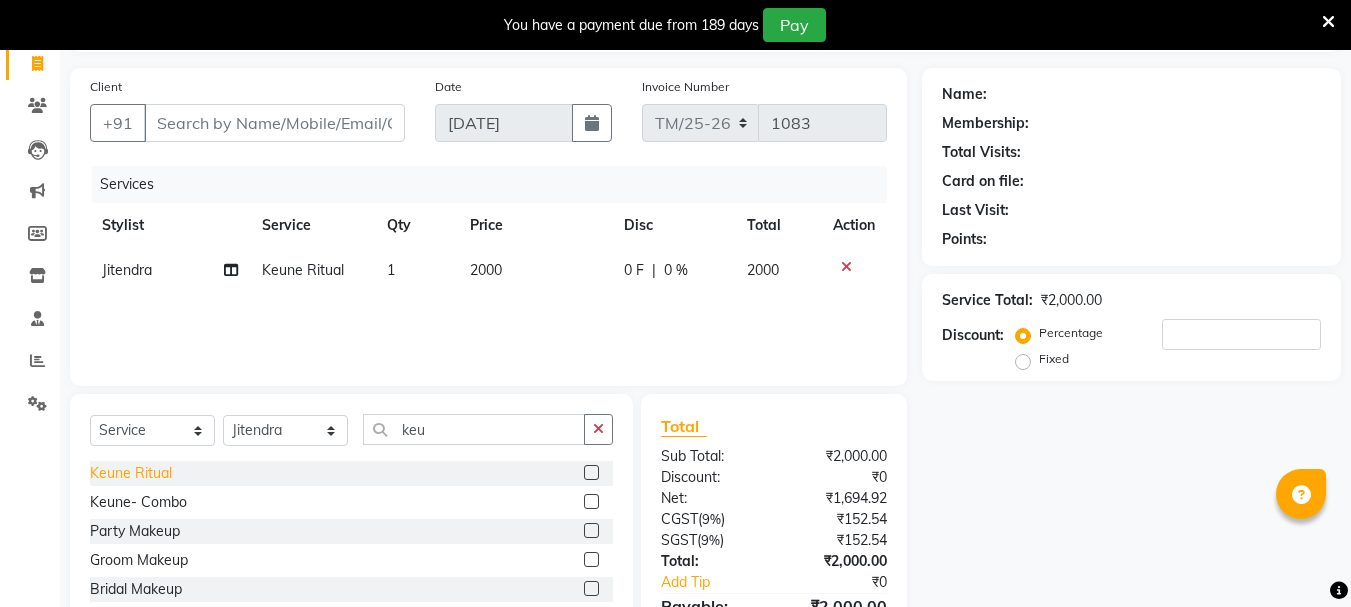 scroll, scrollTop: 94, scrollLeft: 0, axis: vertical 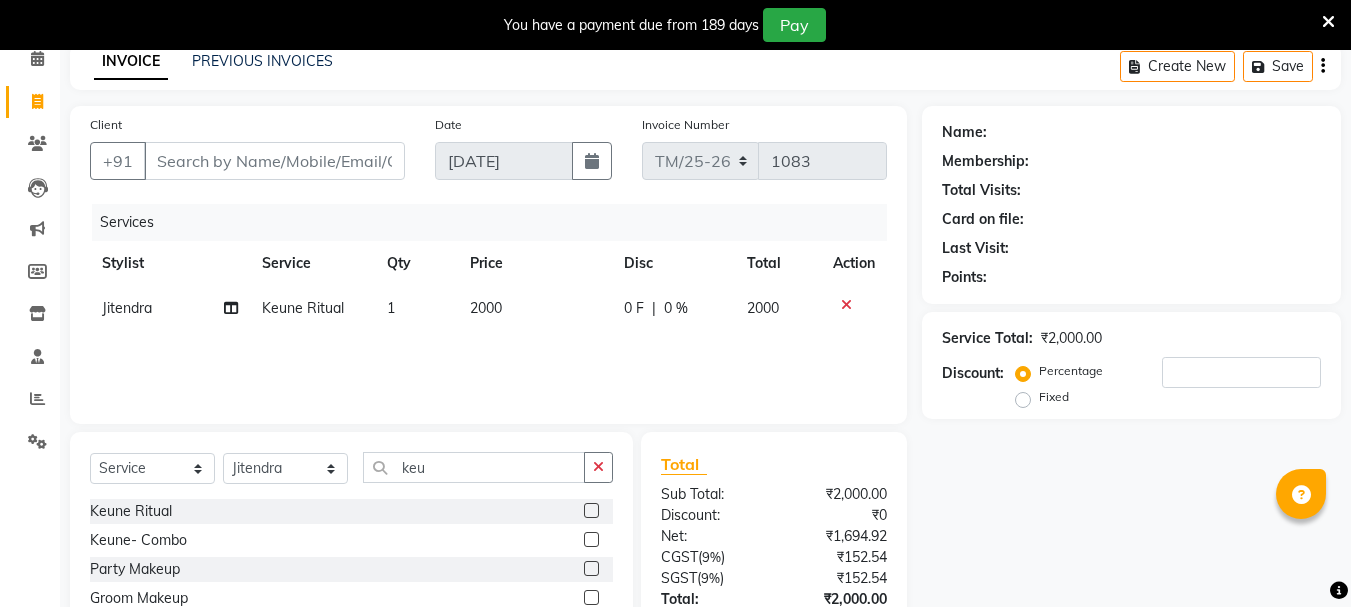 click on "2000" 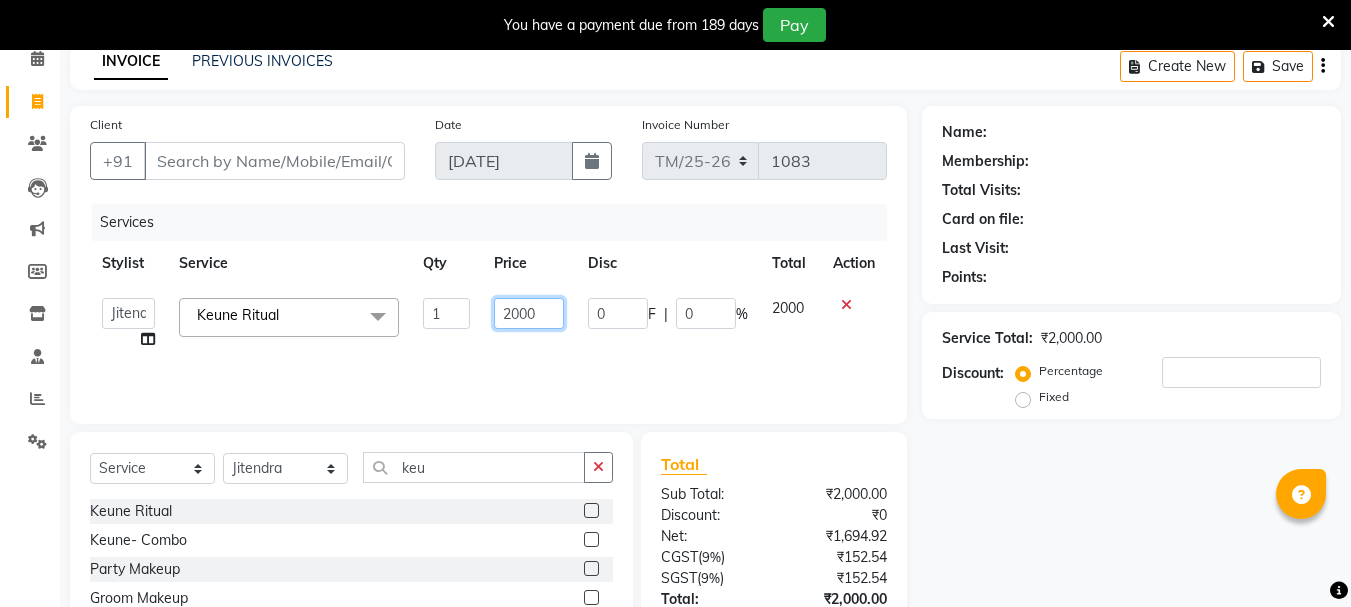 click on "2000" 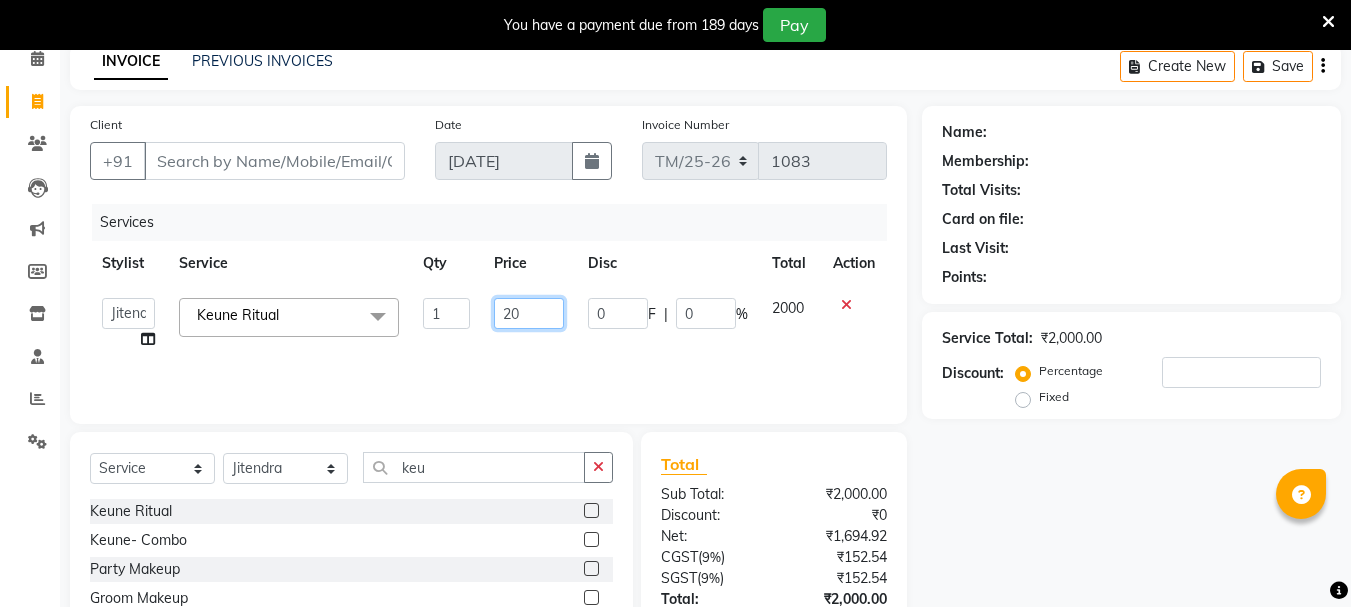 type on "2" 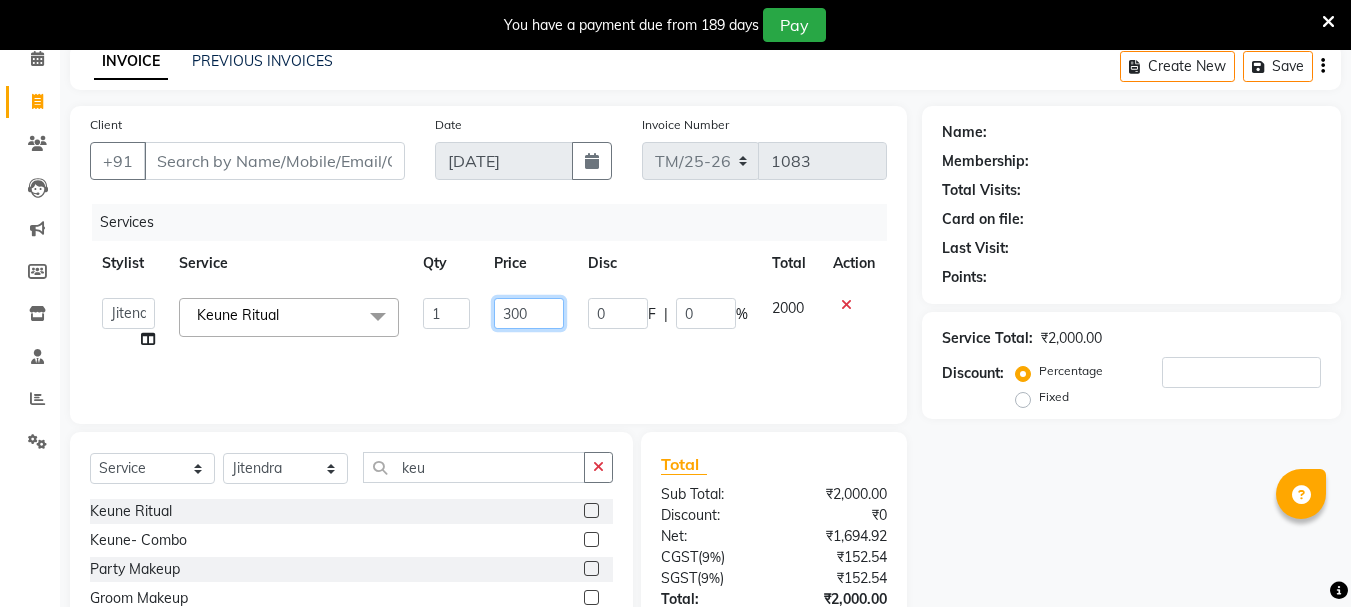 type on "3000" 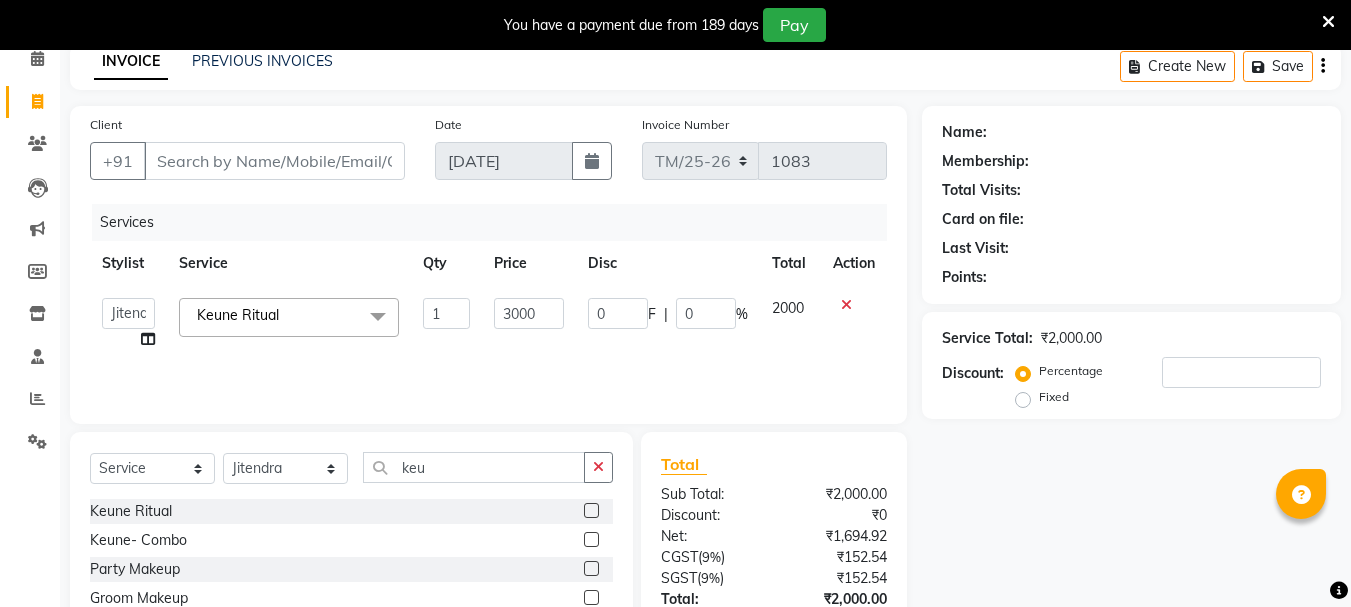 click on "Name: Membership: Total Visits: Card on file: Last Visit:  Points:  Service Total:  ₹2,000.00  Discount:  Percentage   Fixed" 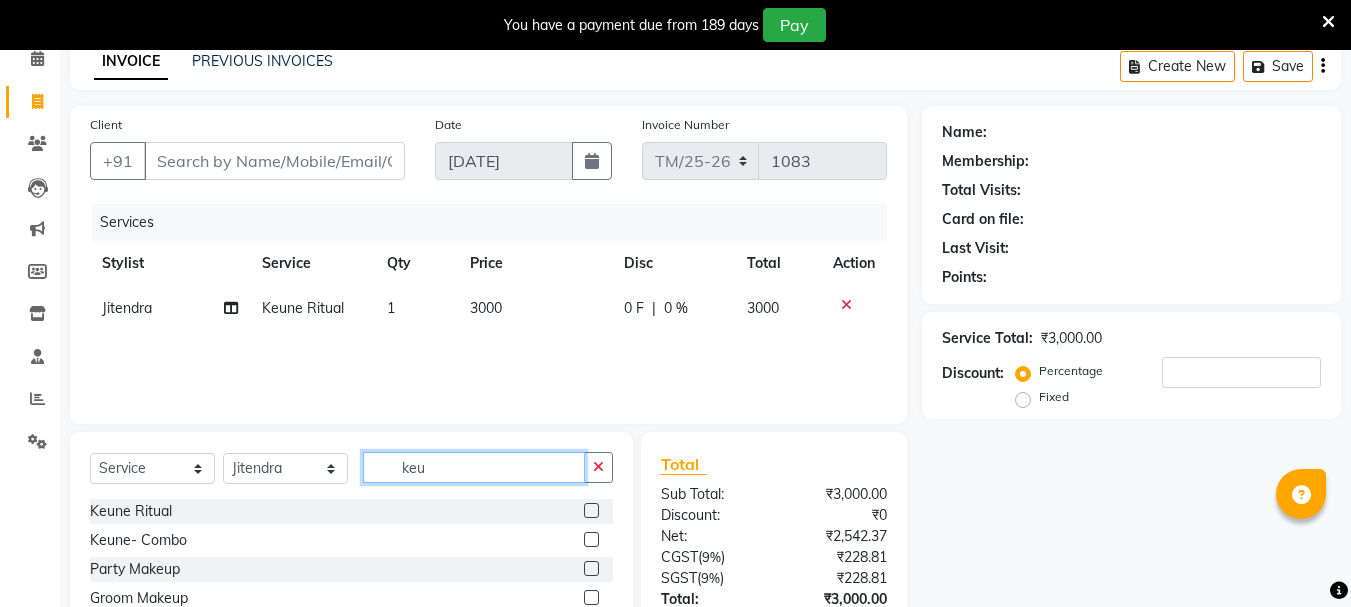 click on "keu" 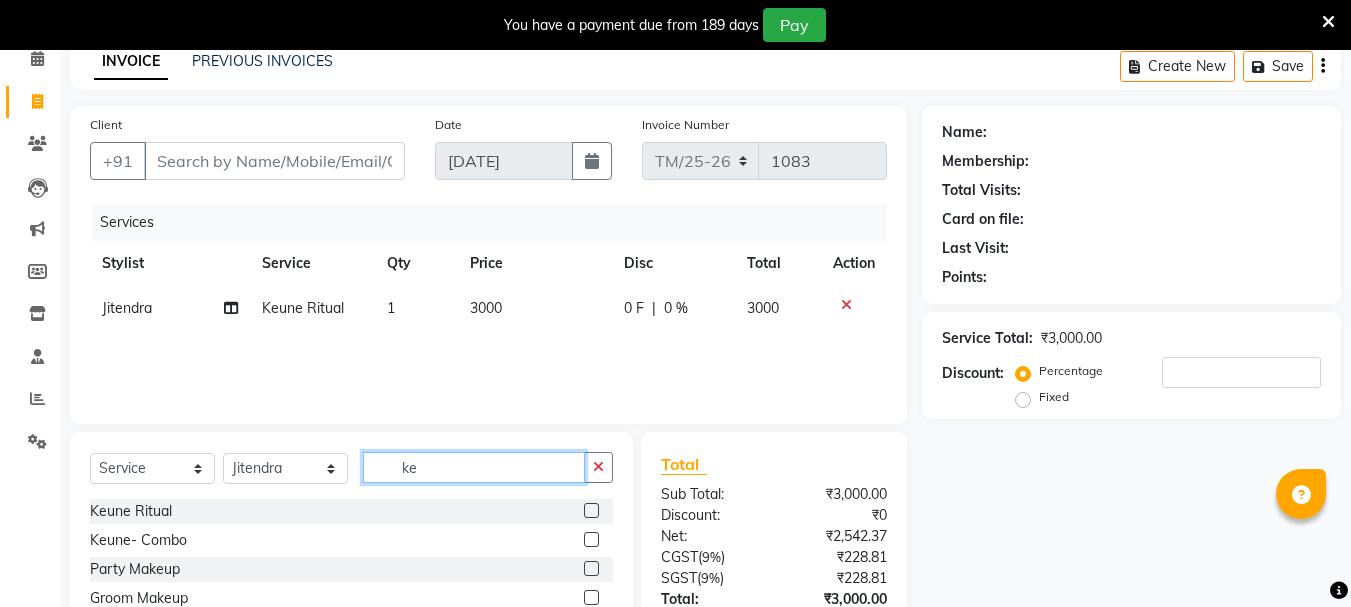 type on "k" 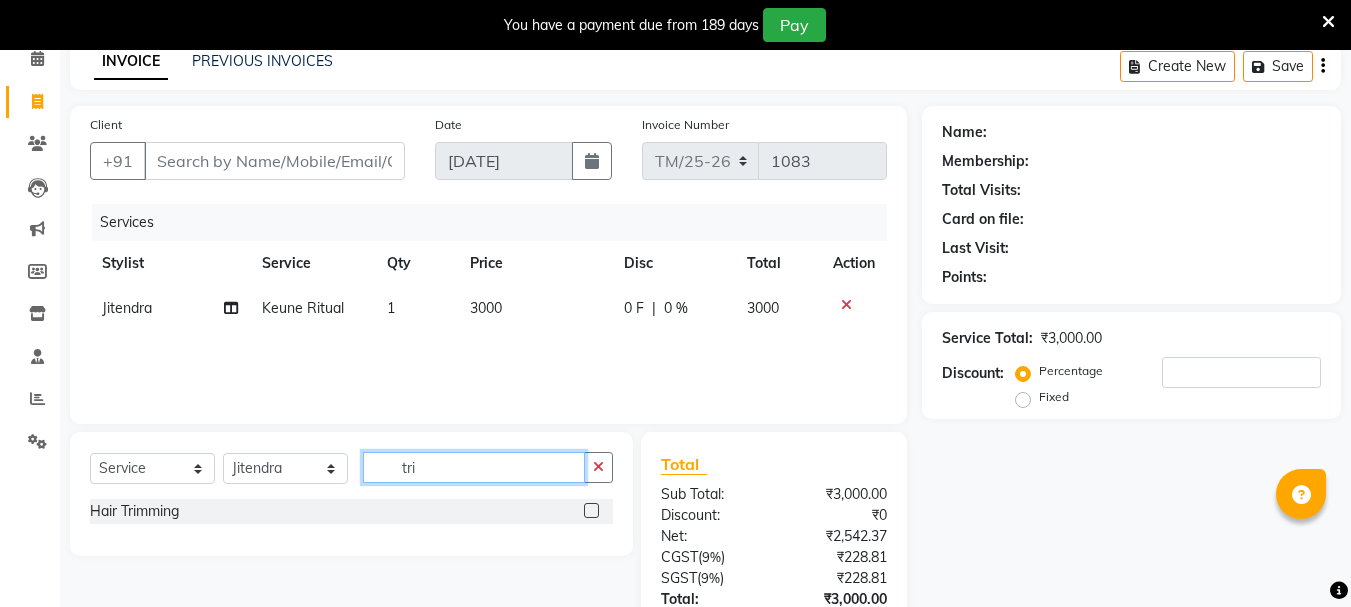 type on "tri" 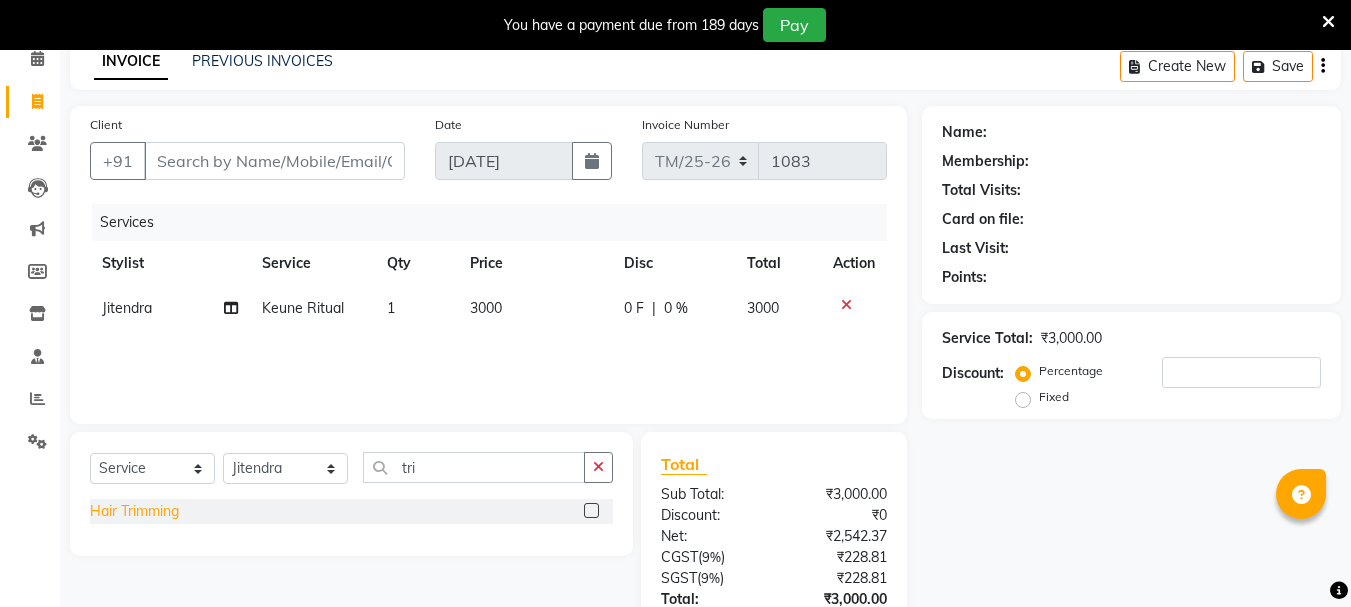 click on "Hair Trimming" 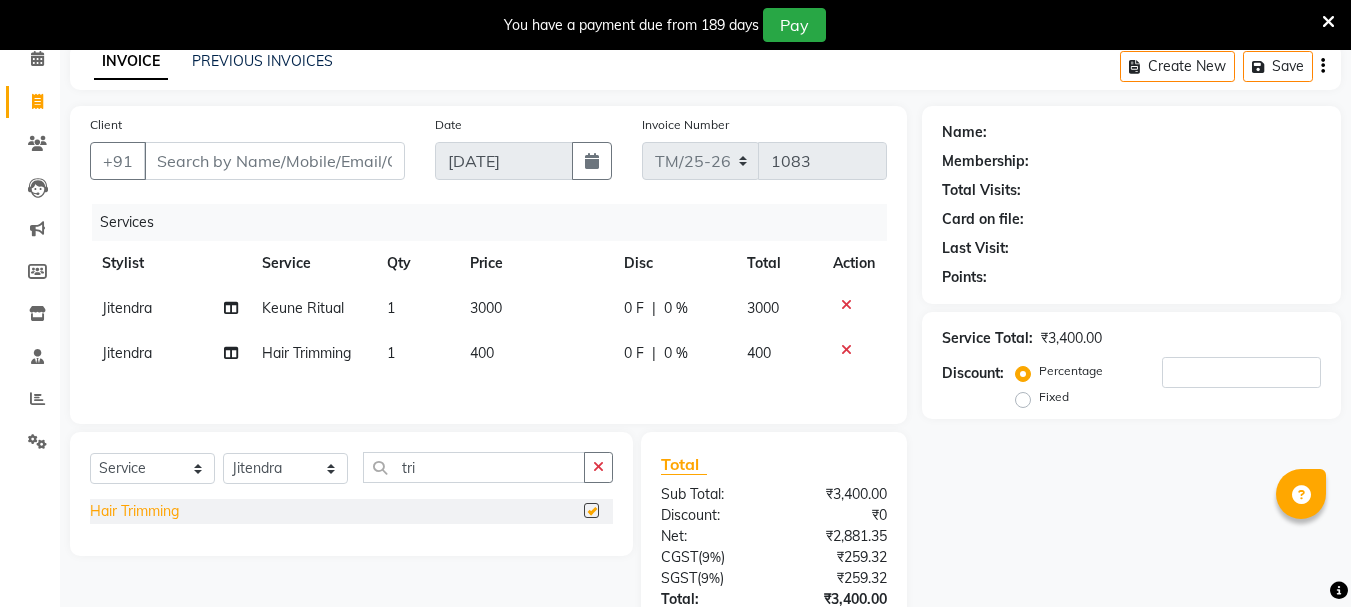 checkbox on "false" 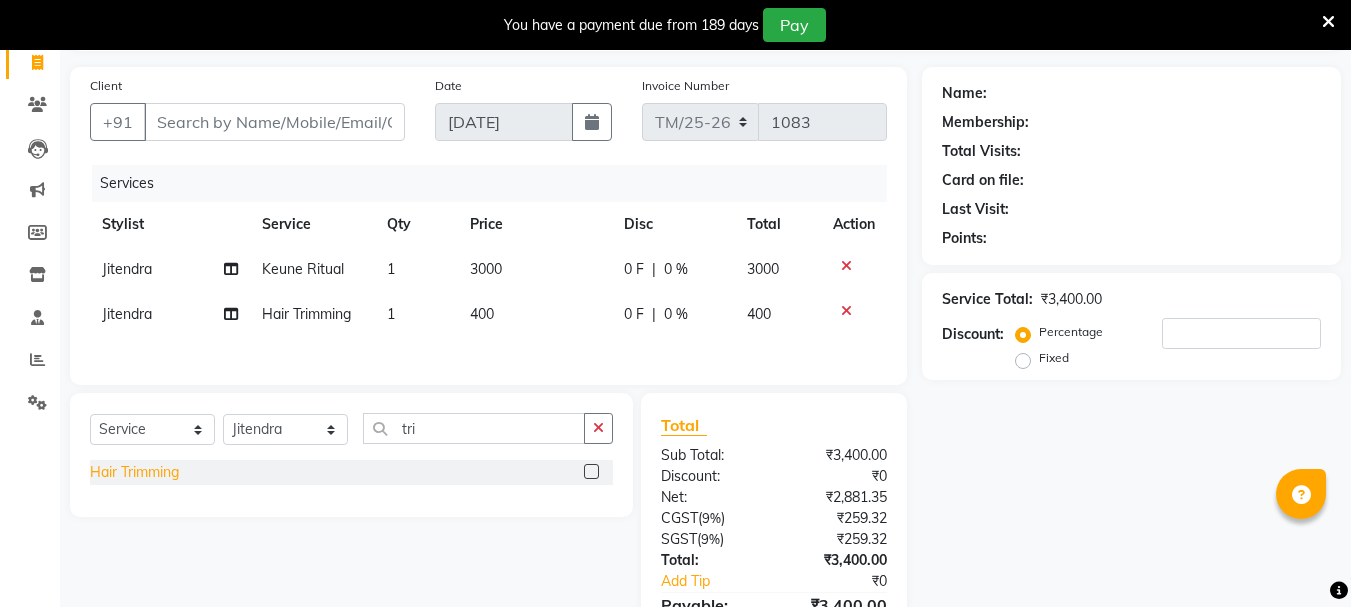 scroll, scrollTop: 172, scrollLeft: 0, axis: vertical 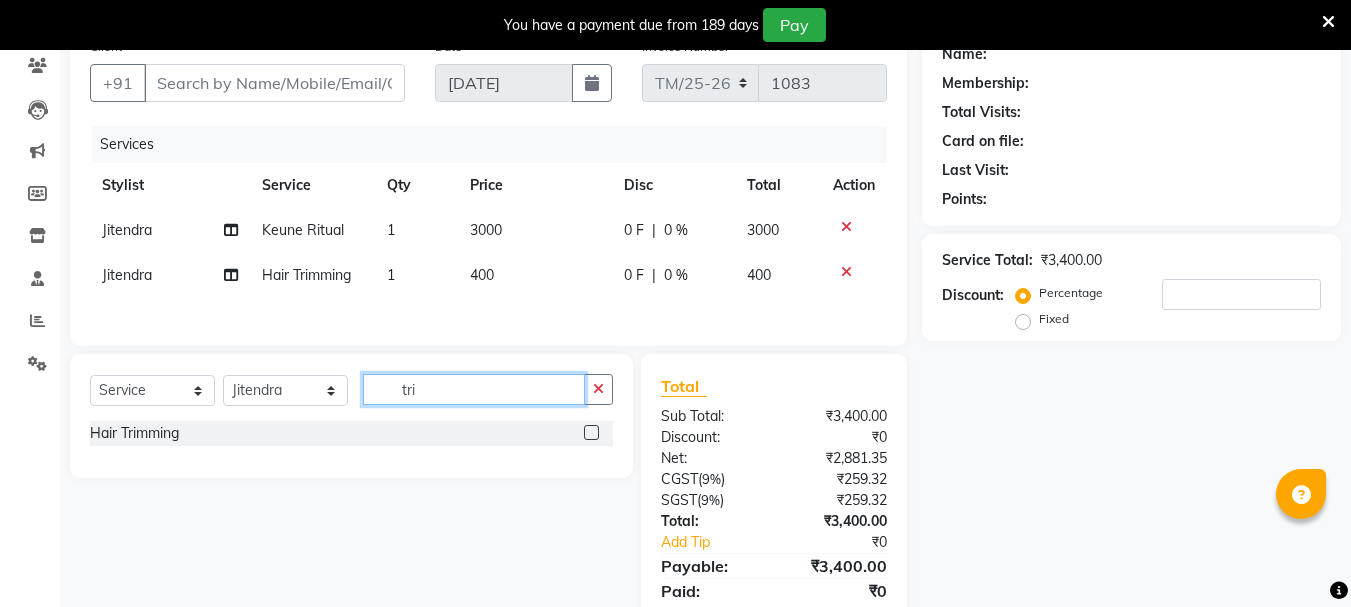 click on "tri" 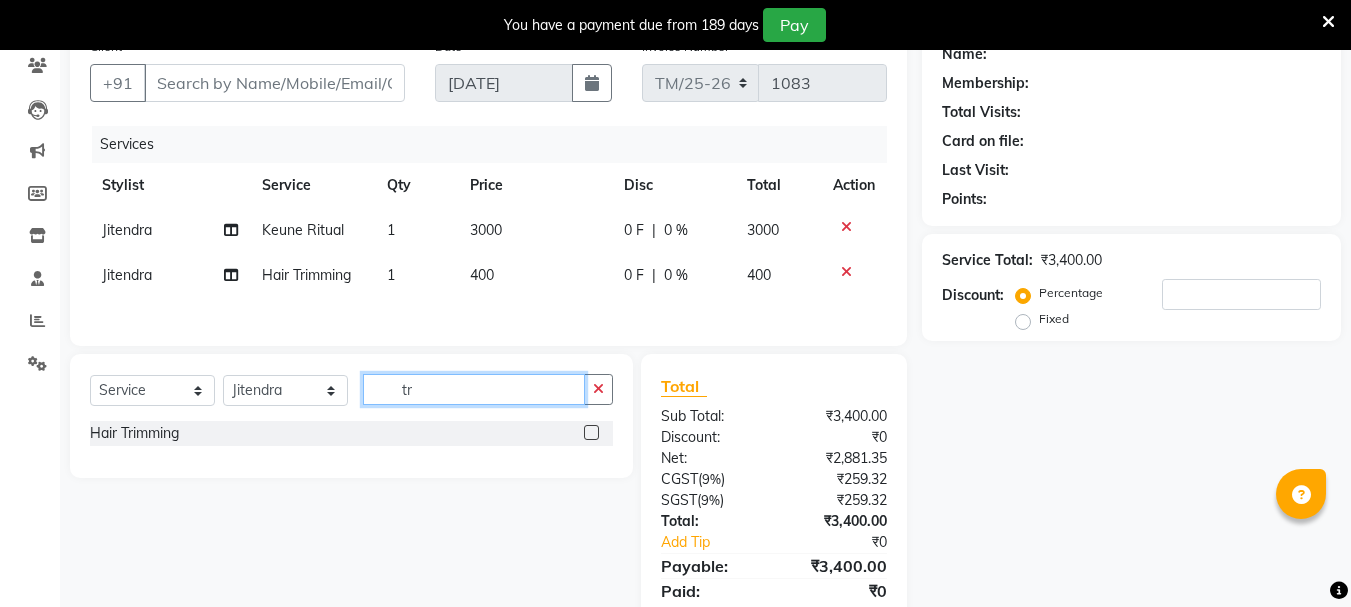 type on "t" 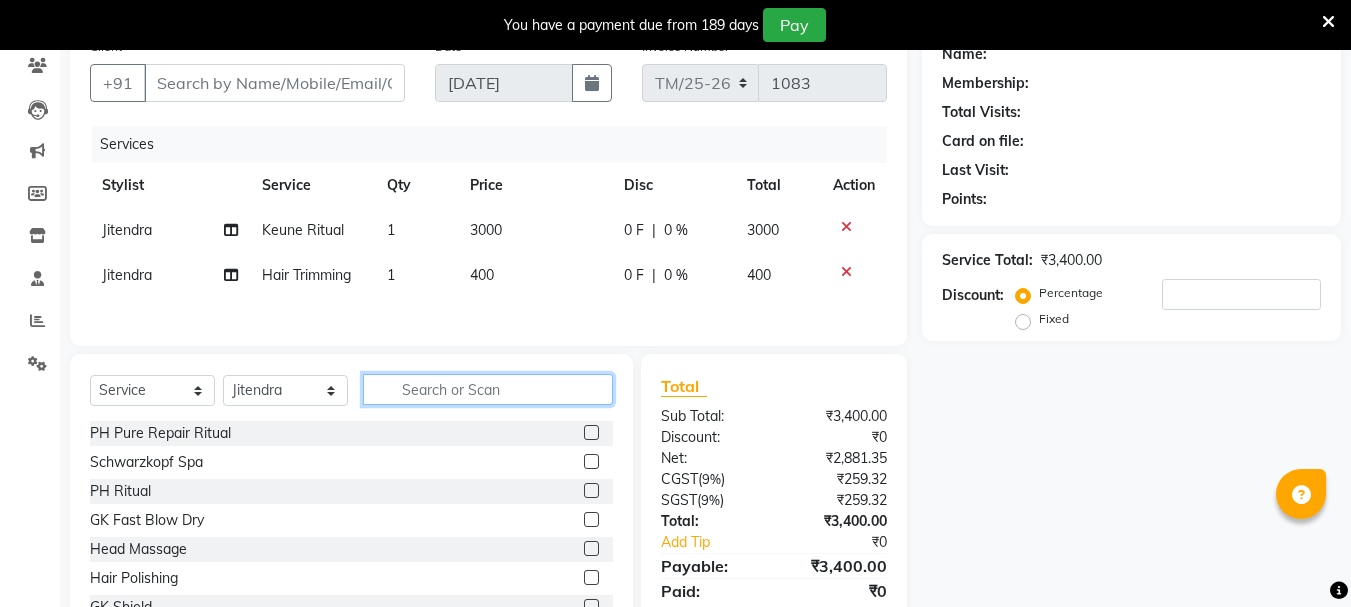 type 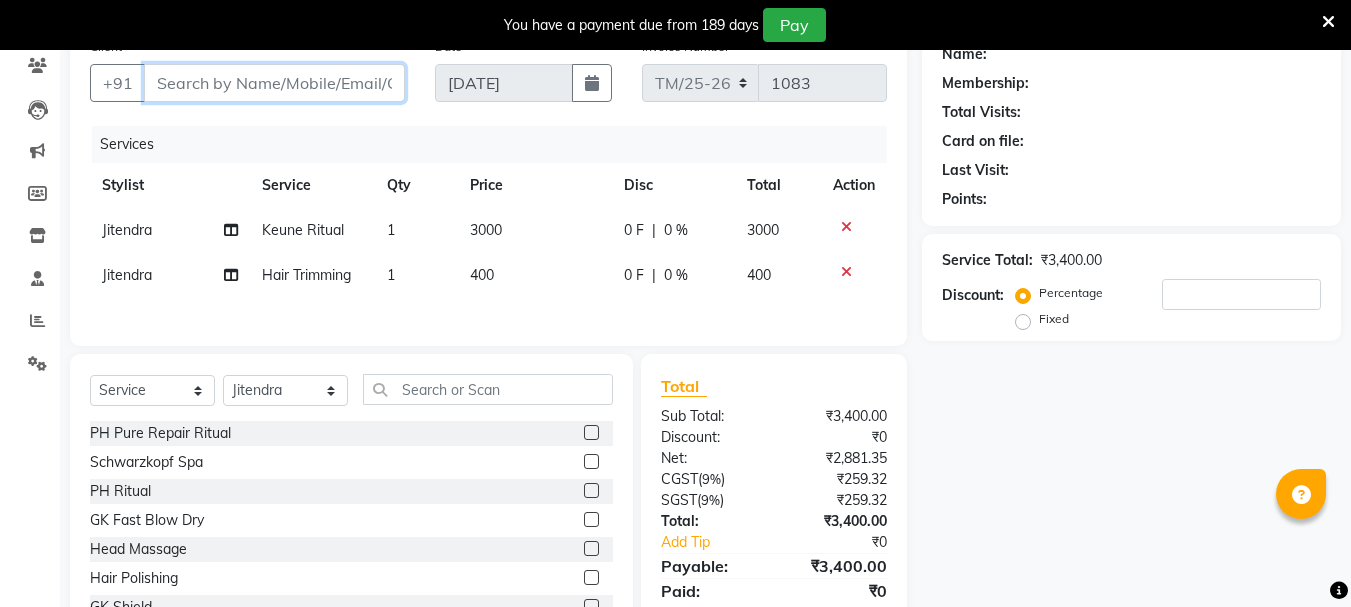 click on "Client" at bounding box center (274, 83) 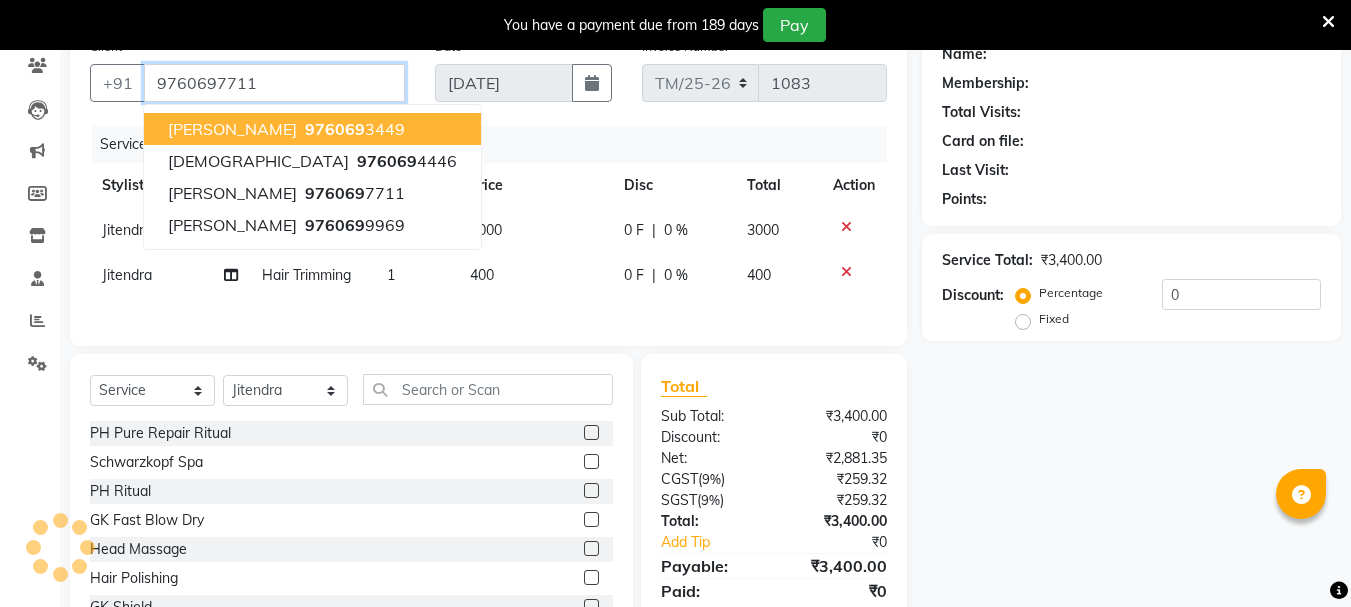 type on "9760697711" 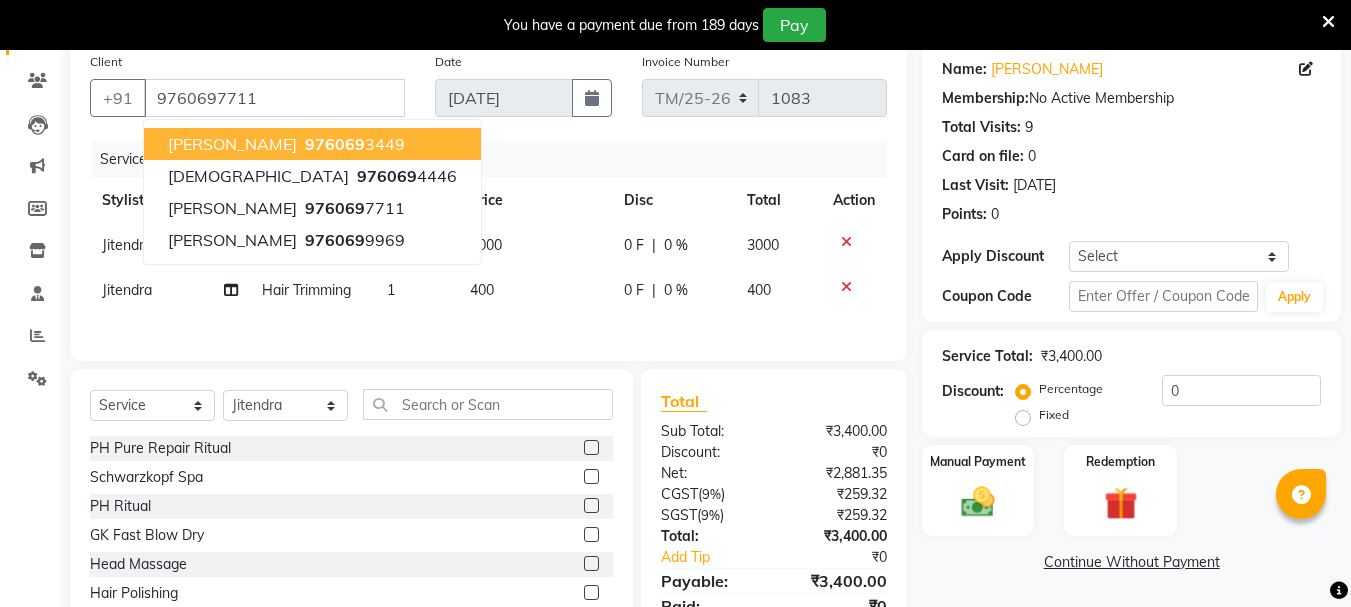 scroll, scrollTop: 164, scrollLeft: 0, axis: vertical 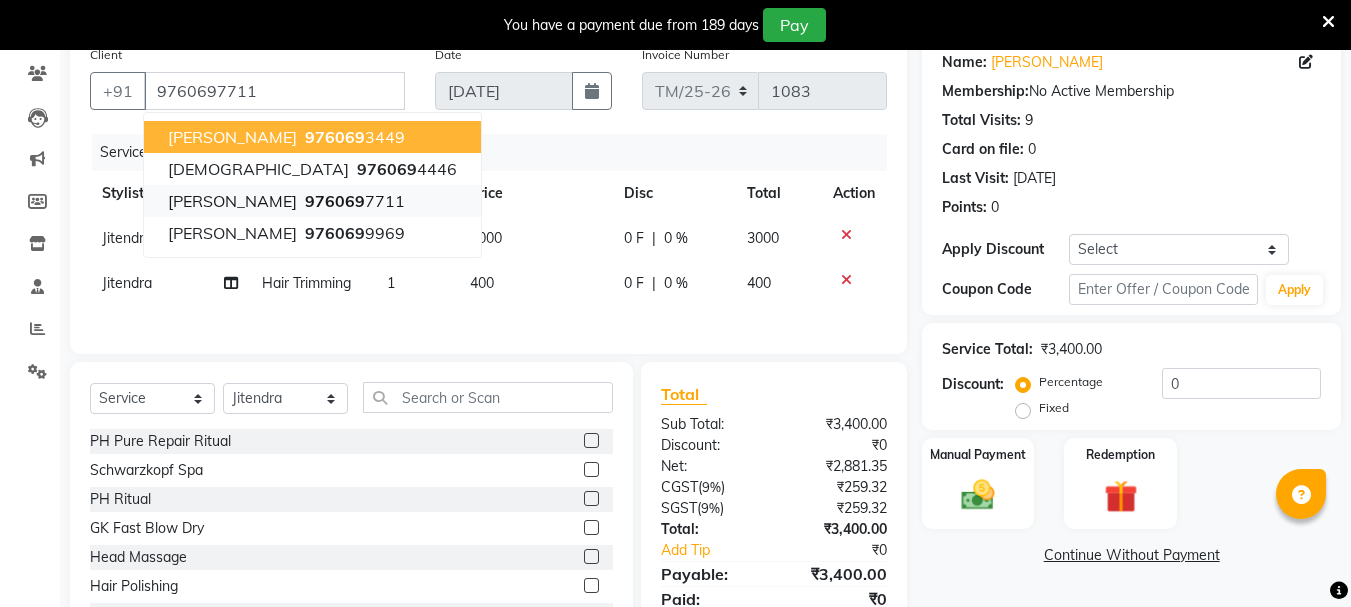 click on "976069 7711" at bounding box center [353, 201] 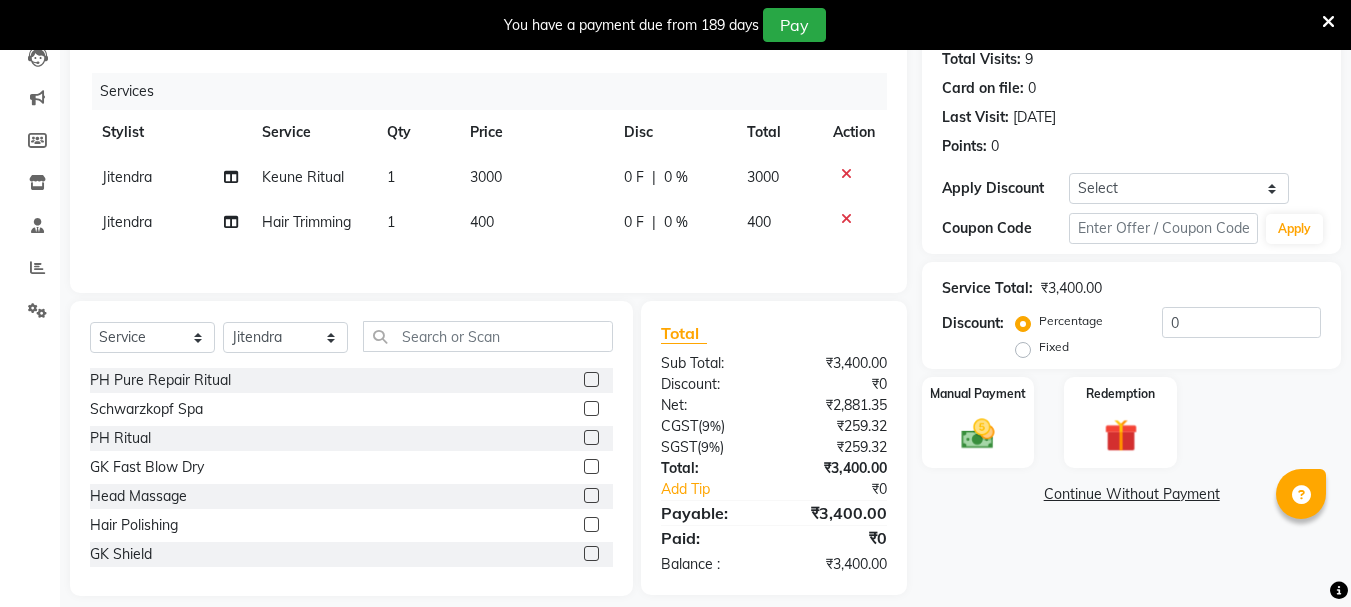 scroll, scrollTop: 247, scrollLeft: 0, axis: vertical 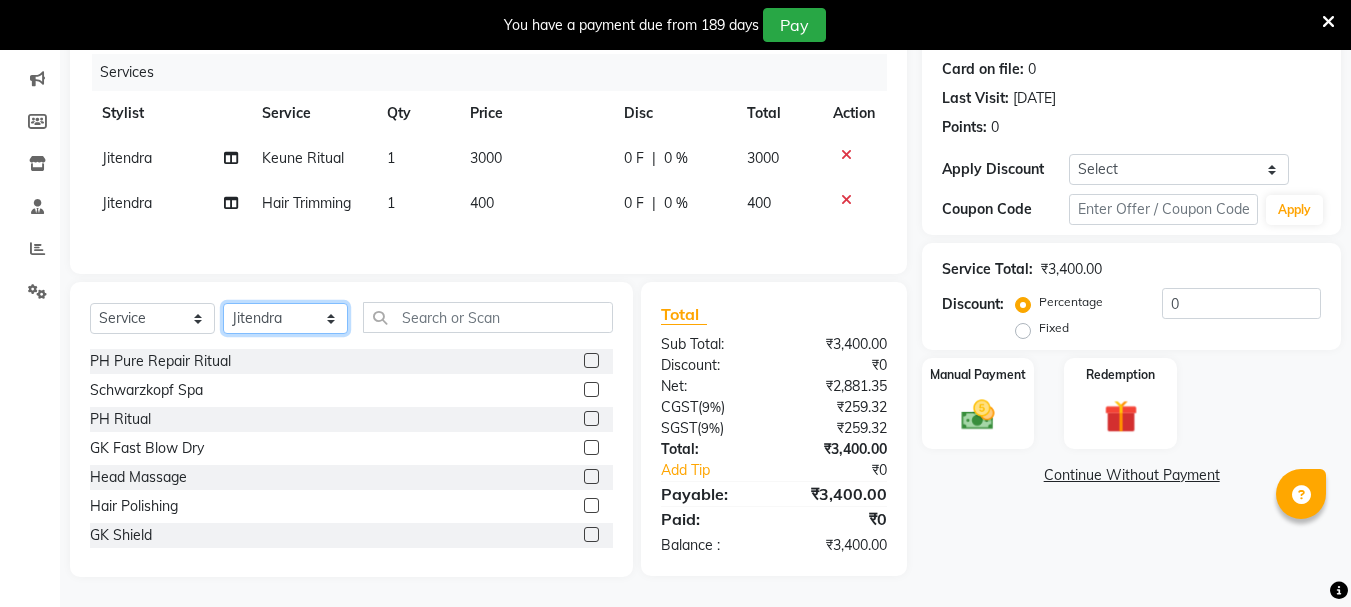 click on "Select Stylist Bhim Ram [PERSON_NAME] [PERSON_NAME] Jyoti (Pooja) [PERSON_NAME] [PERSON_NAME] [PERSON_NAME] [PERSON_NAME]  [PERSON_NAME] Salon (Counter) Tushar" 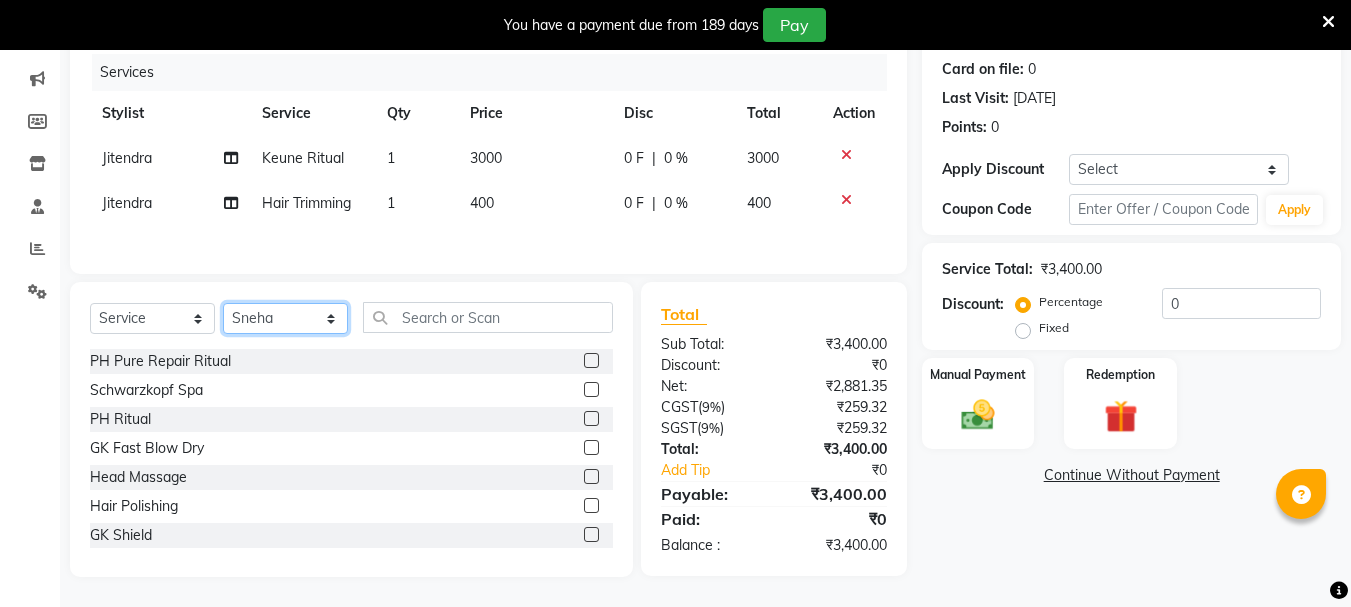 click on "Select Stylist Bhim Ram [PERSON_NAME] [PERSON_NAME] Jyoti (Pooja) [PERSON_NAME] [PERSON_NAME] [PERSON_NAME] [PERSON_NAME]  [PERSON_NAME] Salon (Counter) Tushar" 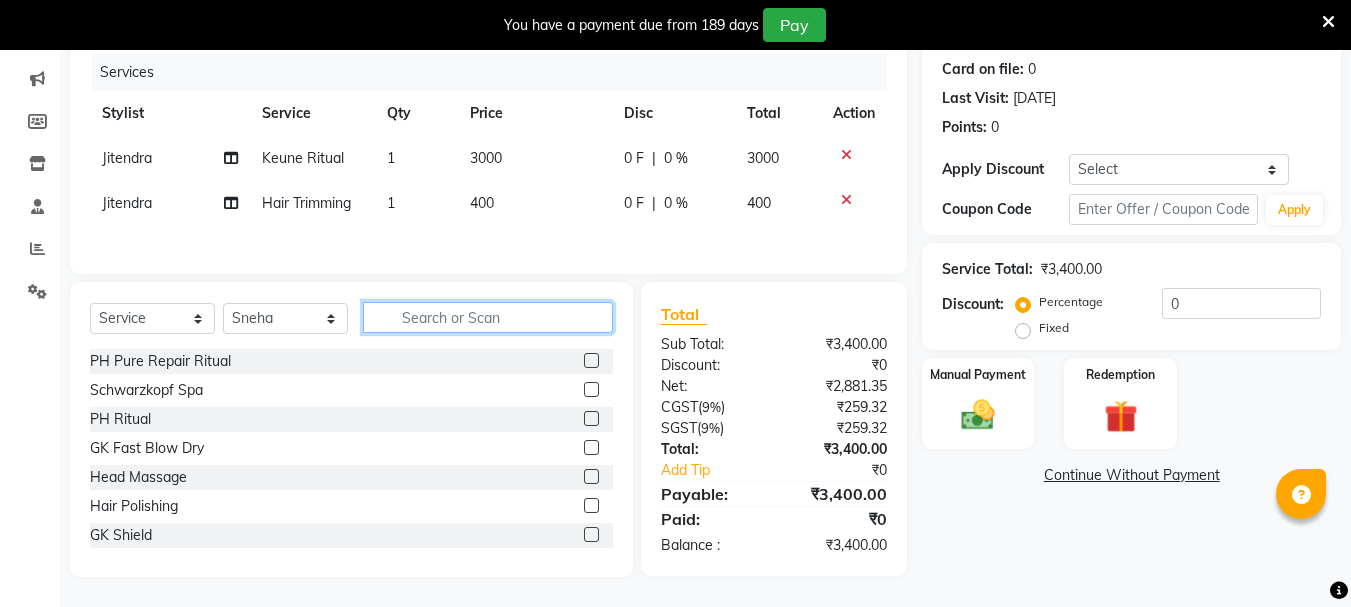click 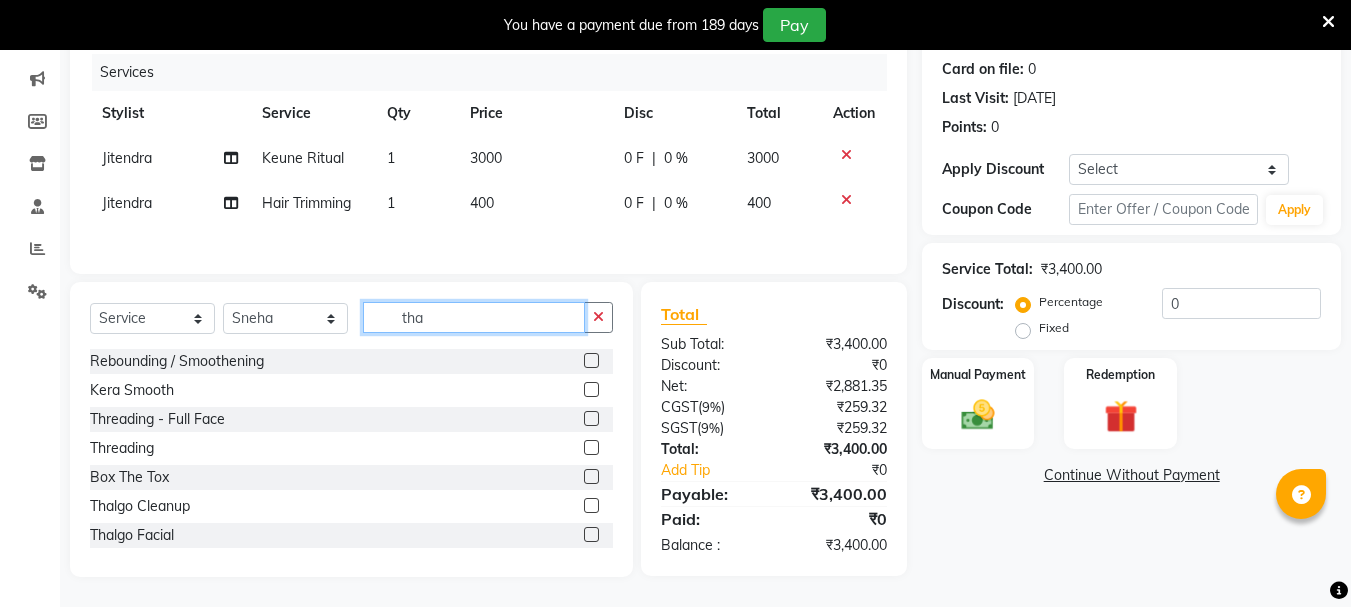 scroll, scrollTop: 246, scrollLeft: 0, axis: vertical 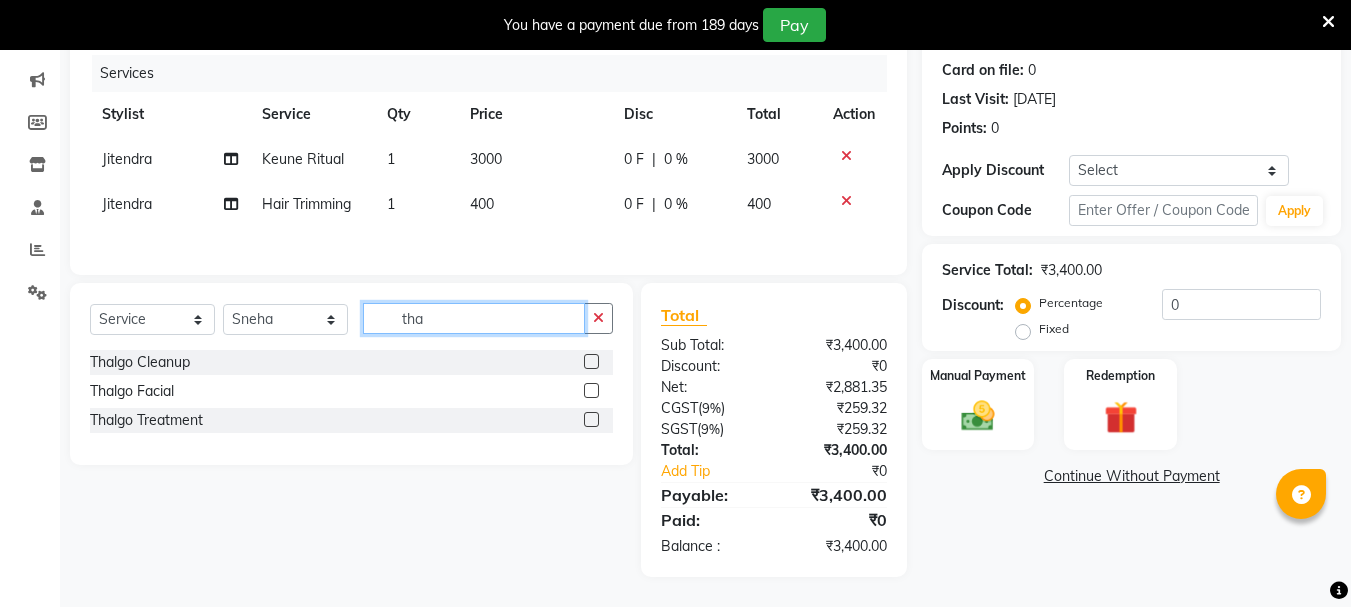 type on "tha" 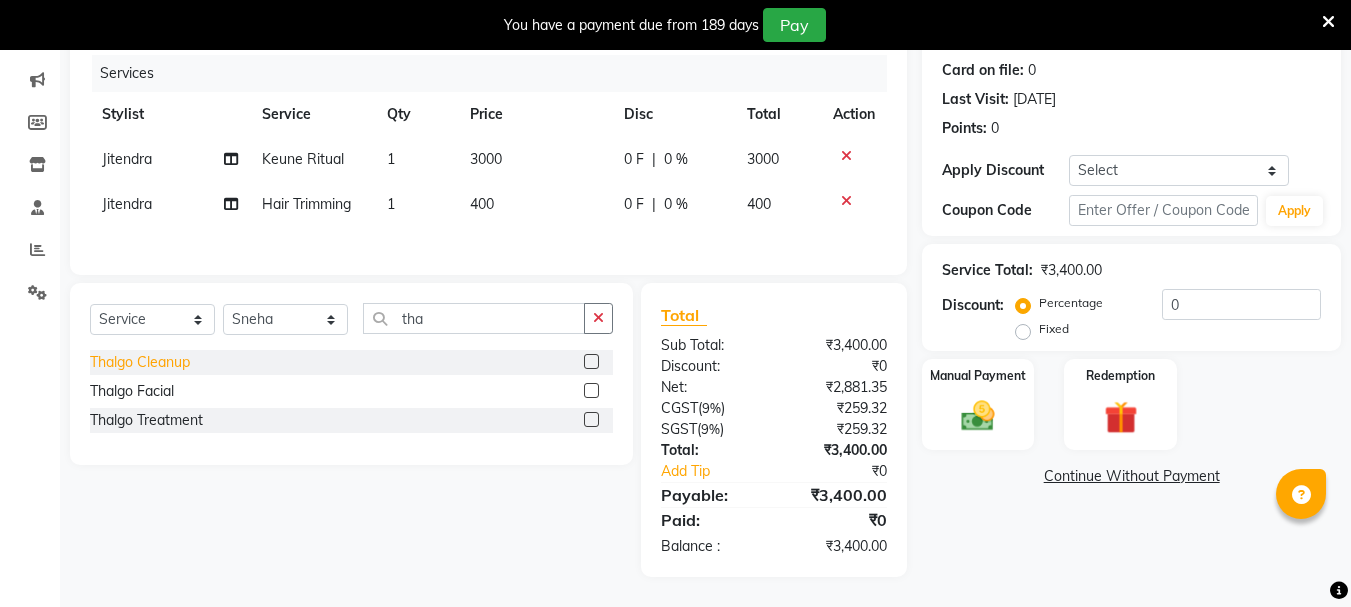 click on "Thalgo Cleanup" 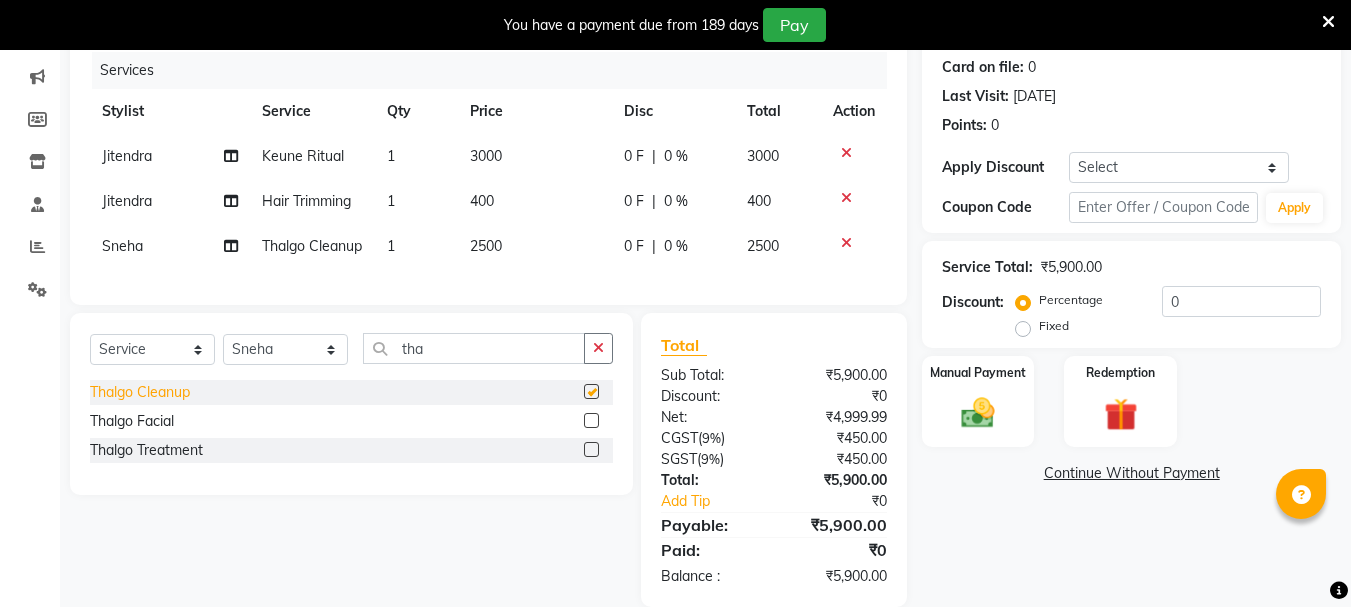 checkbox on "false" 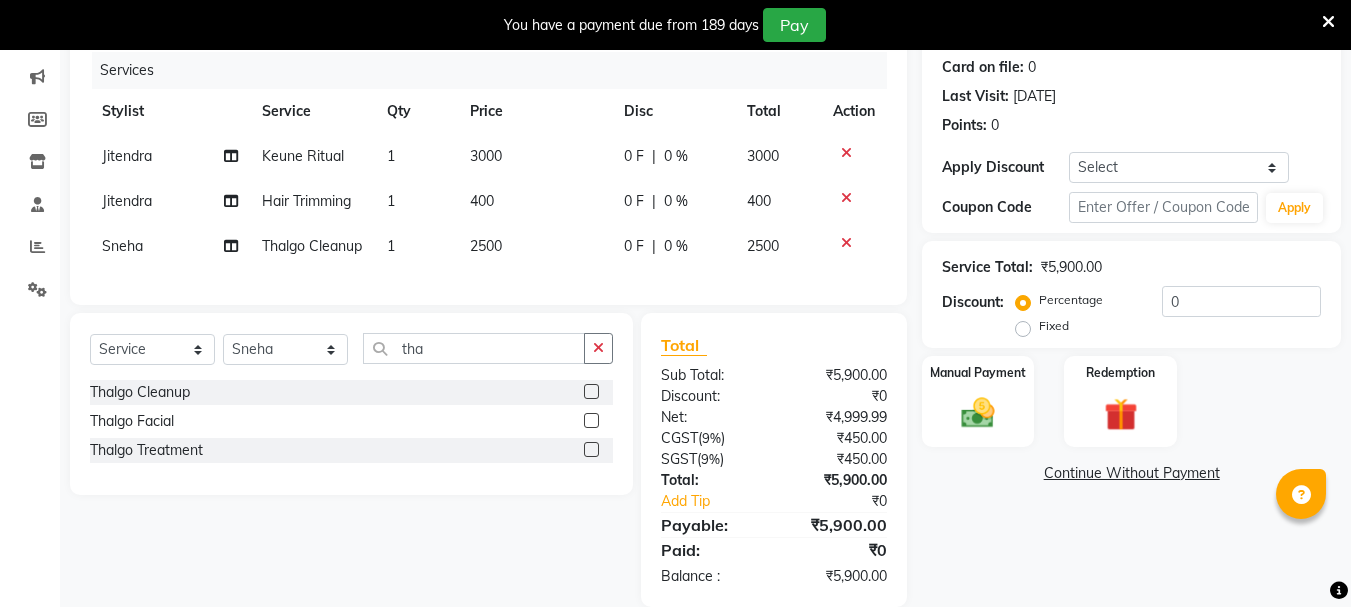 click on "2500" 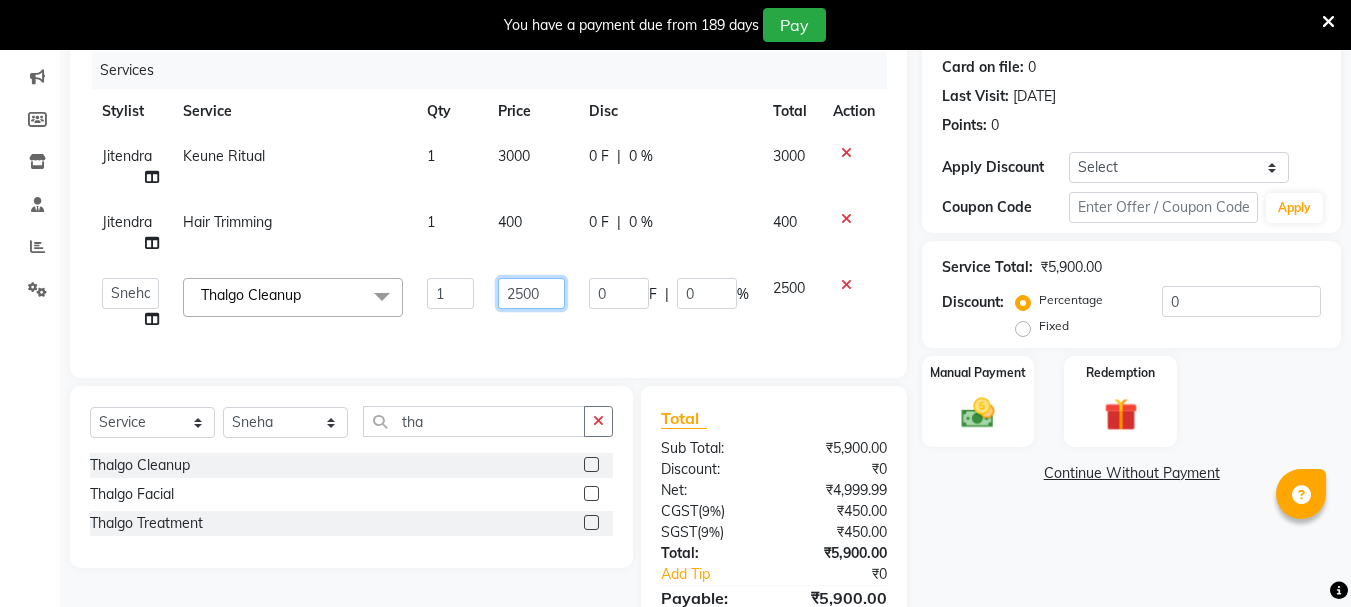 click on "2500" 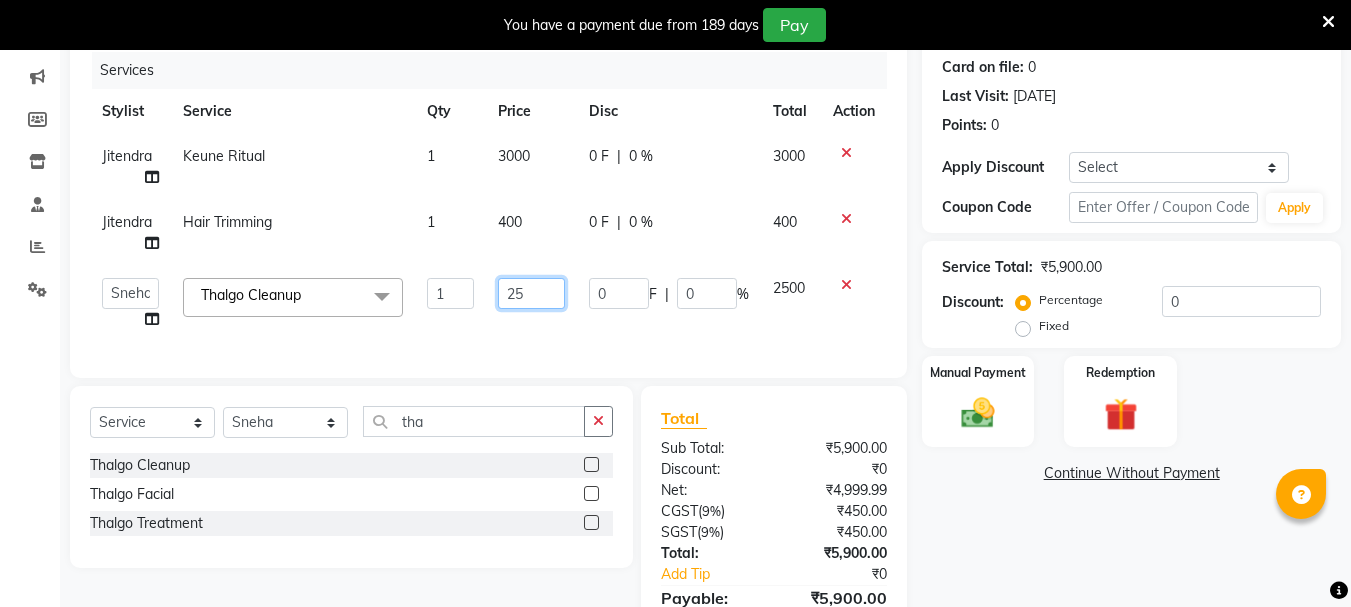 type on "2" 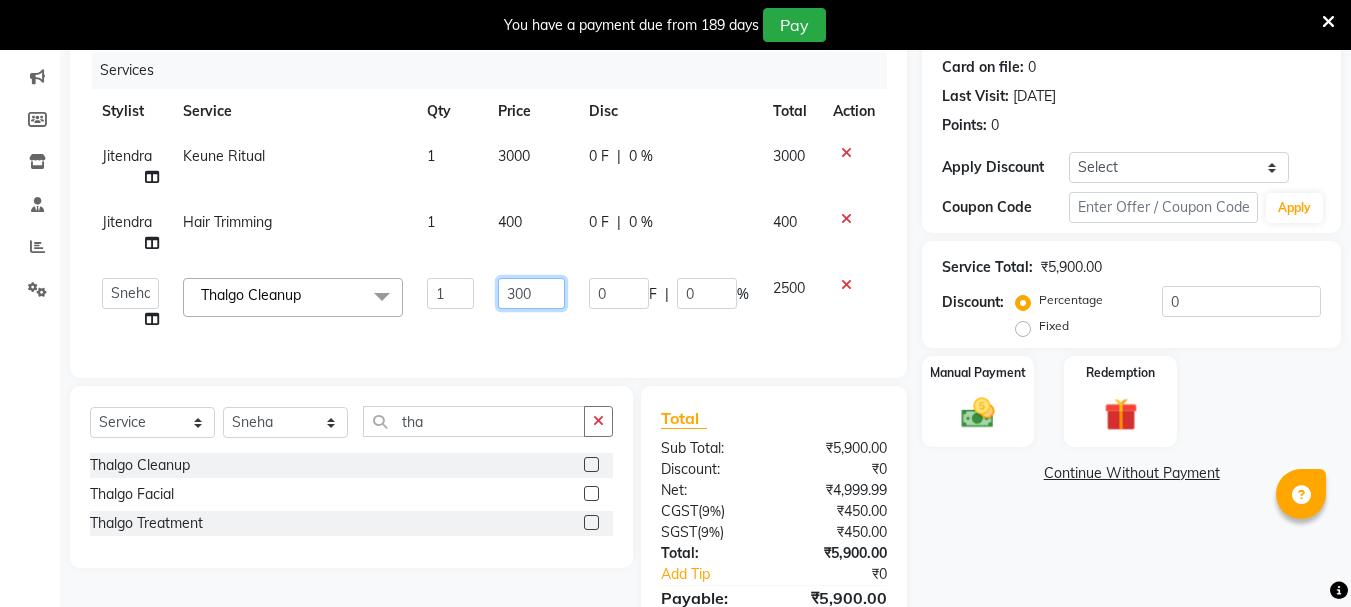type on "3000" 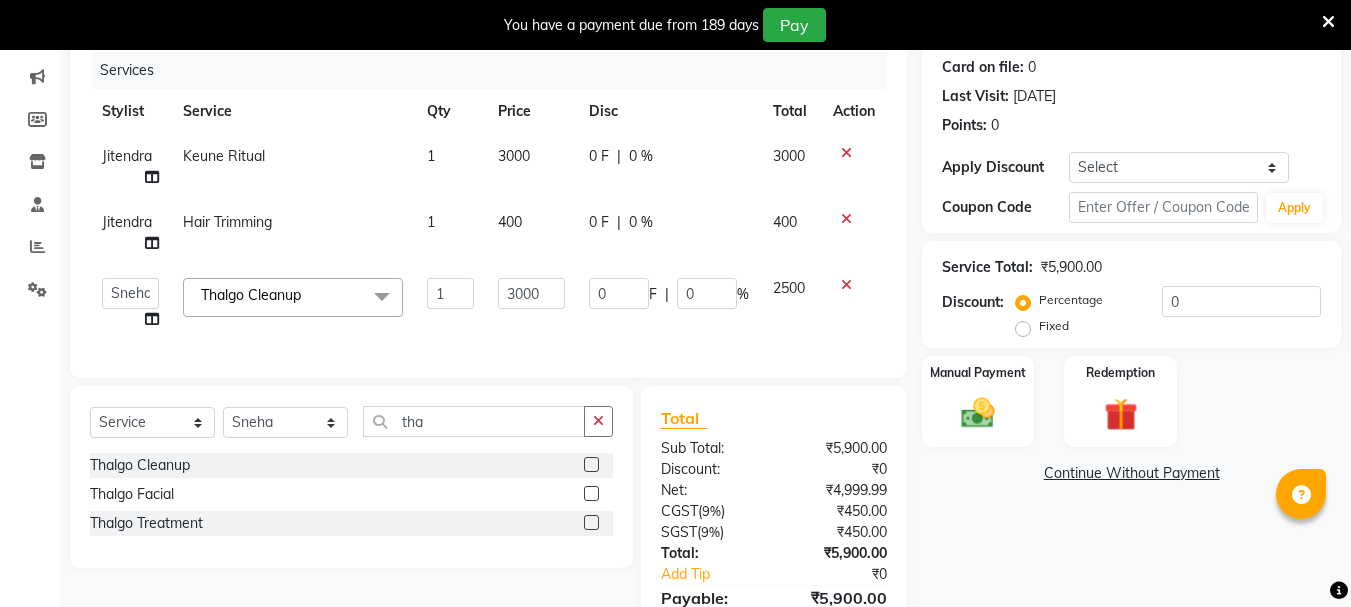 click on "Name: [PERSON_NAME] Membership:  No Active Membership  Total Visits:  9 Card on file:  0 Last Visit:   [DATE] Points:   0  Apply Discount Select Coupon → Birthday Coupon Code Apply Service Total:  ₹5,900.00  Discount:  Percentage   Fixed  0 Manual Payment Redemption  Continue Without Payment" 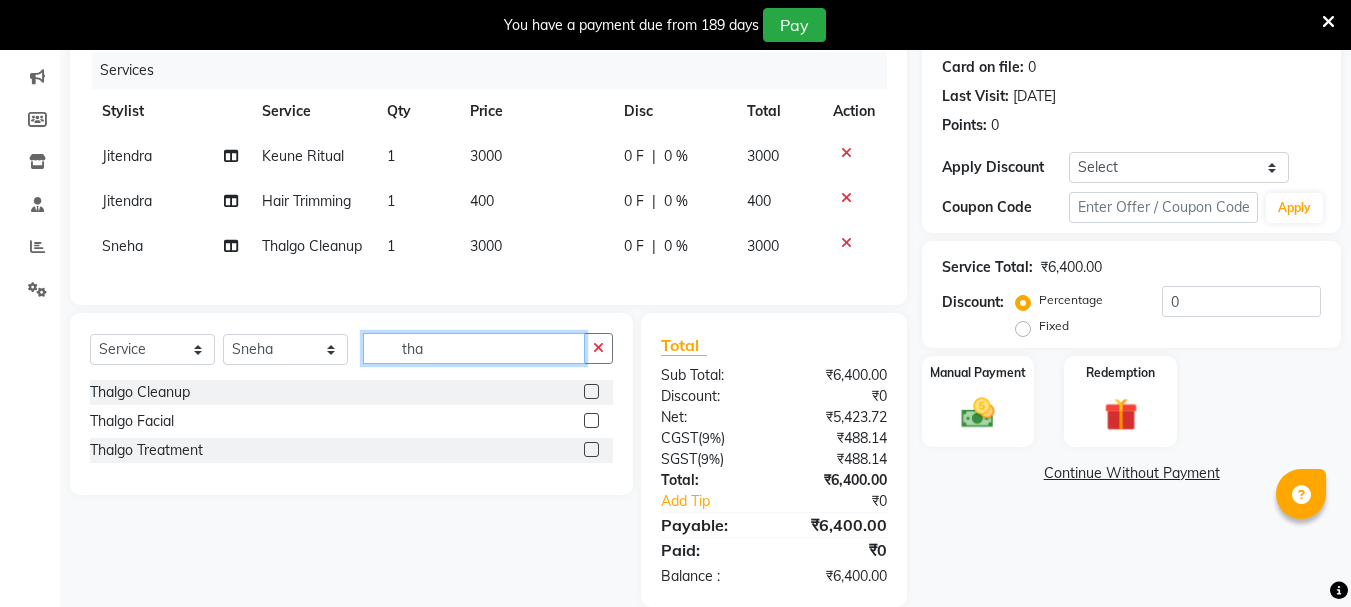 click on "tha" 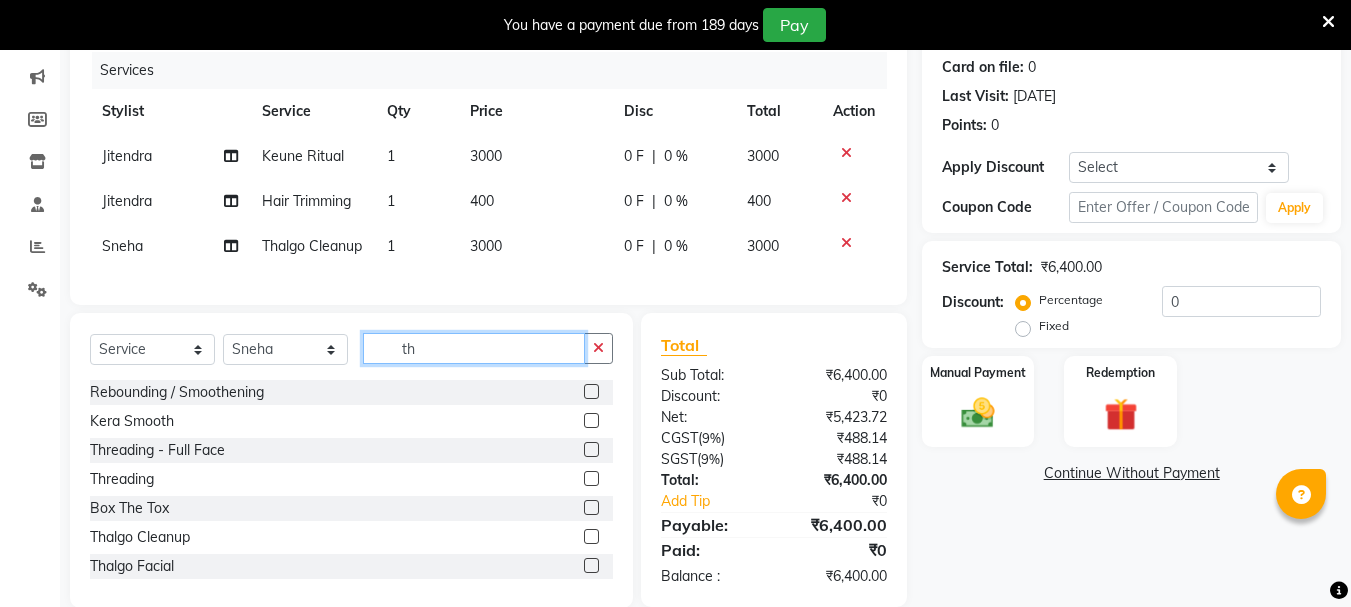 type on "t" 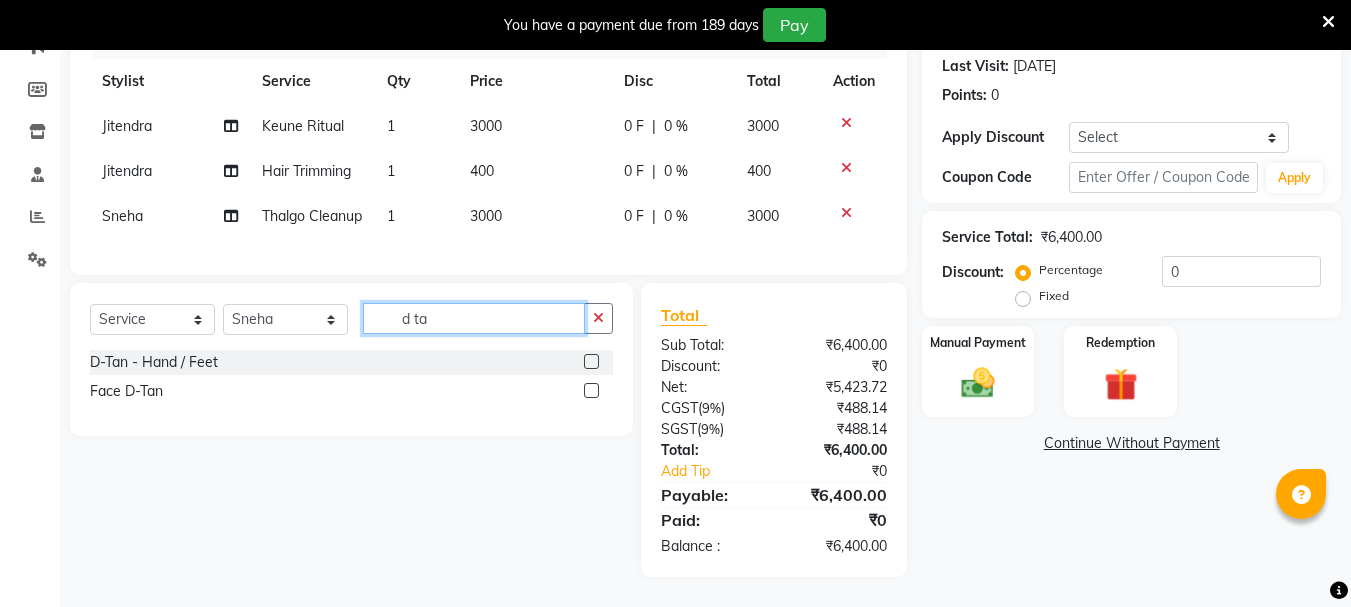 scroll, scrollTop: 312, scrollLeft: 0, axis: vertical 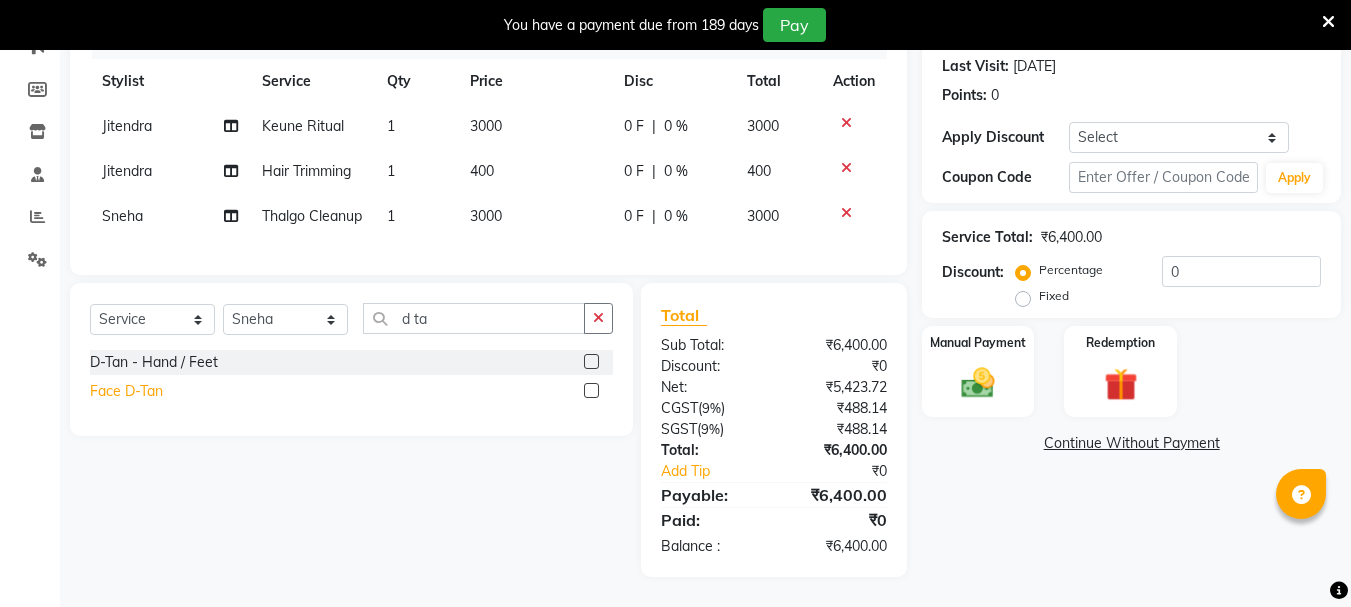 click on "Face D-Tan" 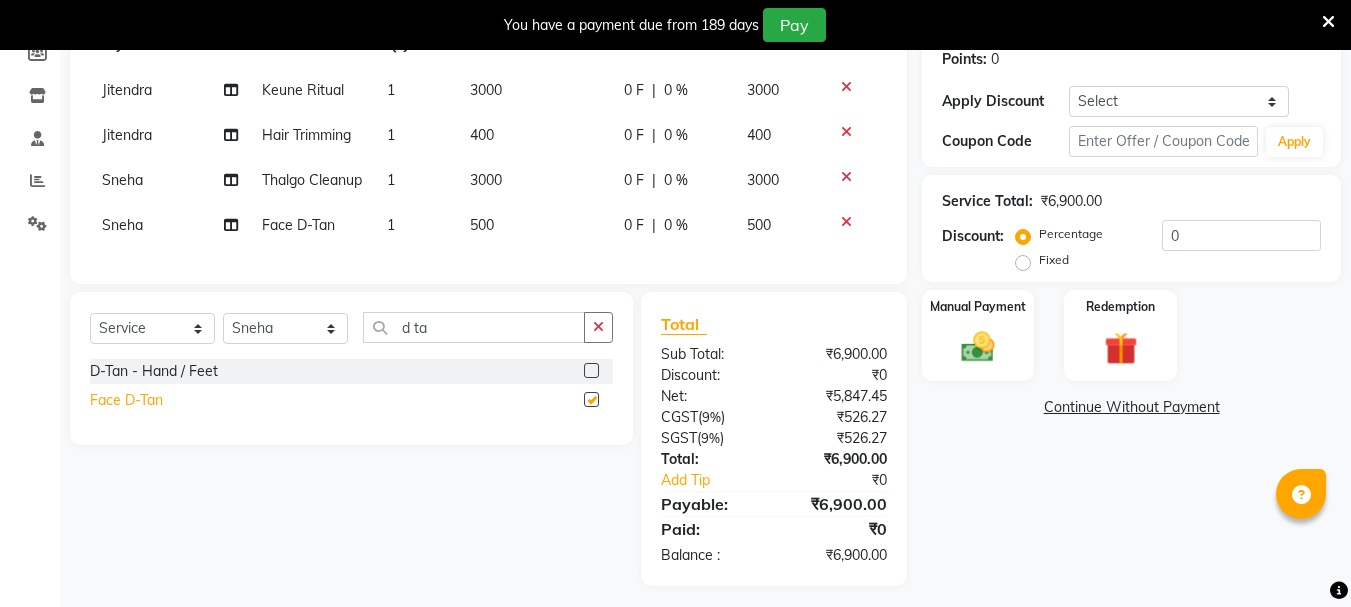 checkbox on "false" 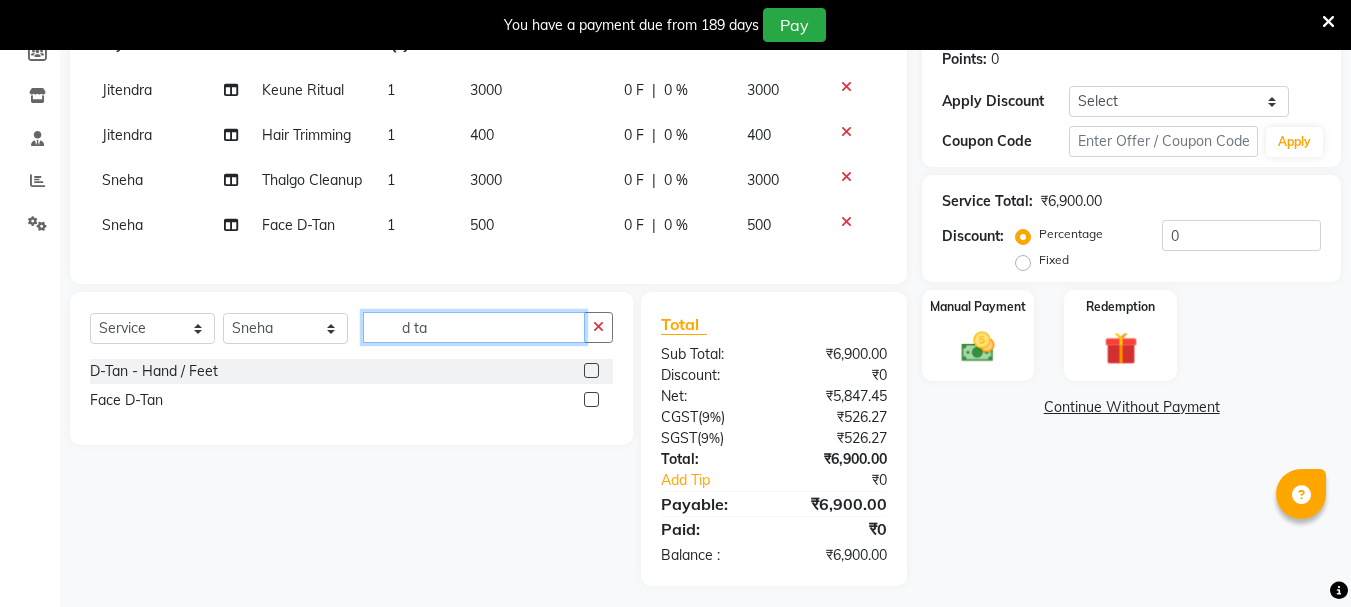 click on "d ta" 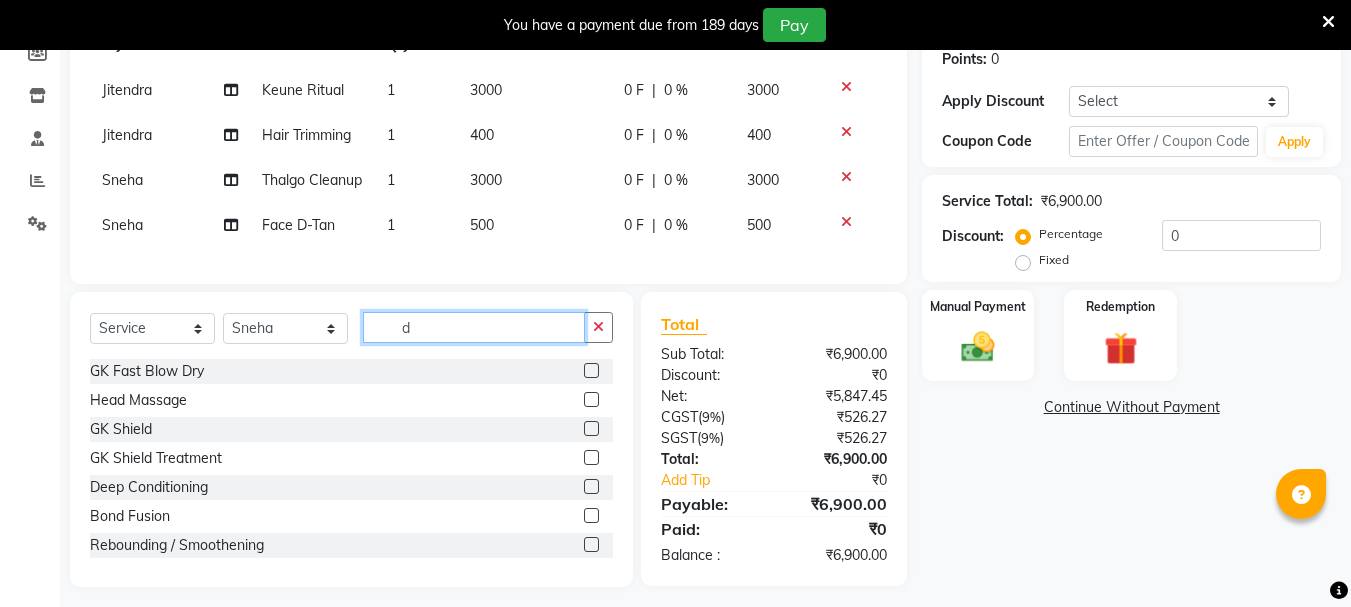 type on "d" 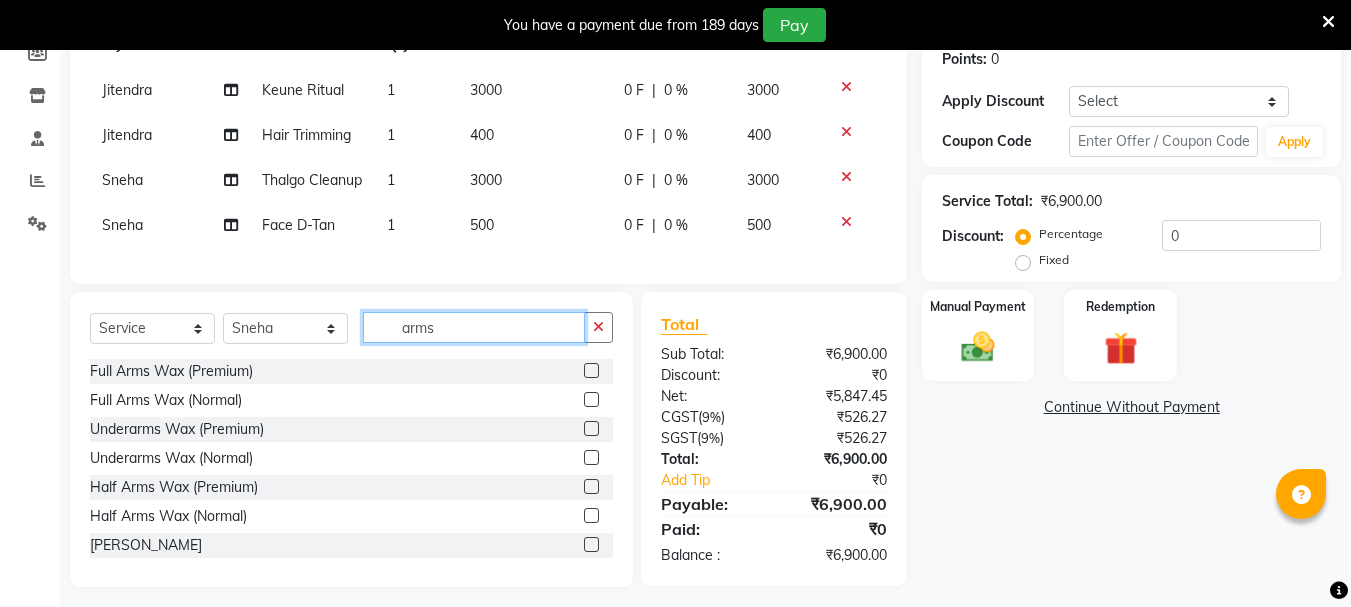 type on "arms" 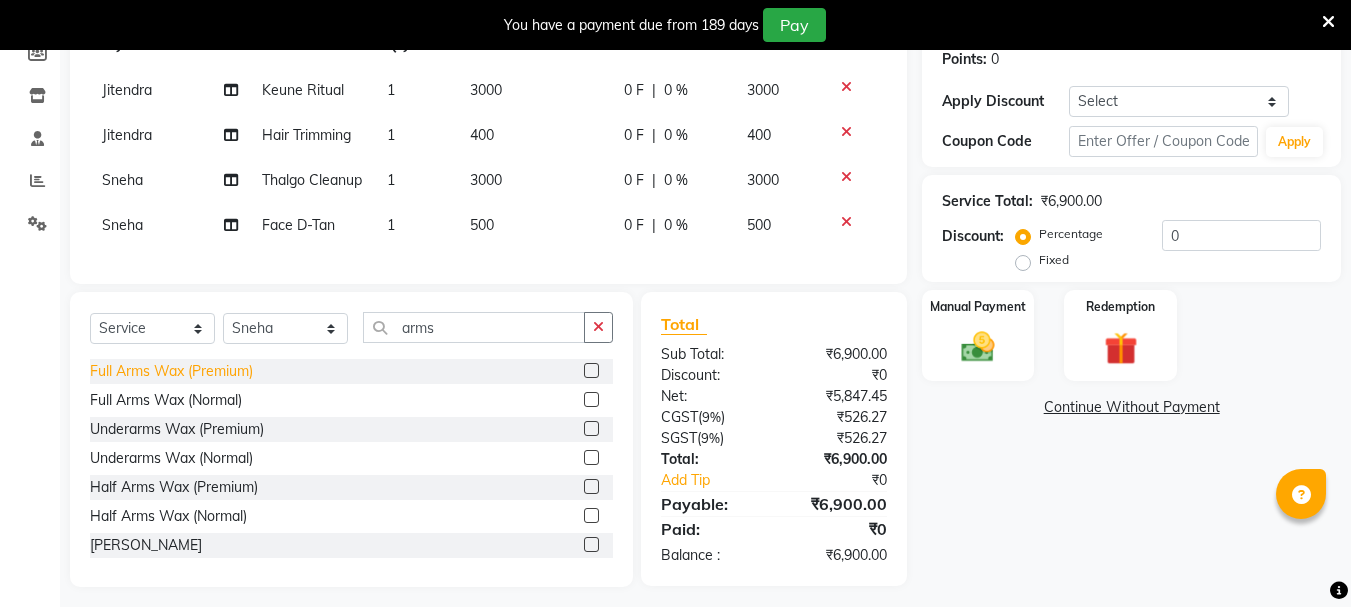 click on "Full Arms Wax (Premium)" 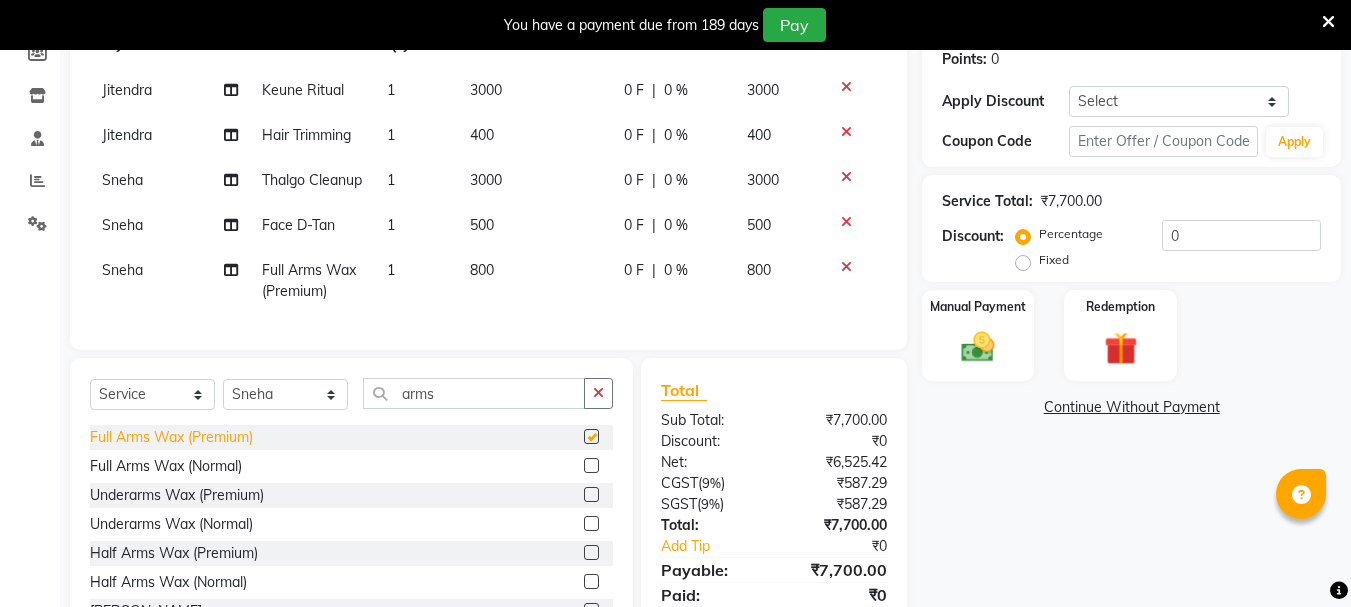 checkbox on "false" 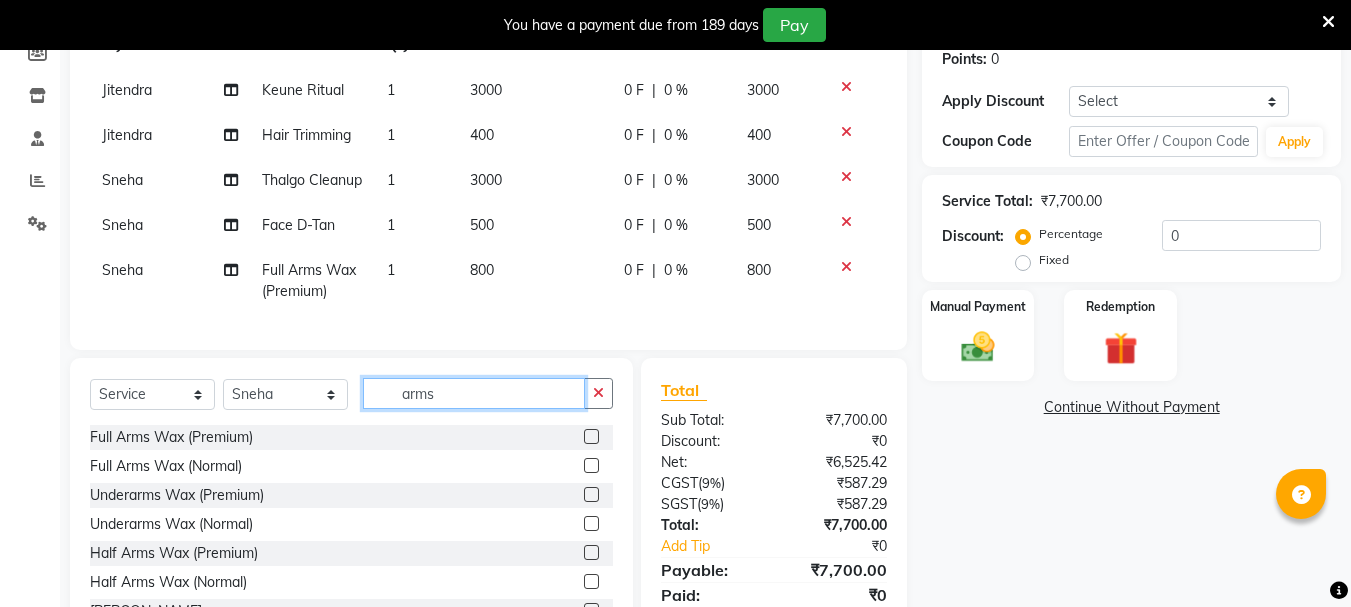 click on "arms" 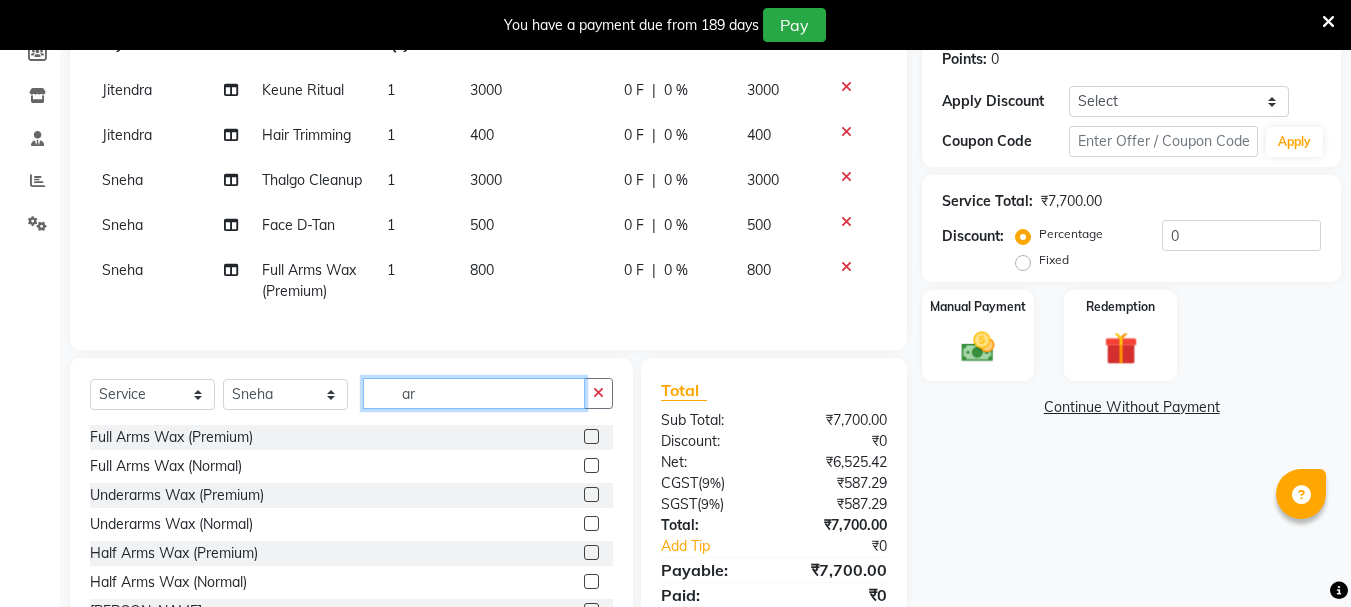 type on "a" 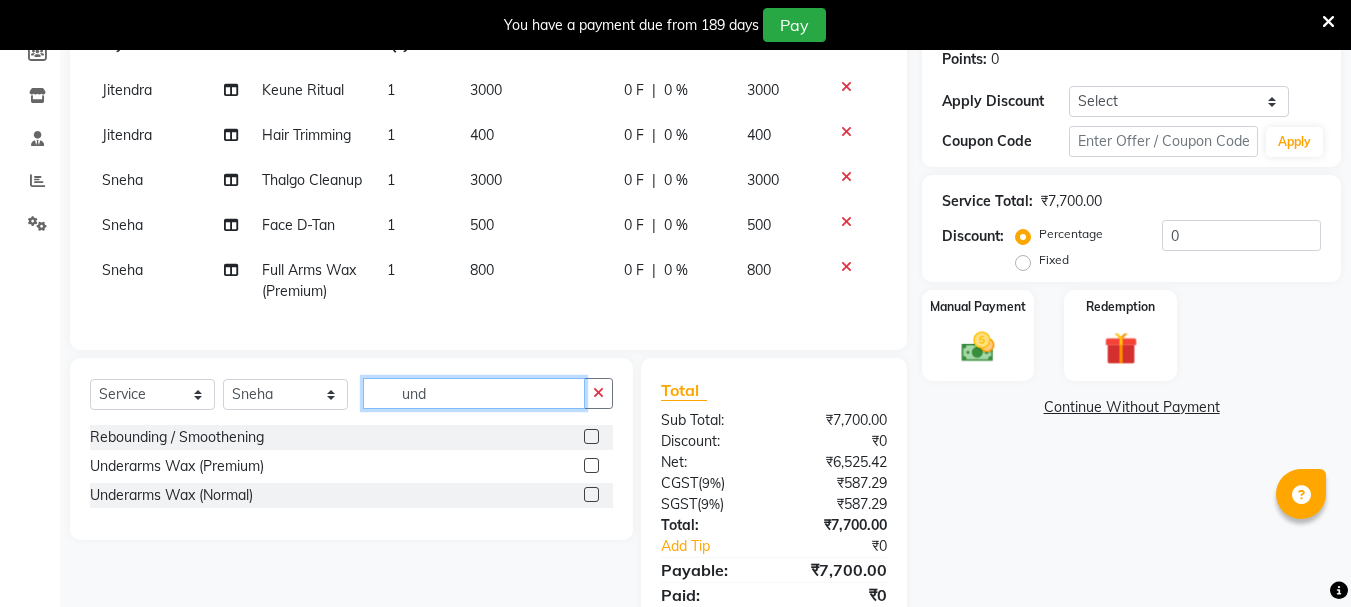 type on "und" 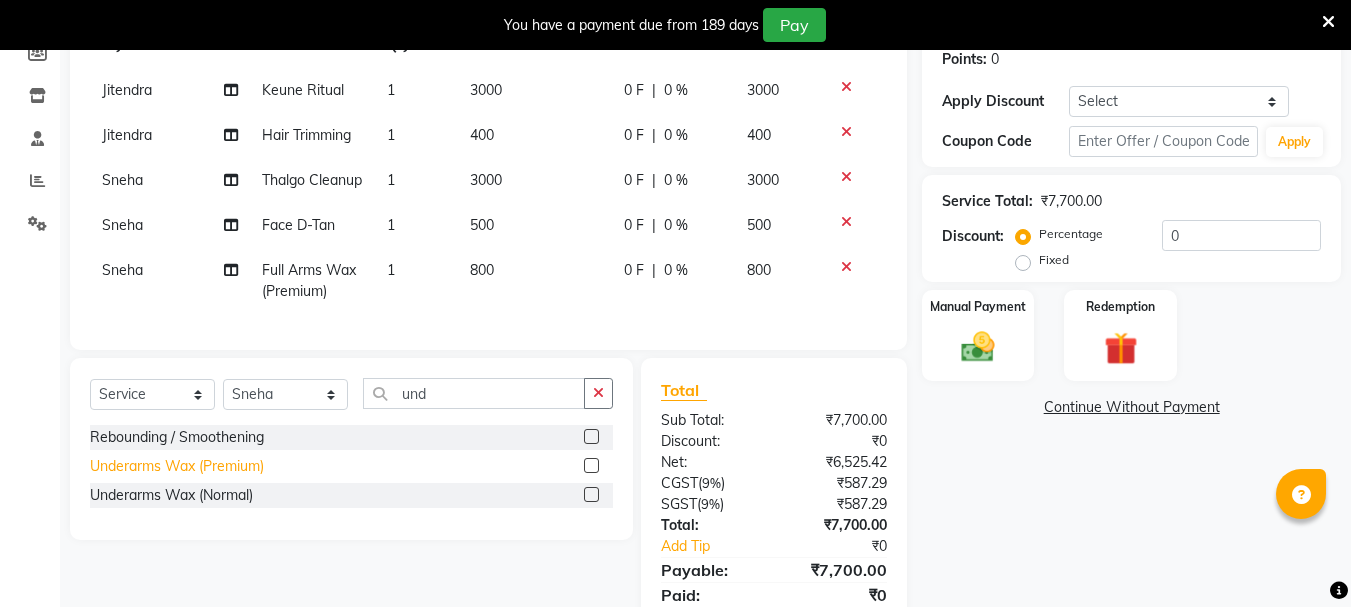 click on "Underarms Wax (Premium)" 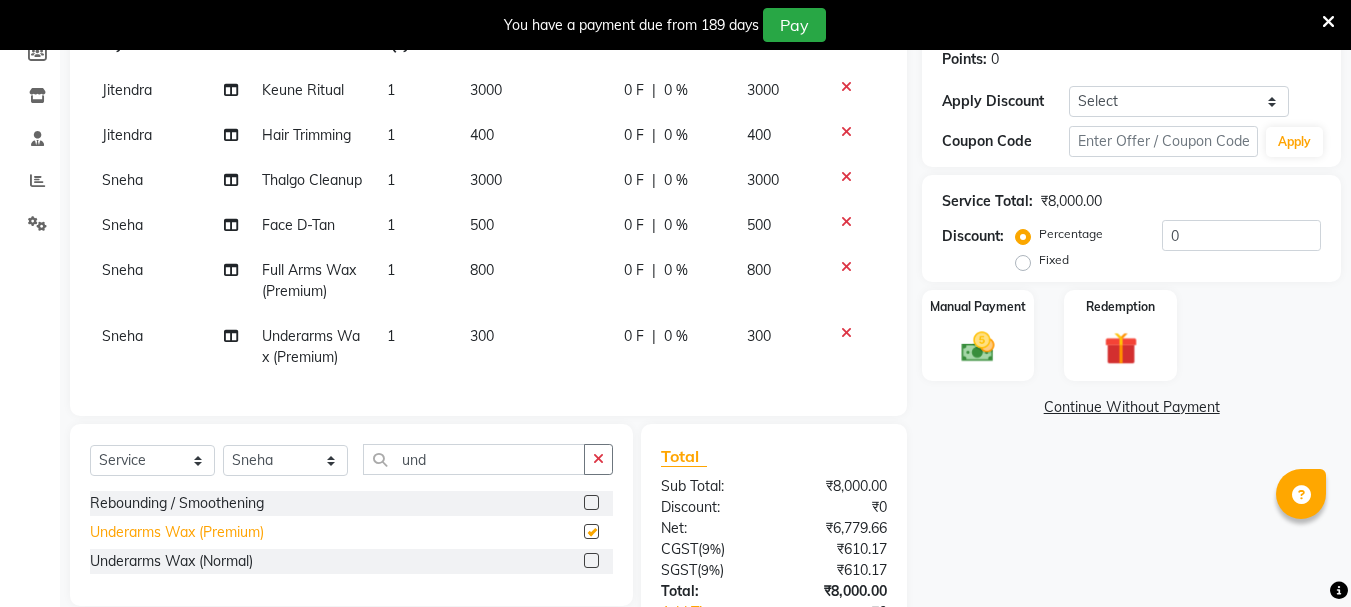 checkbox on "false" 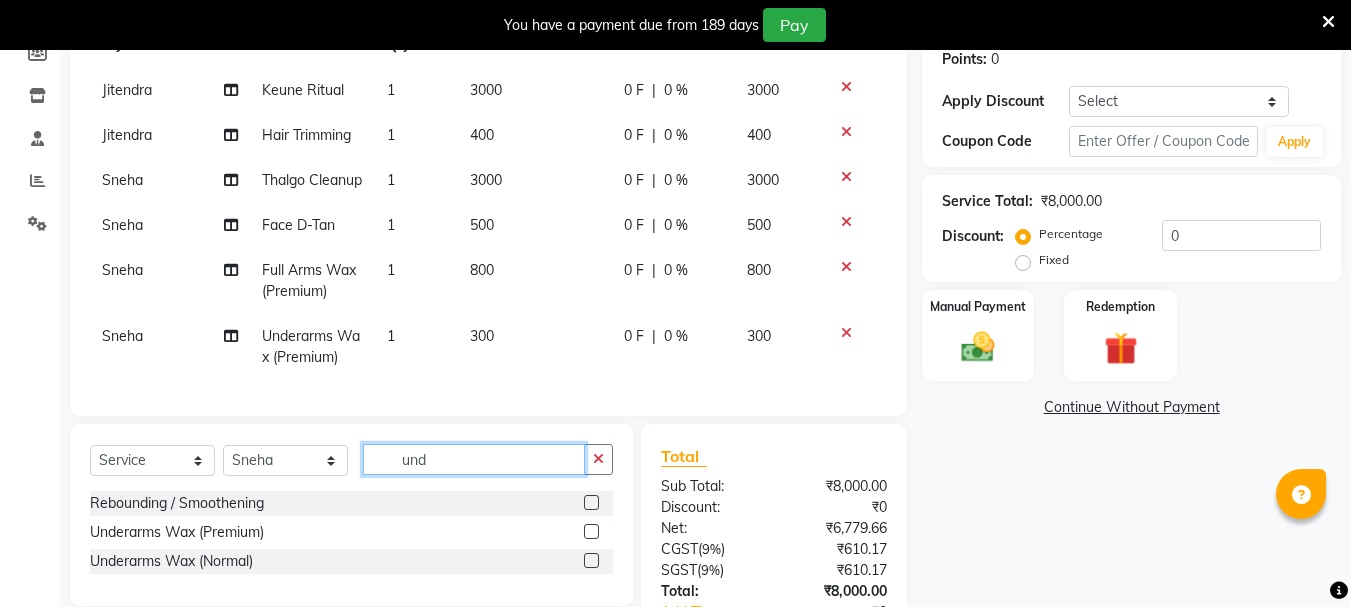 click on "und" 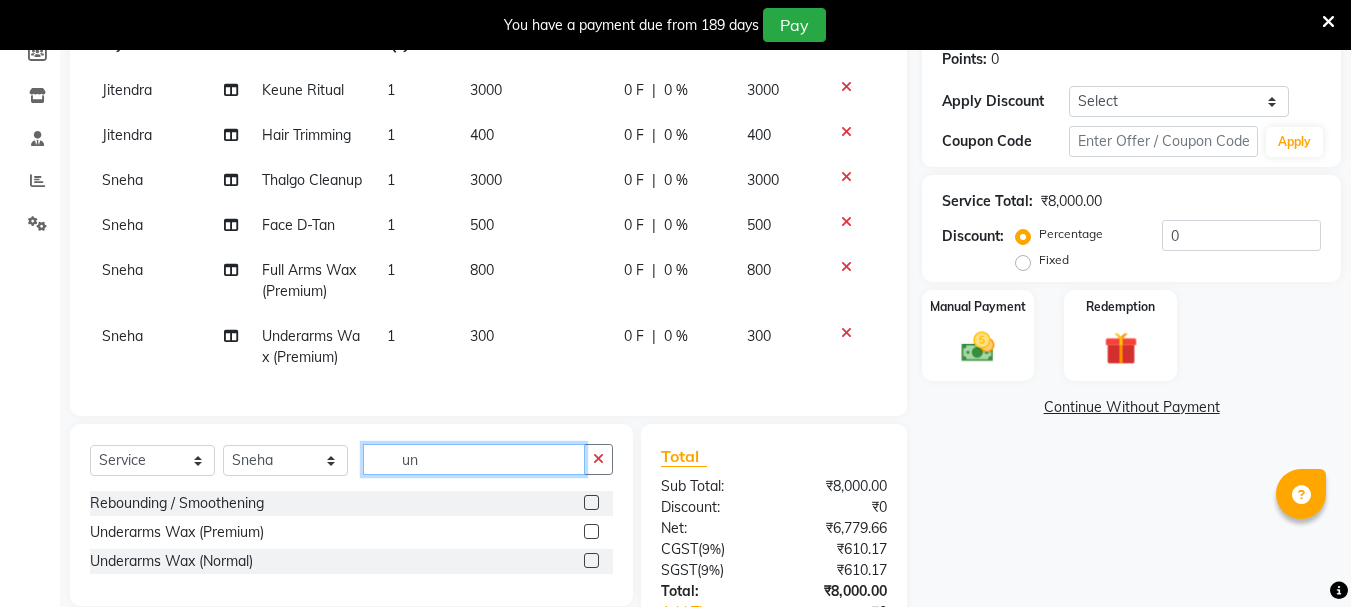 type on "u" 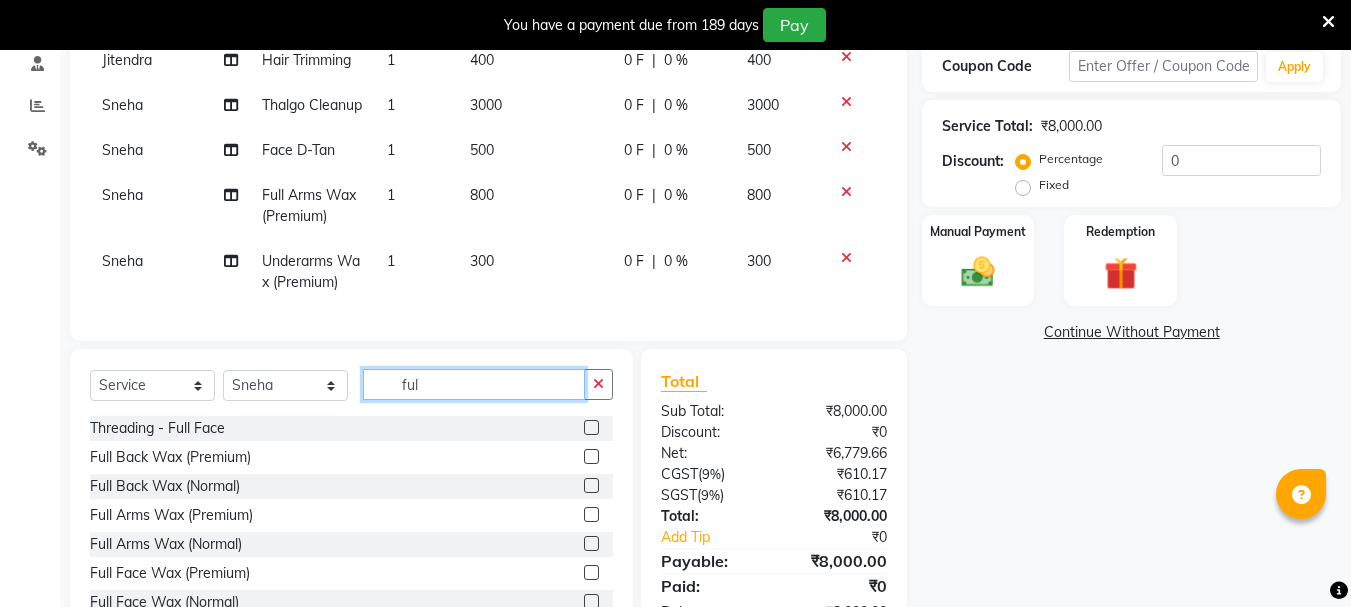 scroll, scrollTop: 416, scrollLeft: 0, axis: vertical 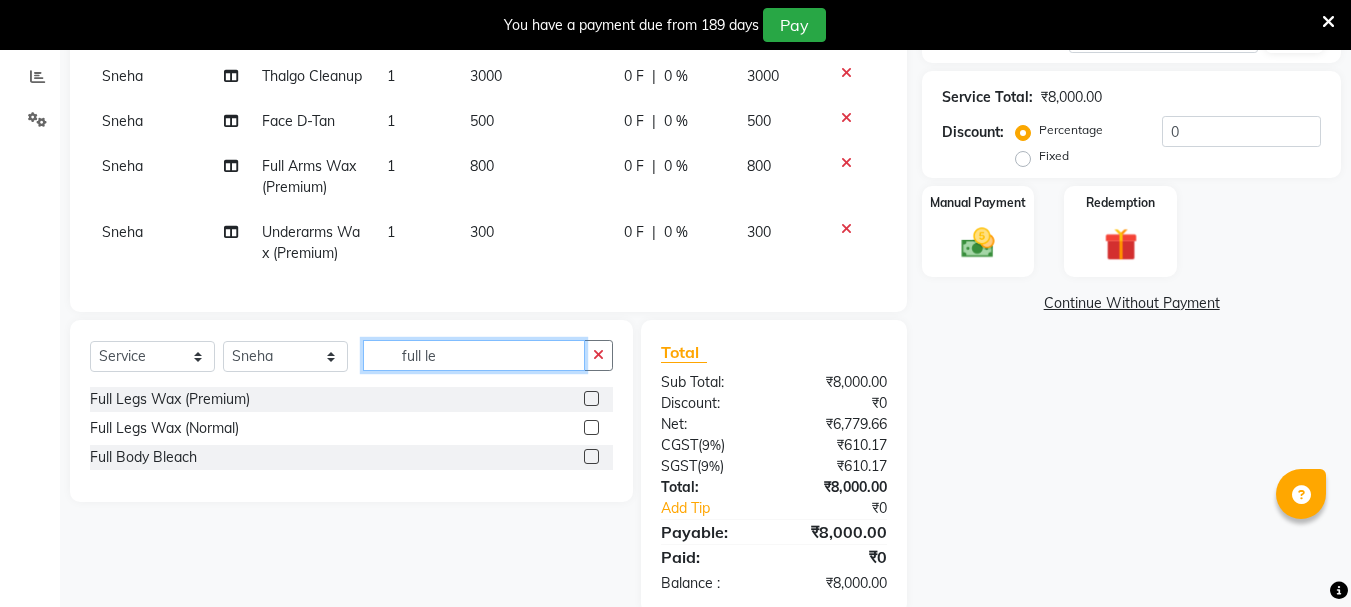 type on "full le" 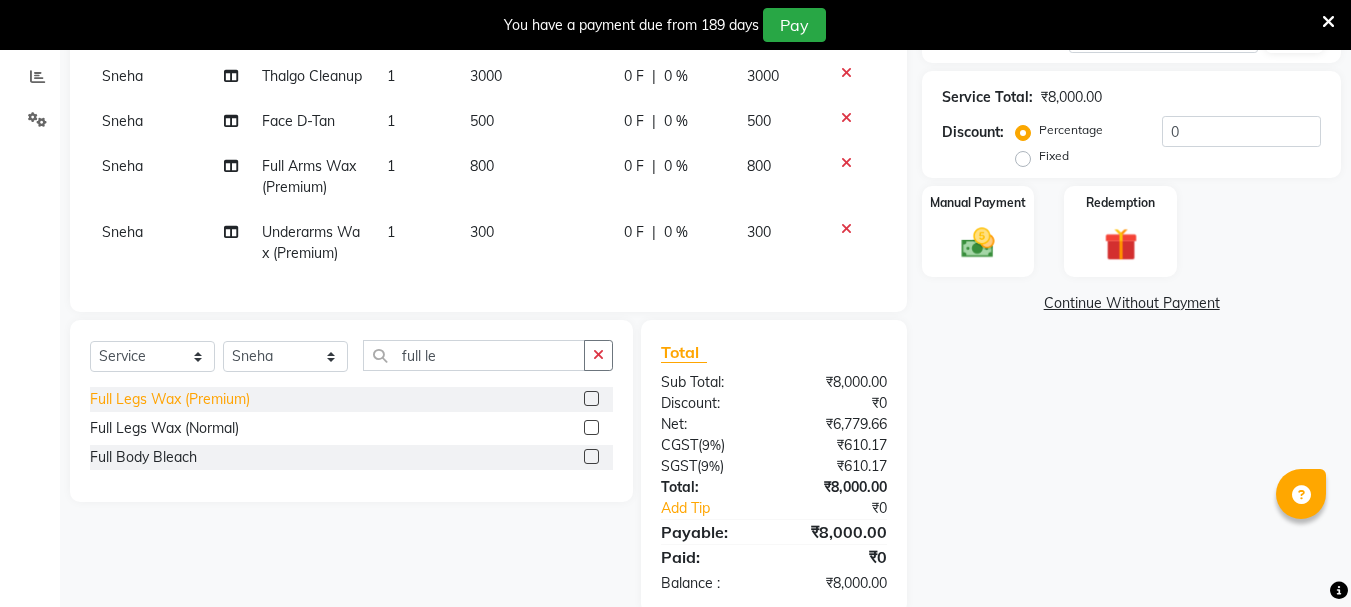click on "Full Legs Wax (Premium)" 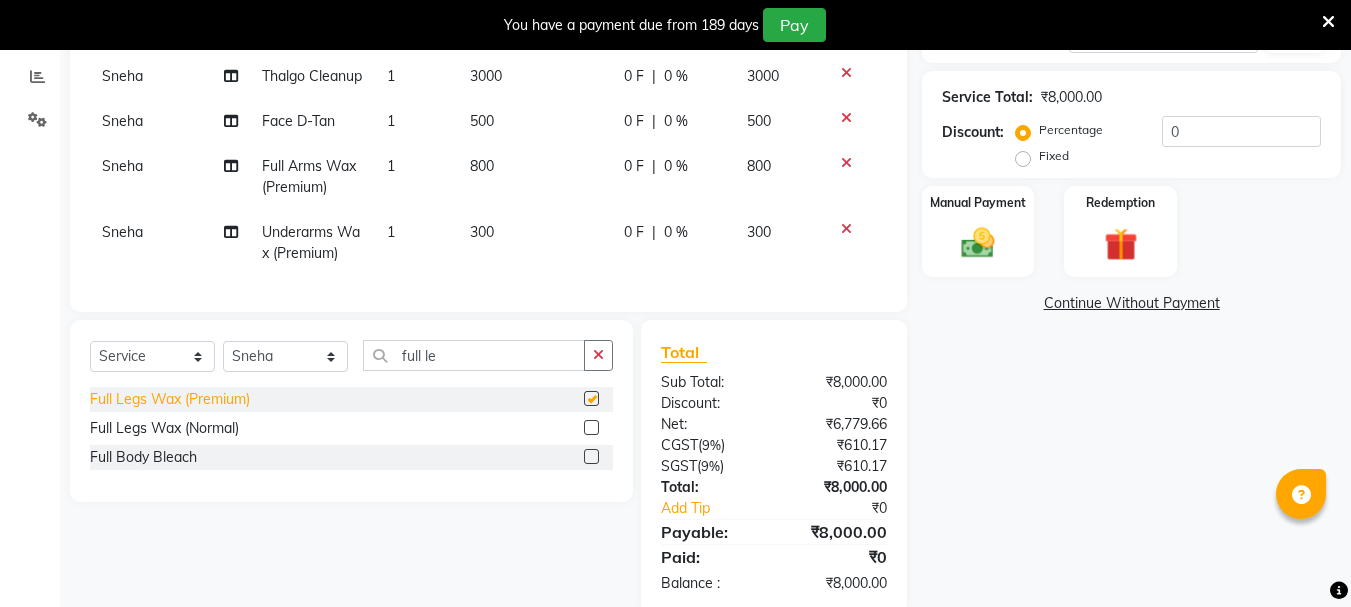 checkbox on "false" 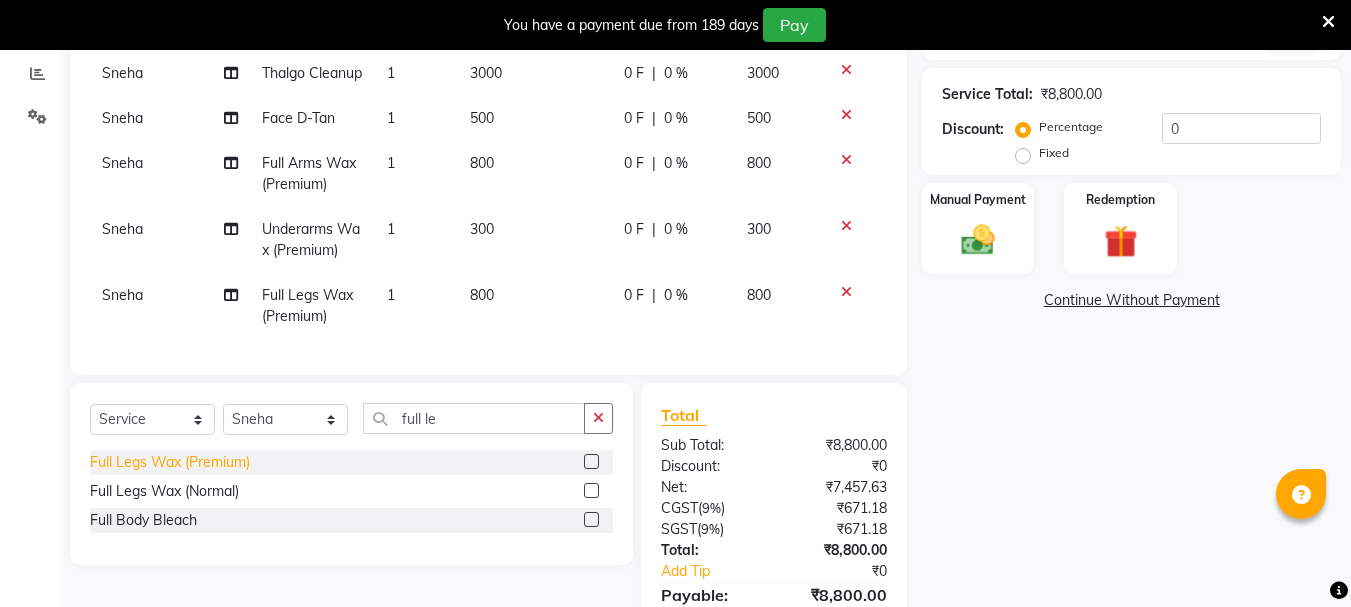 scroll, scrollTop: 432, scrollLeft: 0, axis: vertical 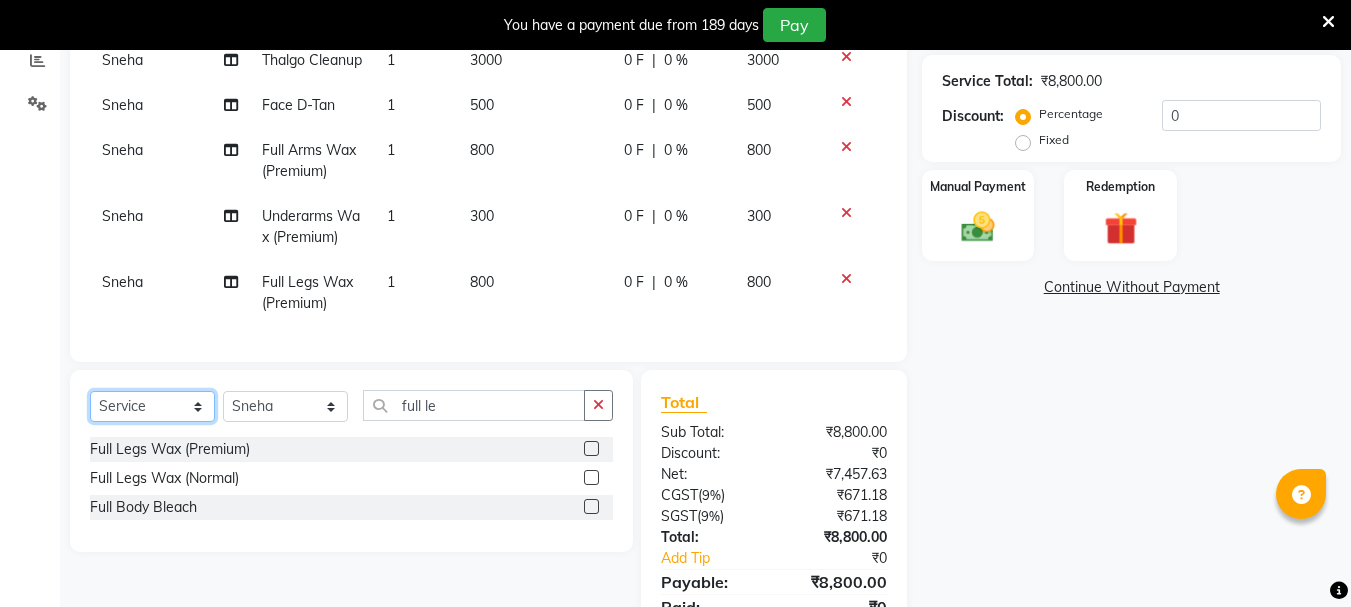 click on "Select  Service  Product  Membership  Package Voucher Prepaid Gift Card" 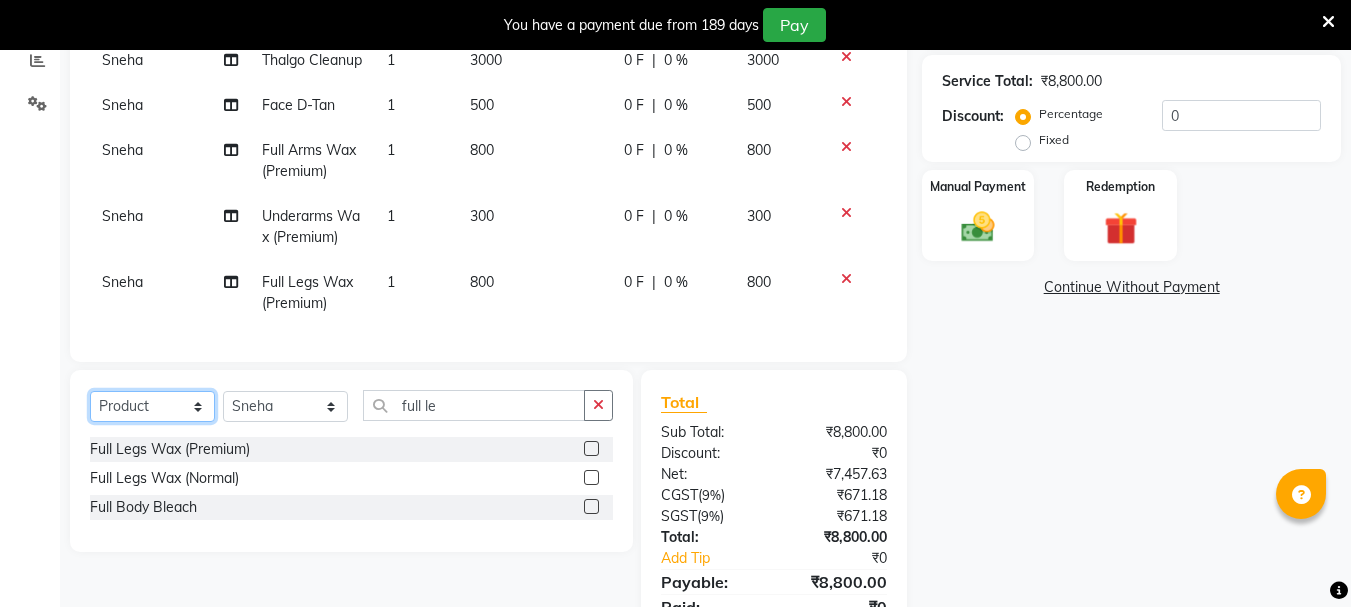 click on "Select  Service  Product  Membership  Package Voucher Prepaid Gift Card" 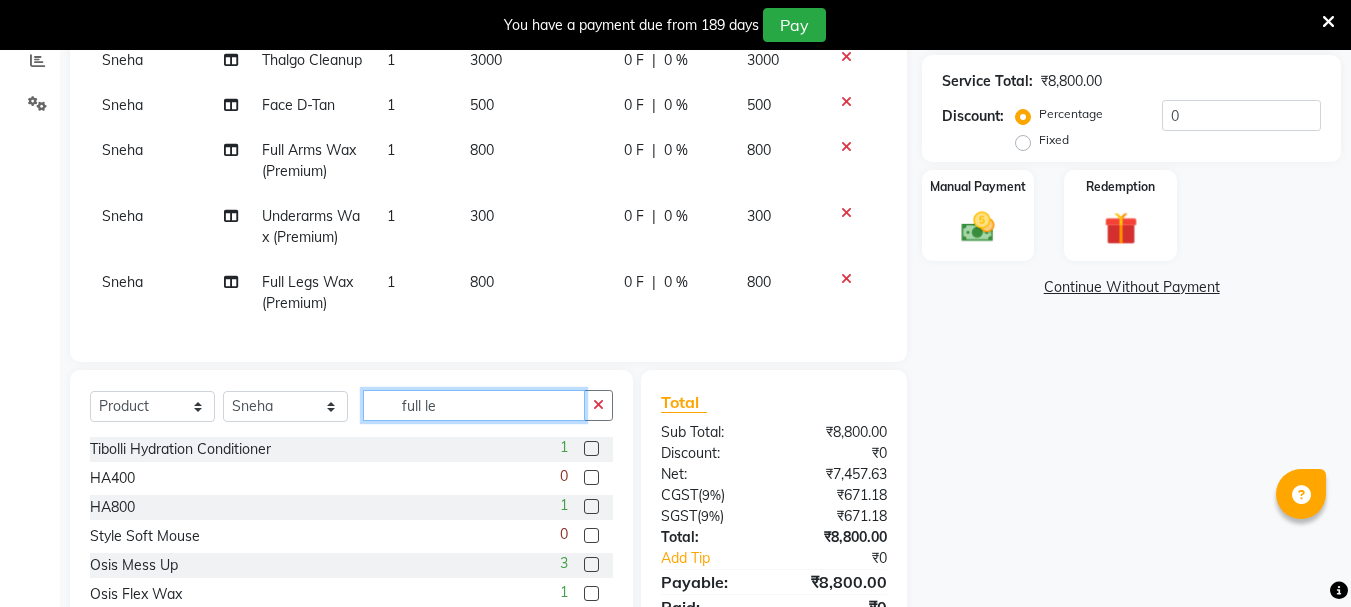 click on "full le" 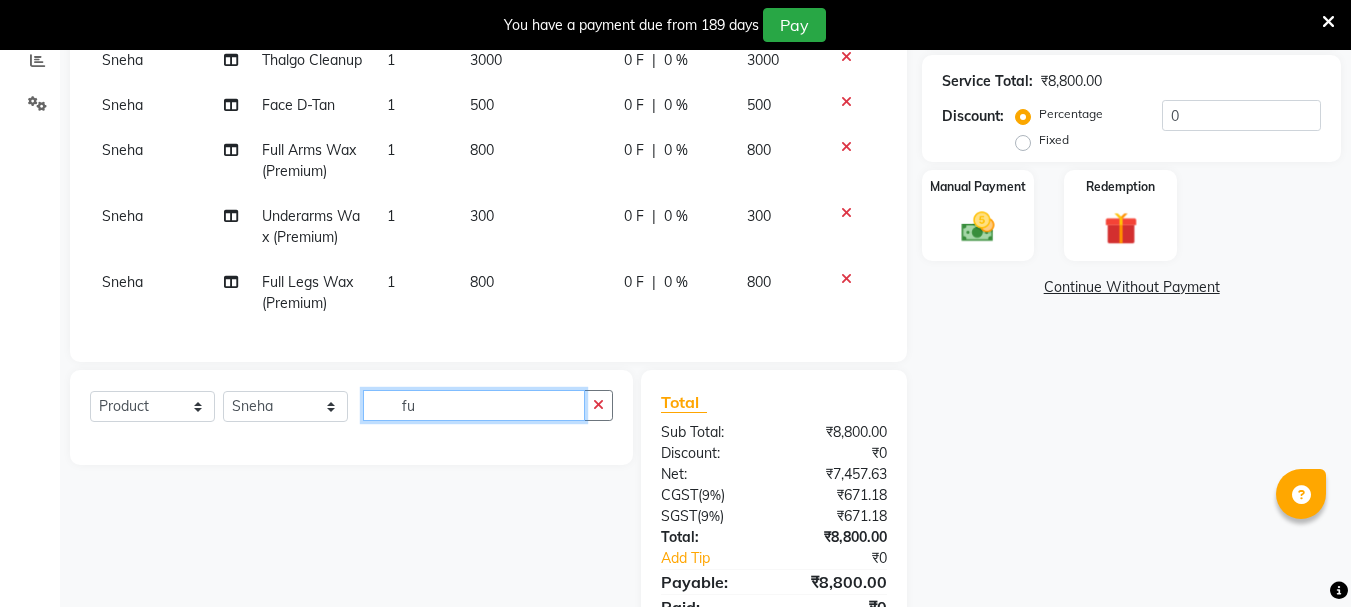 type on "f" 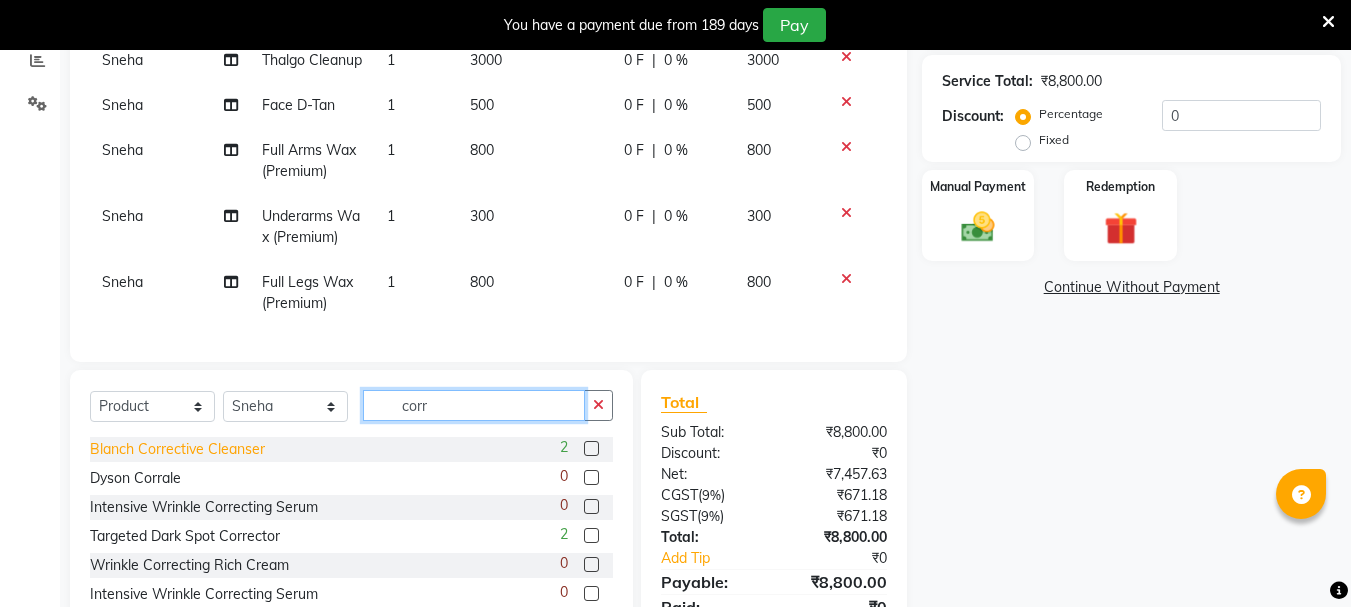type on "corr" 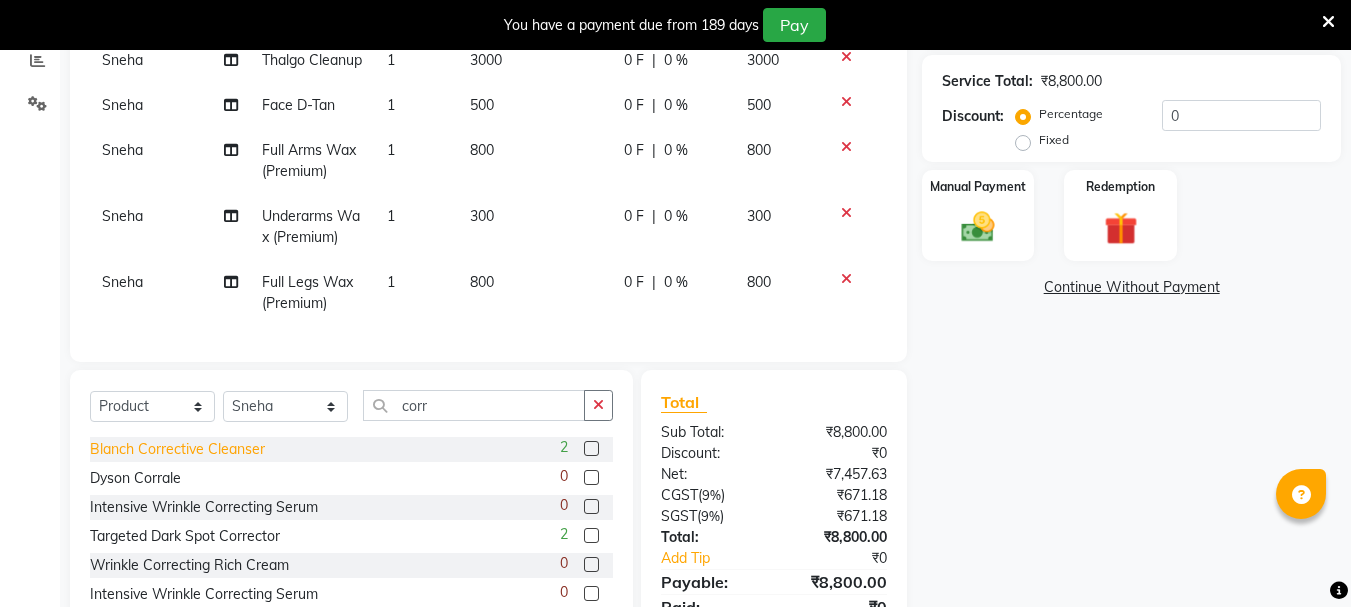 click on "Blanch Corrective Cleanser" 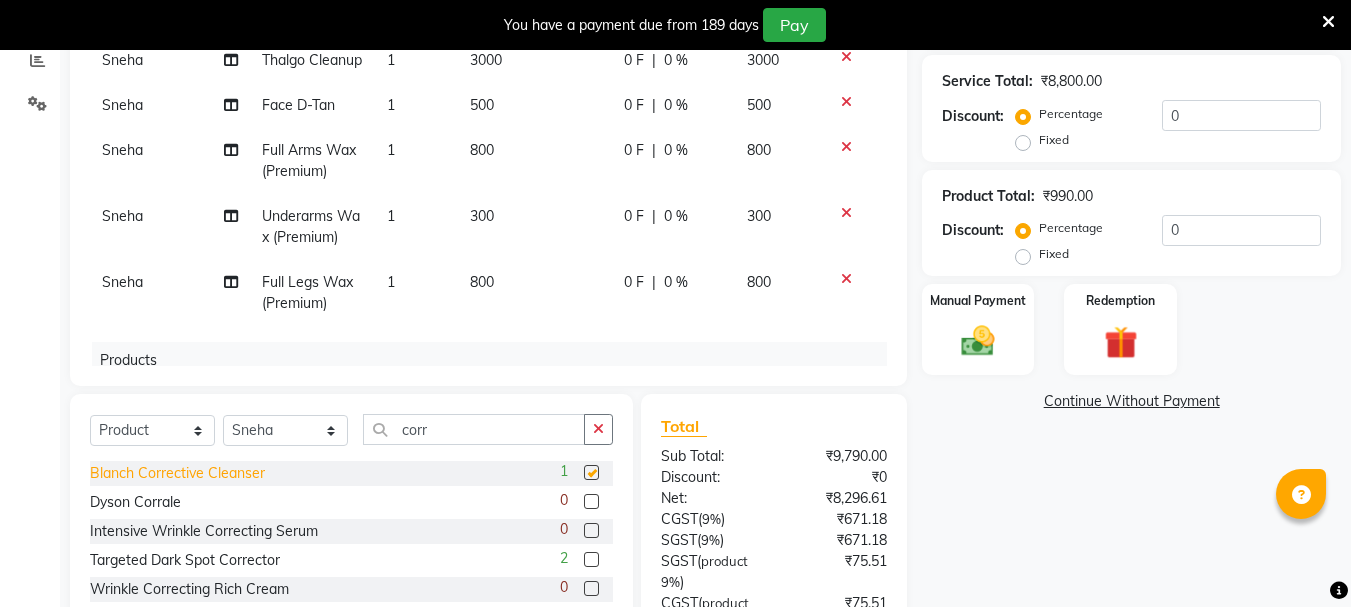 checkbox on "false" 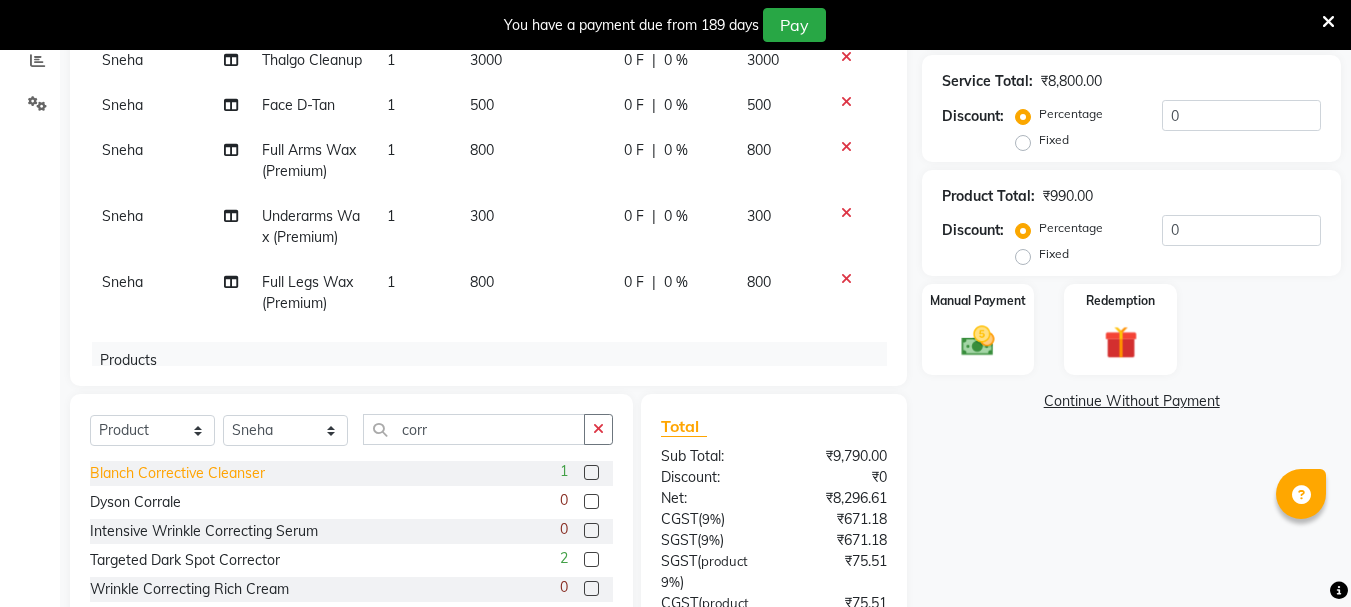 scroll, scrollTop: 3, scrollLeft: 0, axis: vertical 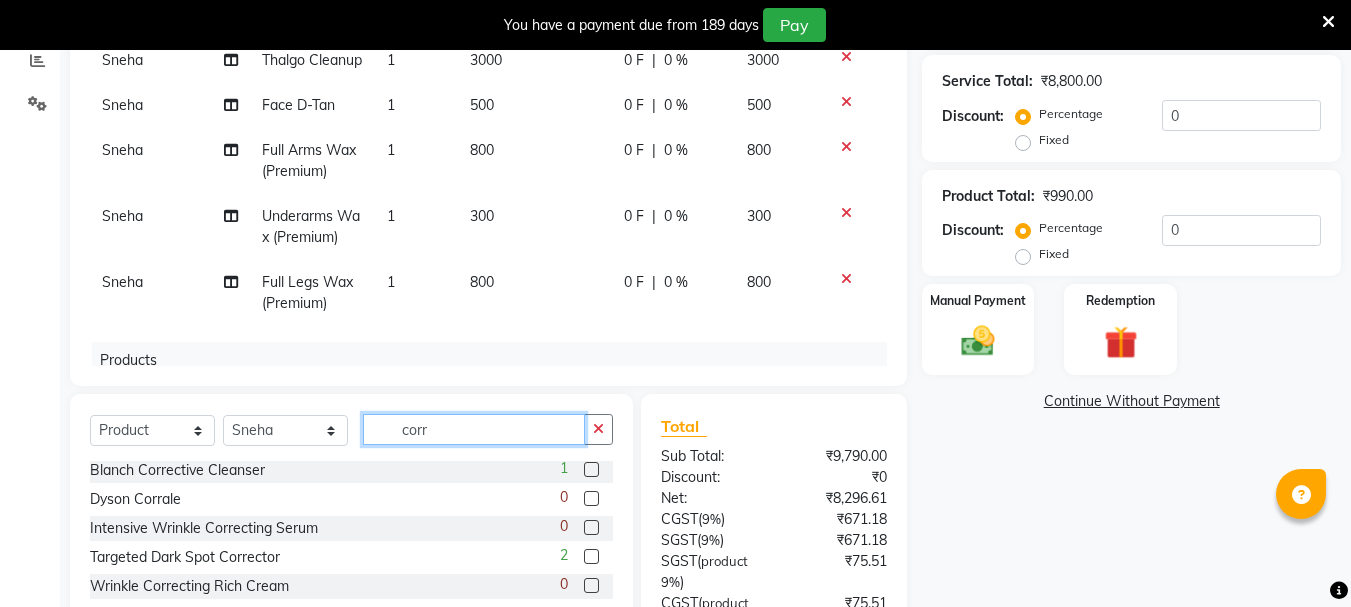 click on "corr" 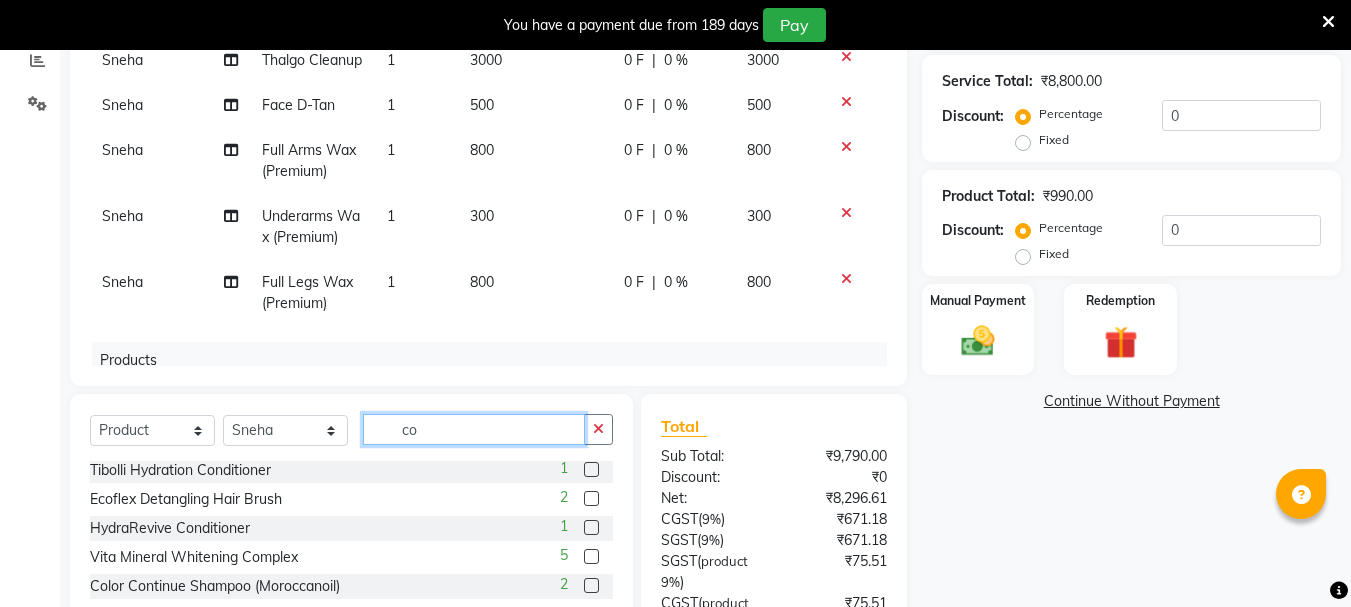 type on "c" 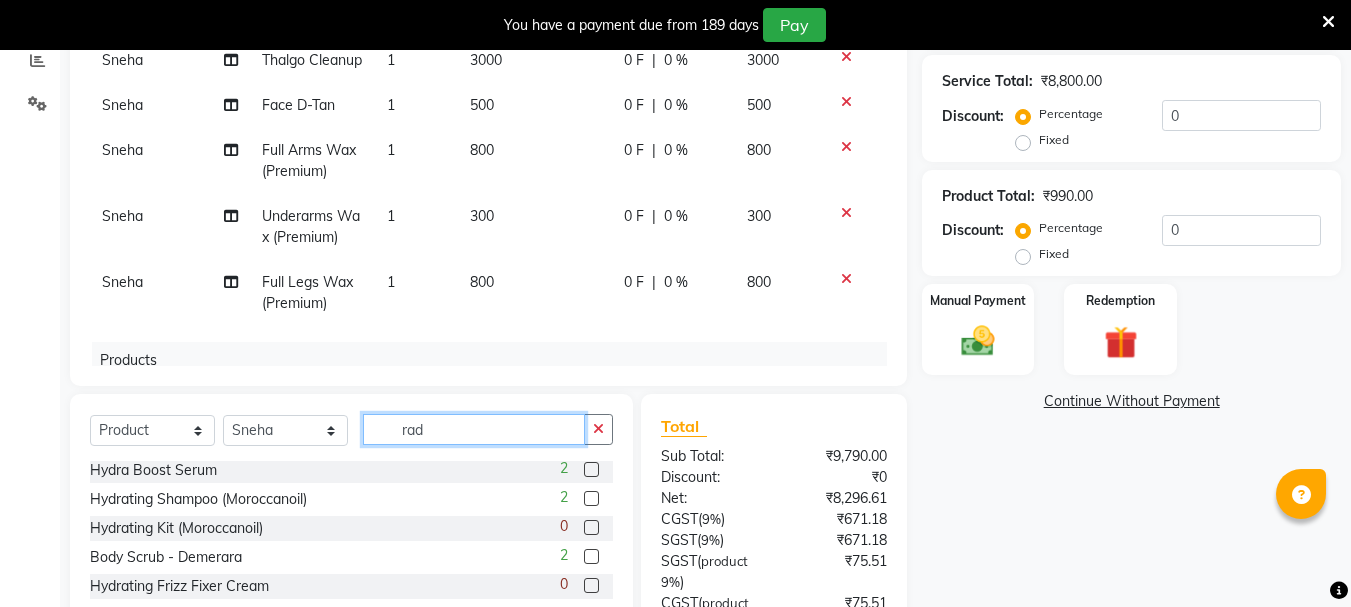 scroll, scrollTop: 0, scrollLeft: 0, axis: both 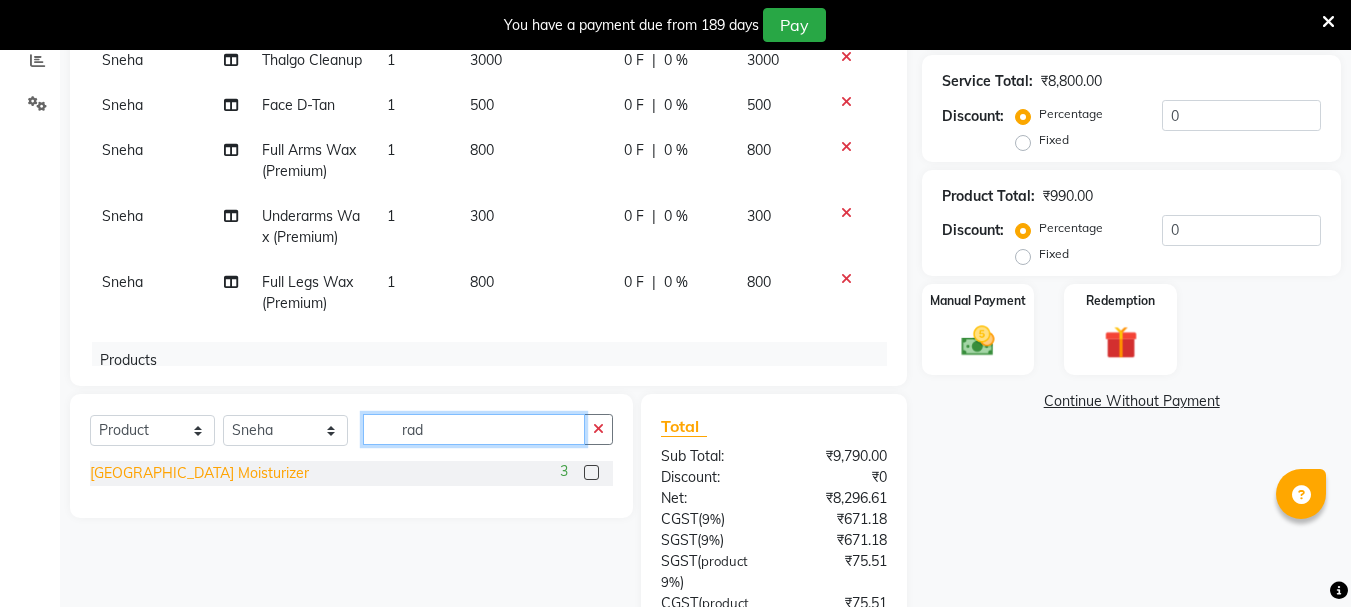 type on "rad" 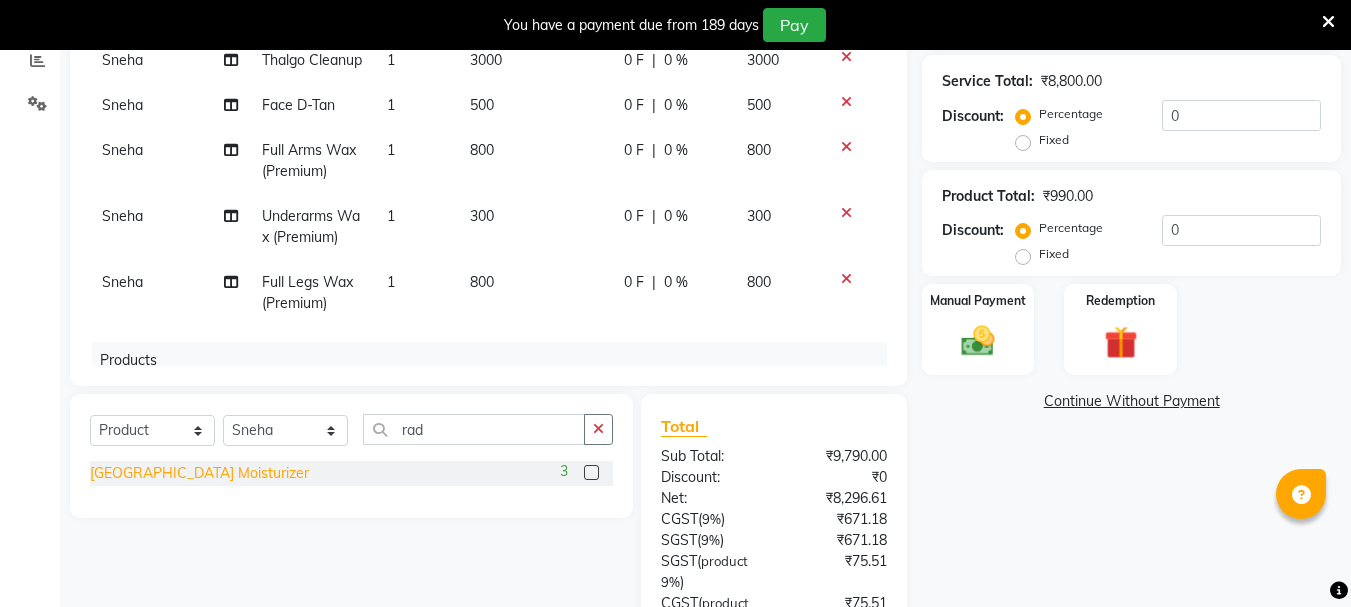 click on "[GEOGRAPHIC_DATA] Moisturizer" 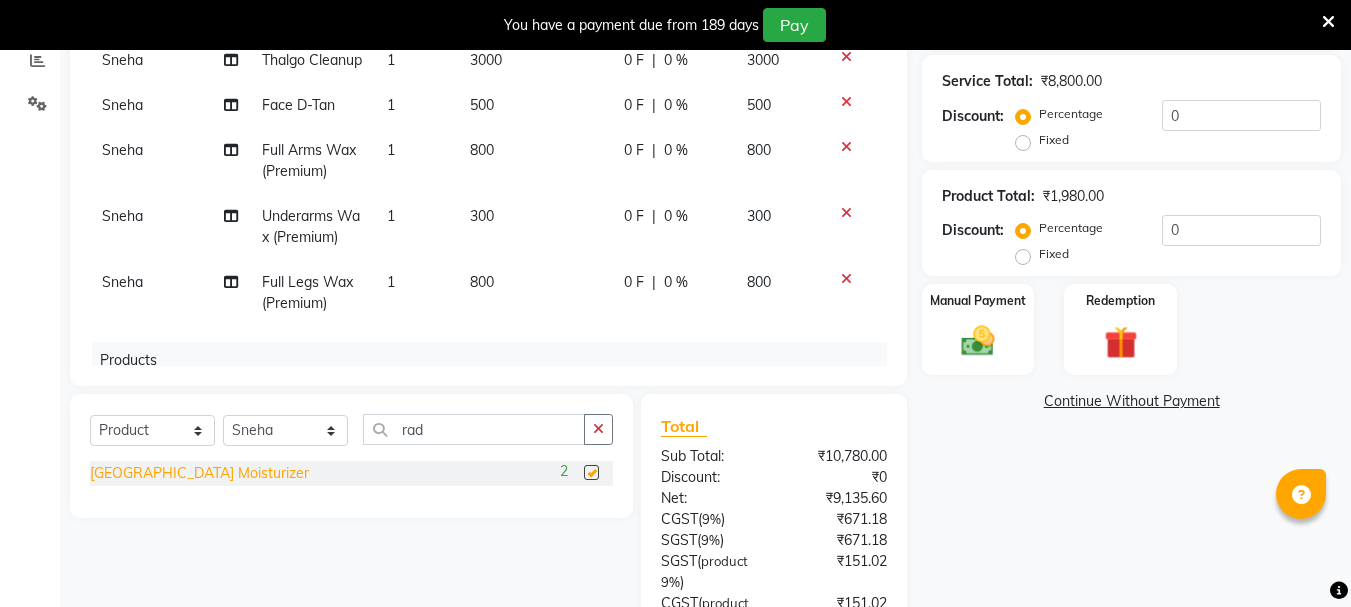 checkbox on "false" 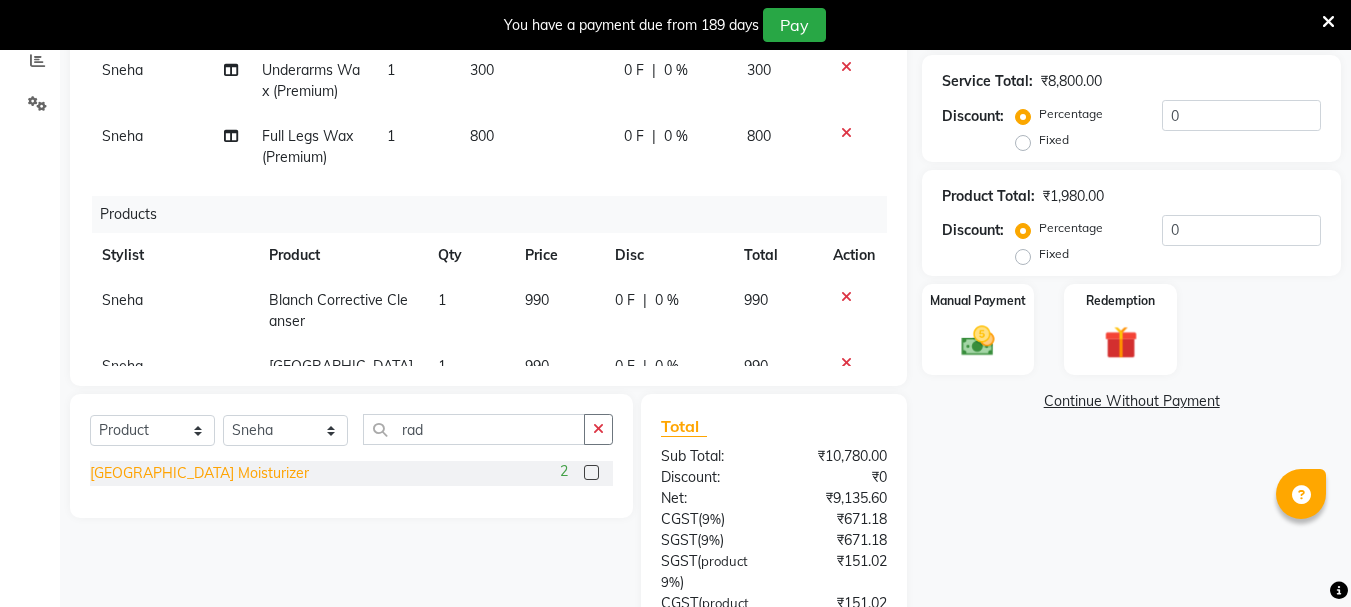 scroll, scrollTop: 242, scrollLeft: 0, axis: vertical 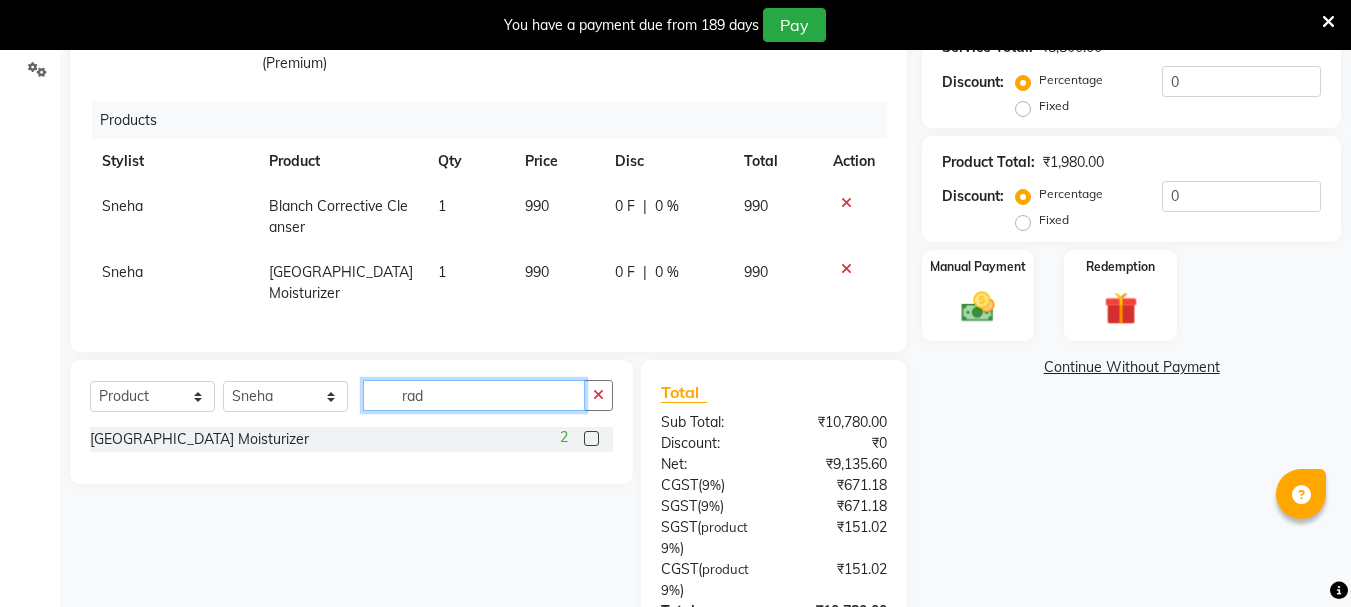 click on "rad" 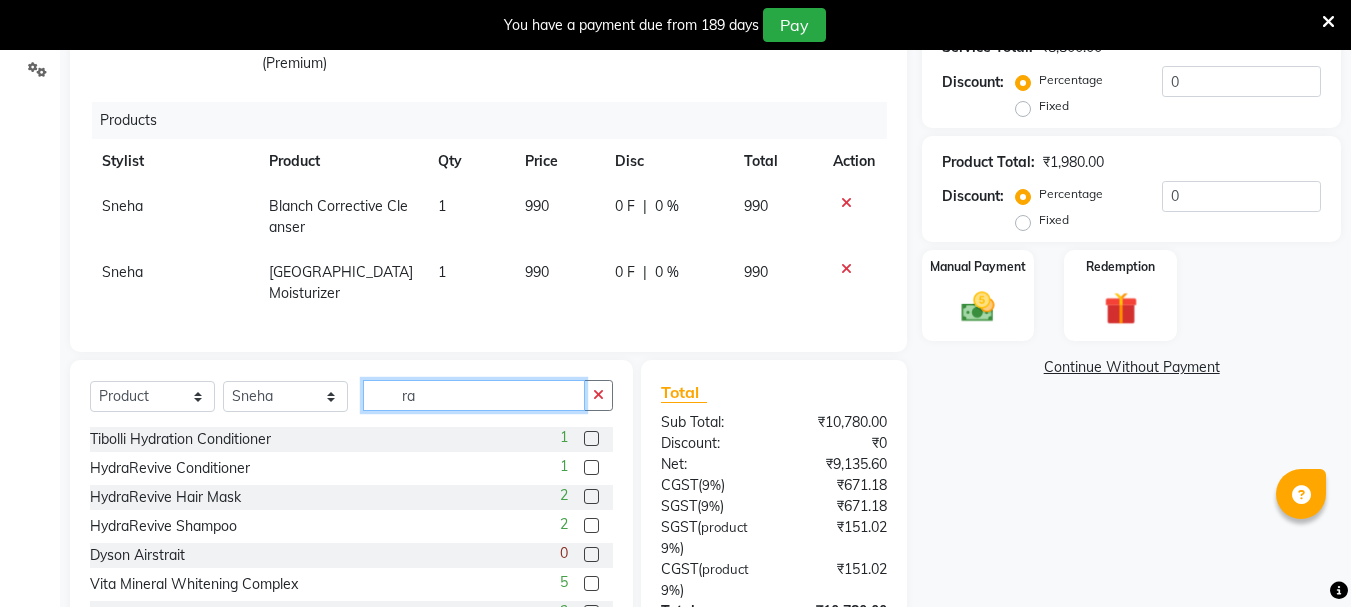 type on "r" 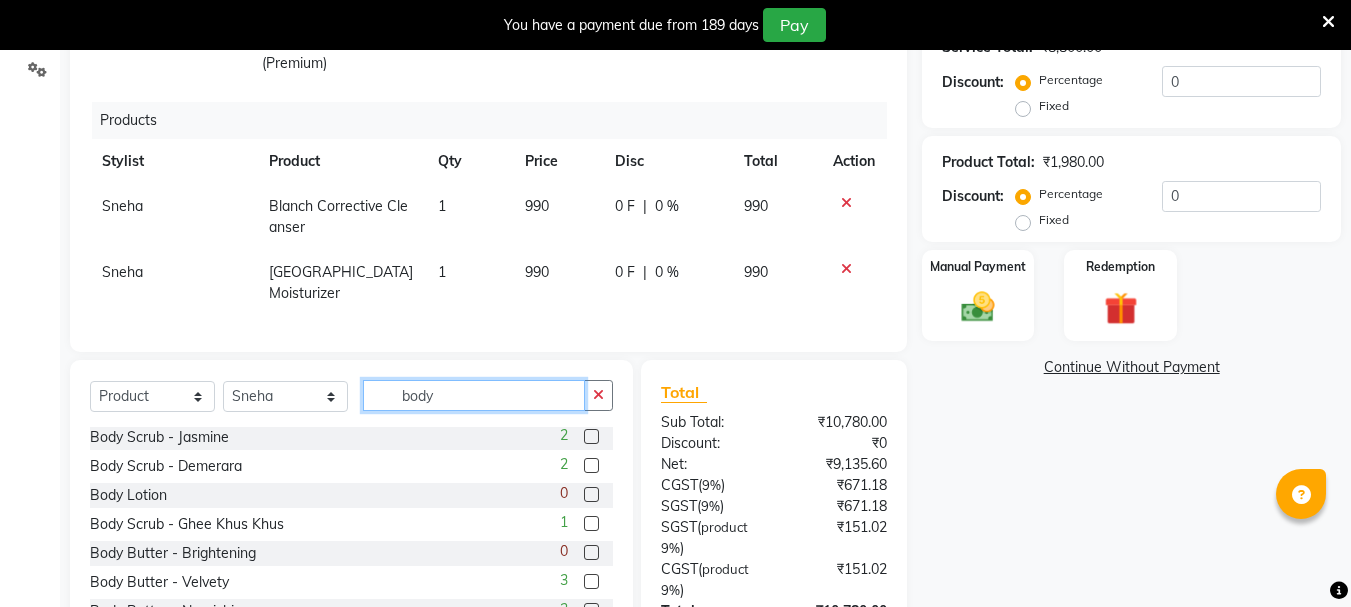 scroll, scrollTop: 177, scrollLeft: 0, axis: vertical 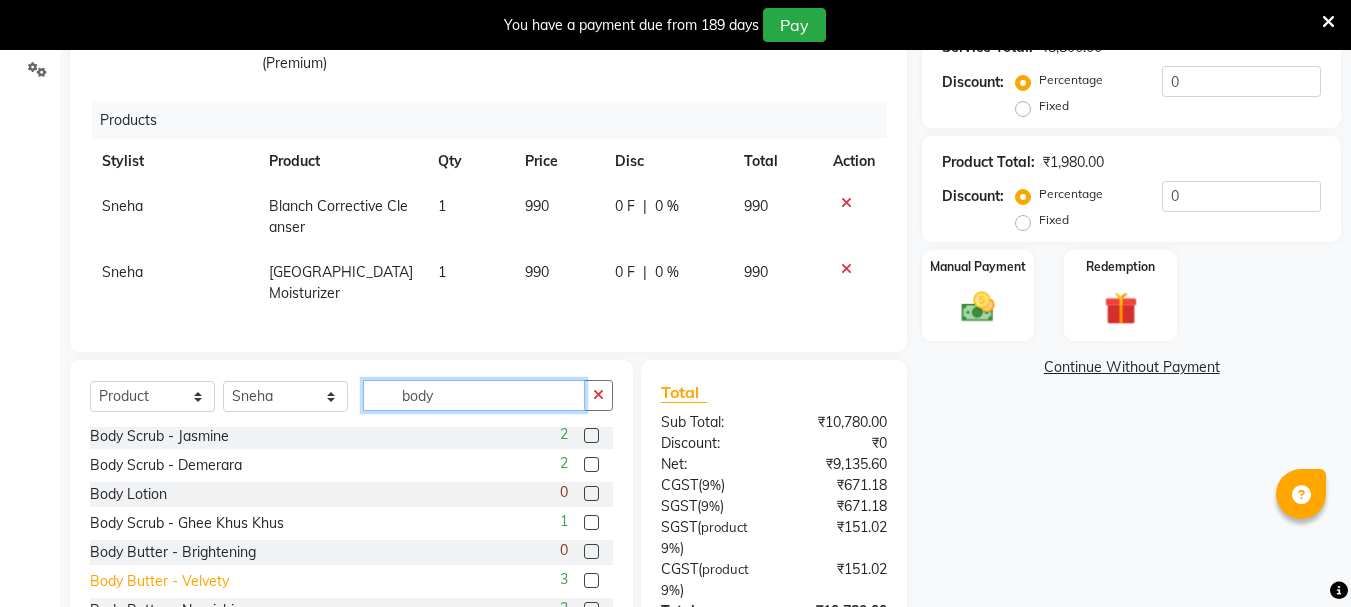 type on "body" 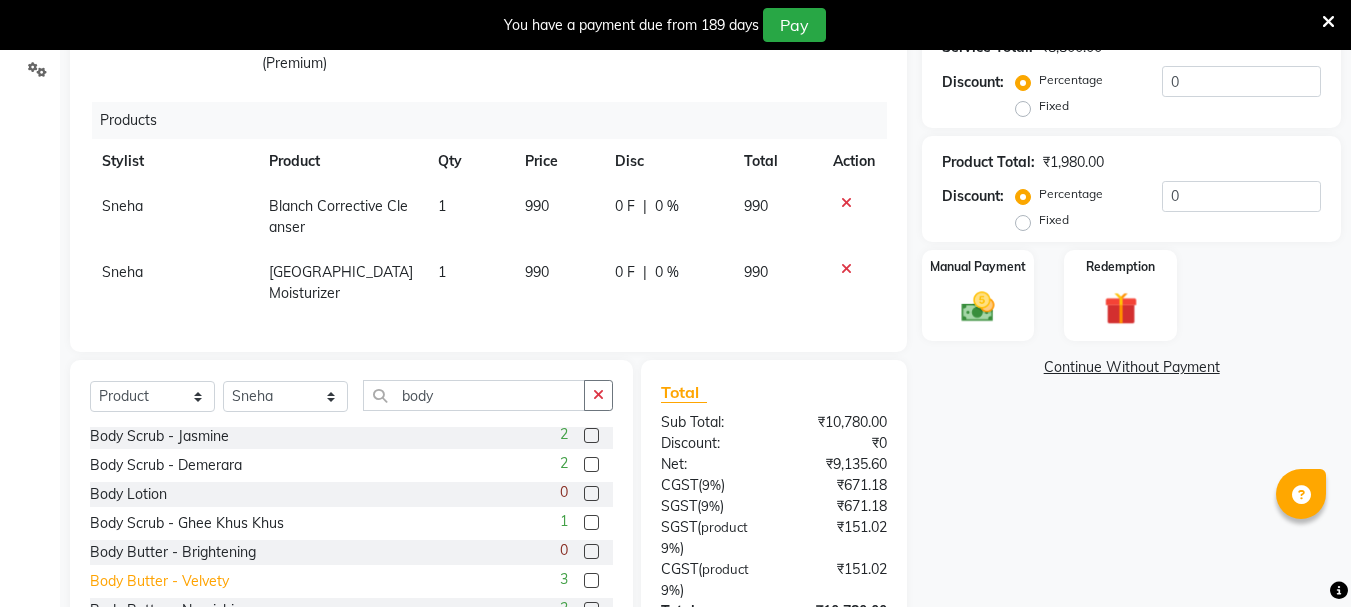 click on "Body Butter - Velvety" 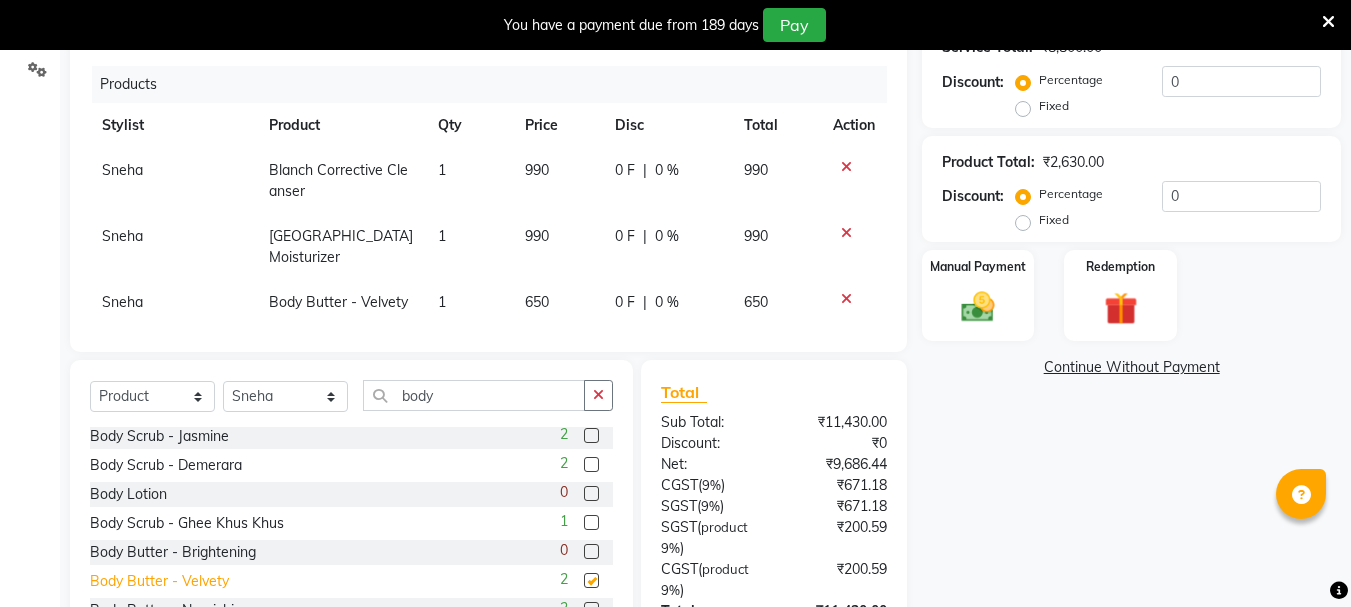 checkbox on "false" 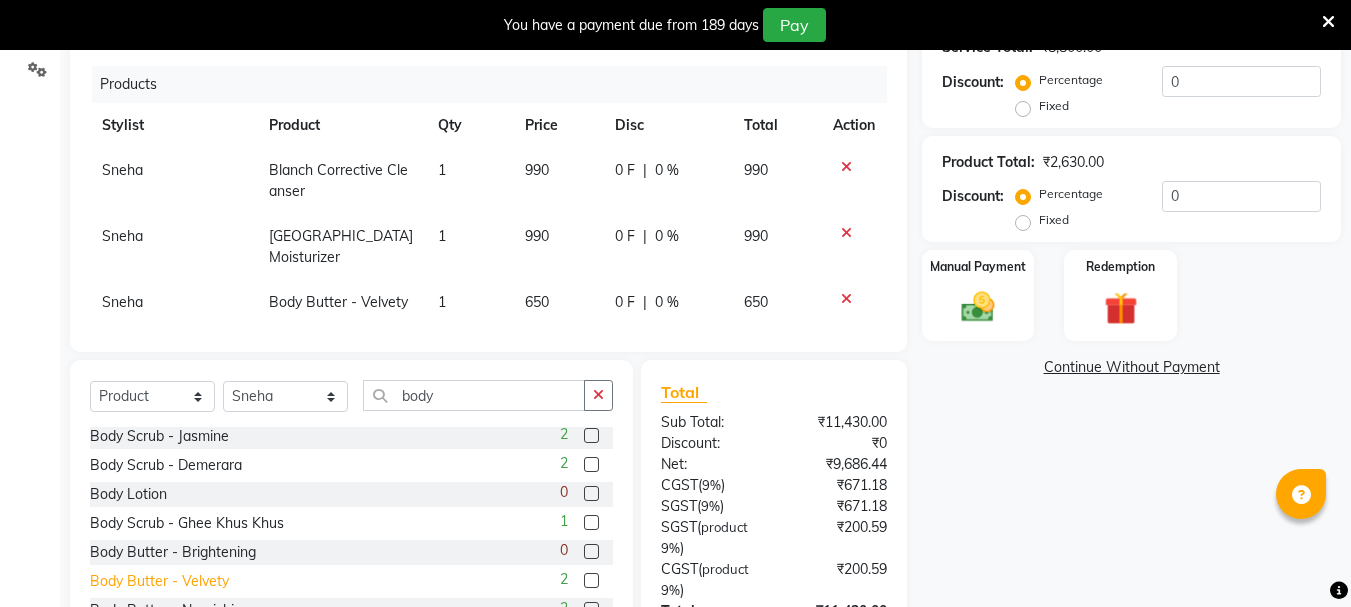scroll, scrollTop: 287, scrollLeft: 0, axis: vertical 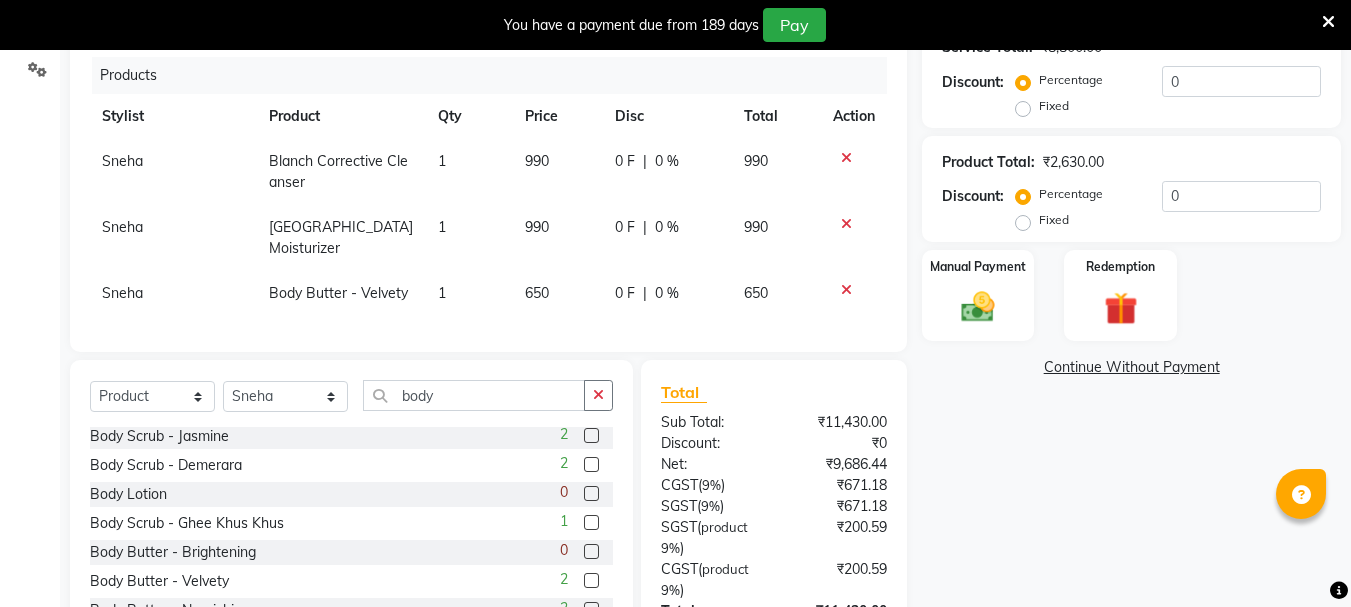 click on "650" 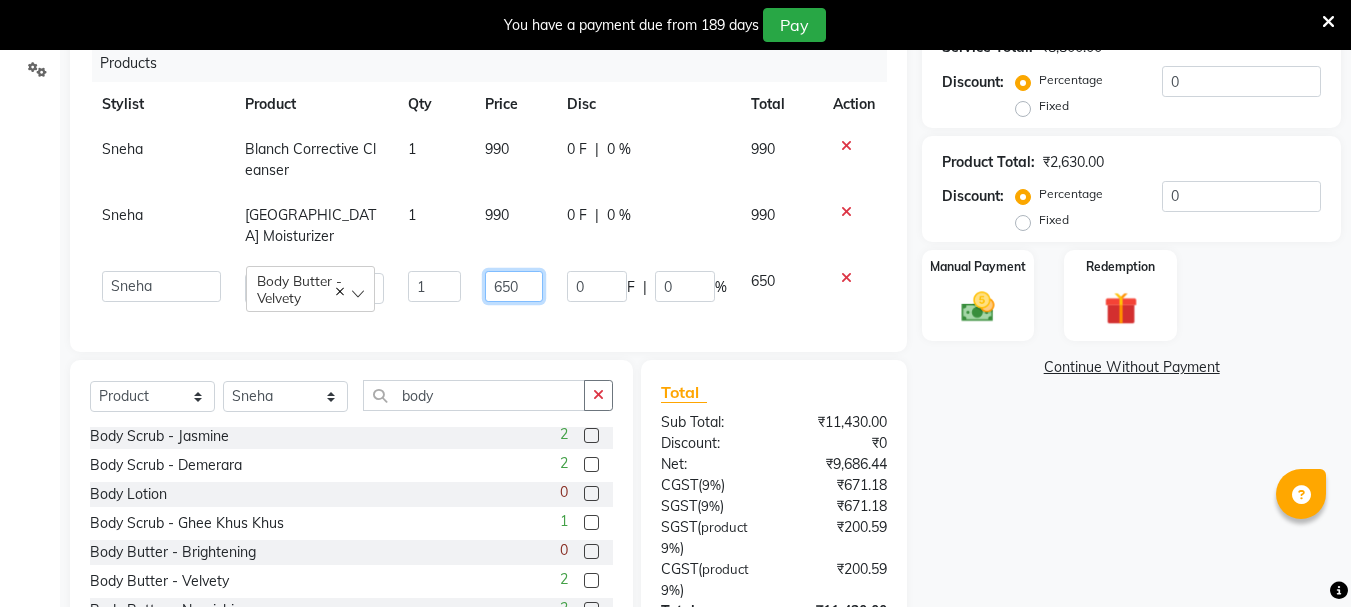 click on "650" 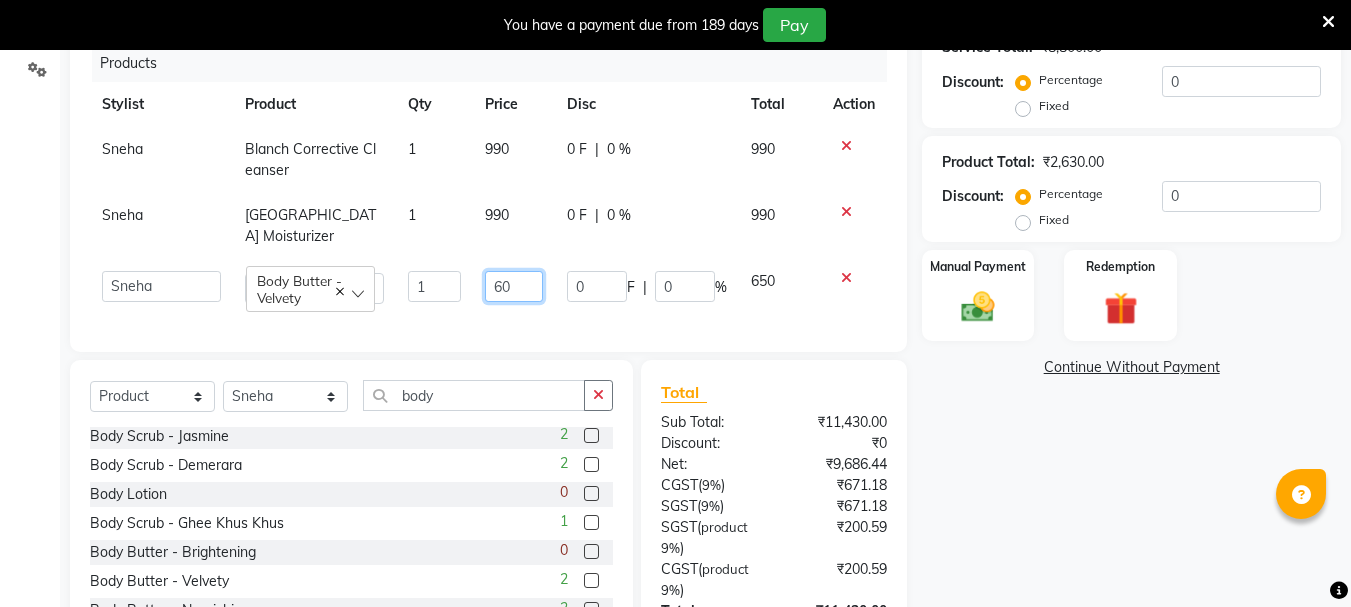 type on "640" 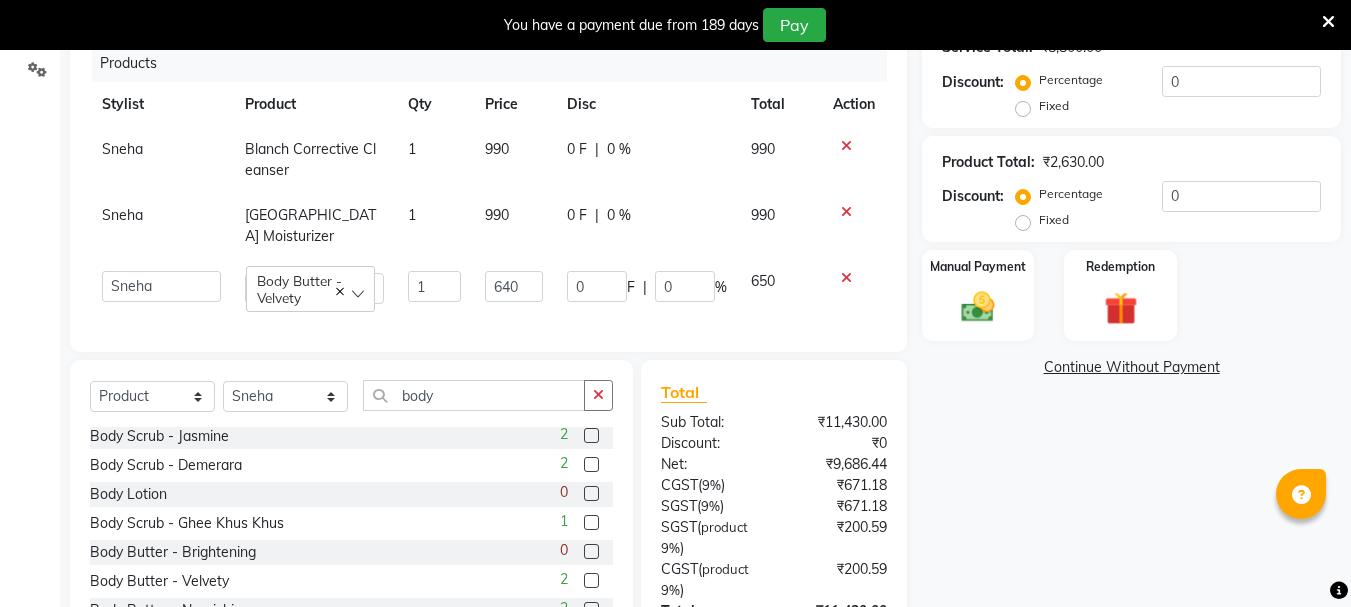 click on "Name: [PERSON_NAME] Membership:  No Active Membership  Total Visits:  9 Card on file:  0 Last Visit:   [DATE] Points:   0  Apply Discount Select Coupon → Birthday Coupon Code Apply Service Total:  ₹8,800.00  Discount:  Percentage   Fixed  0 Product Total:  ₹2,630.00  Discount:  Percentage   Fixed  0 Manual Payment Redemption  Continue Without Payment" 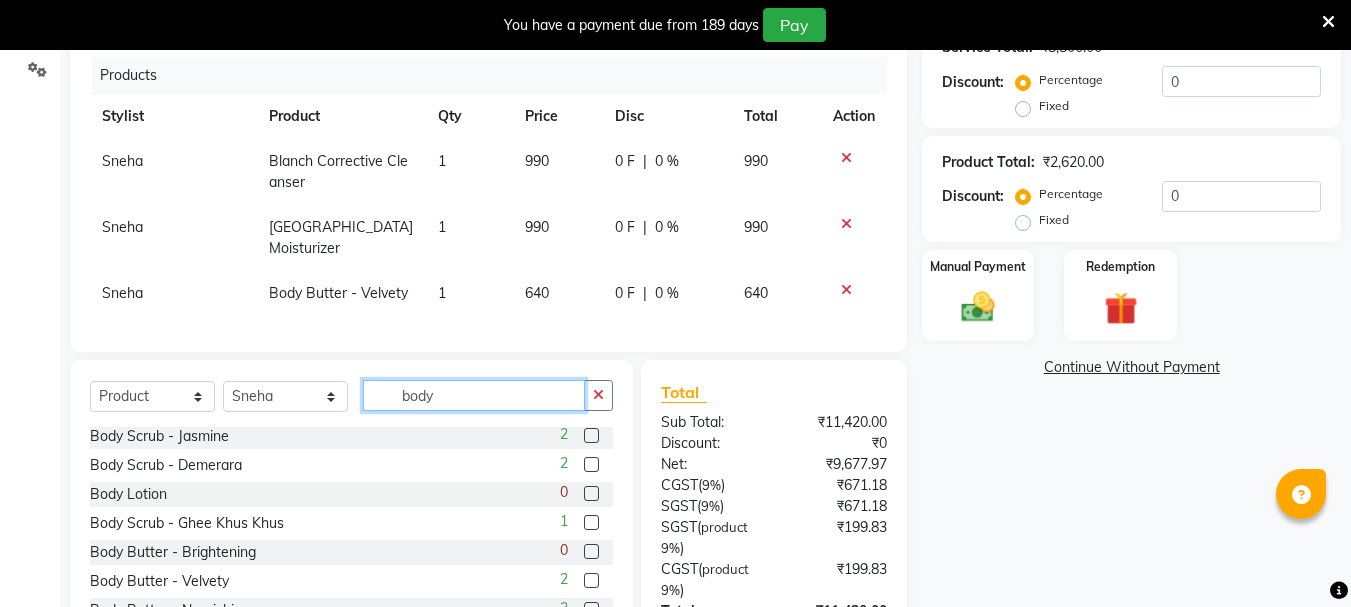 click on "body" 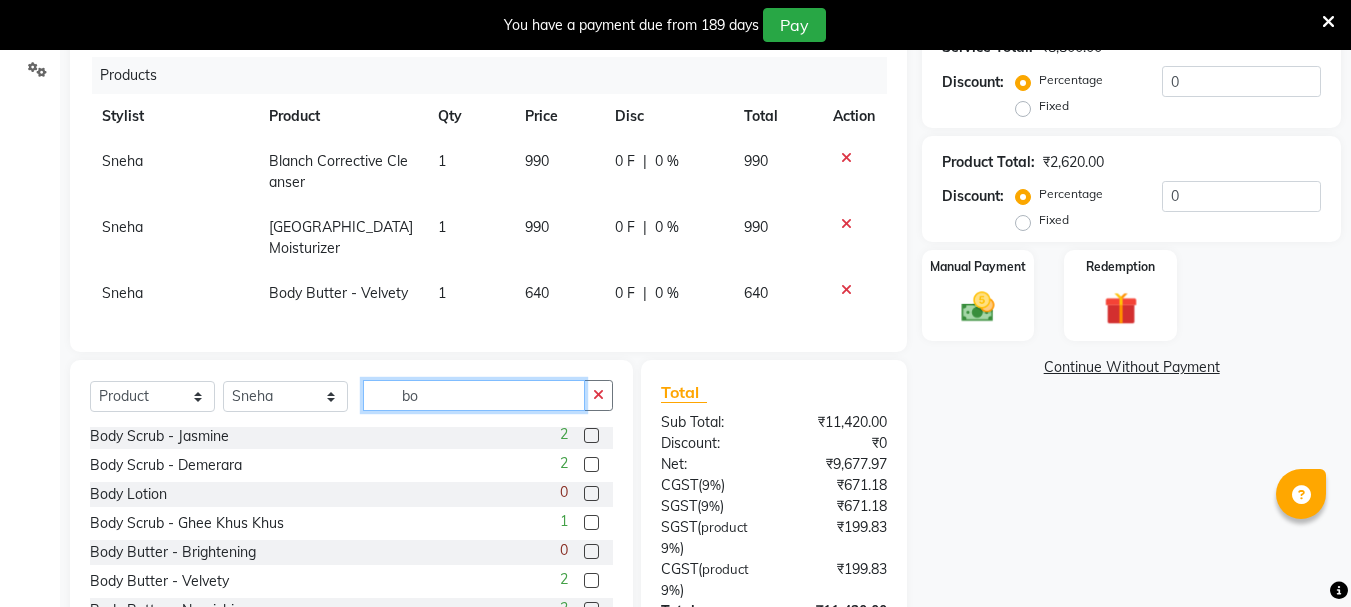 type on "b" 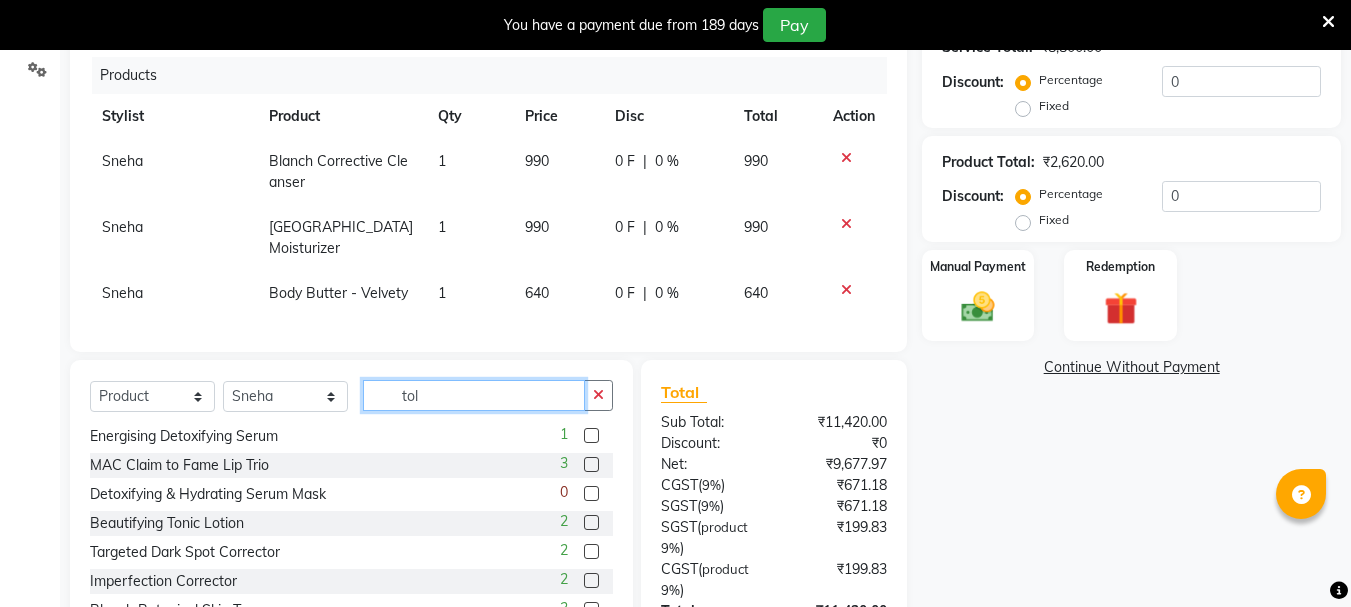 scroll, scrollTop: 0, scrollLeft: 0, axis: both 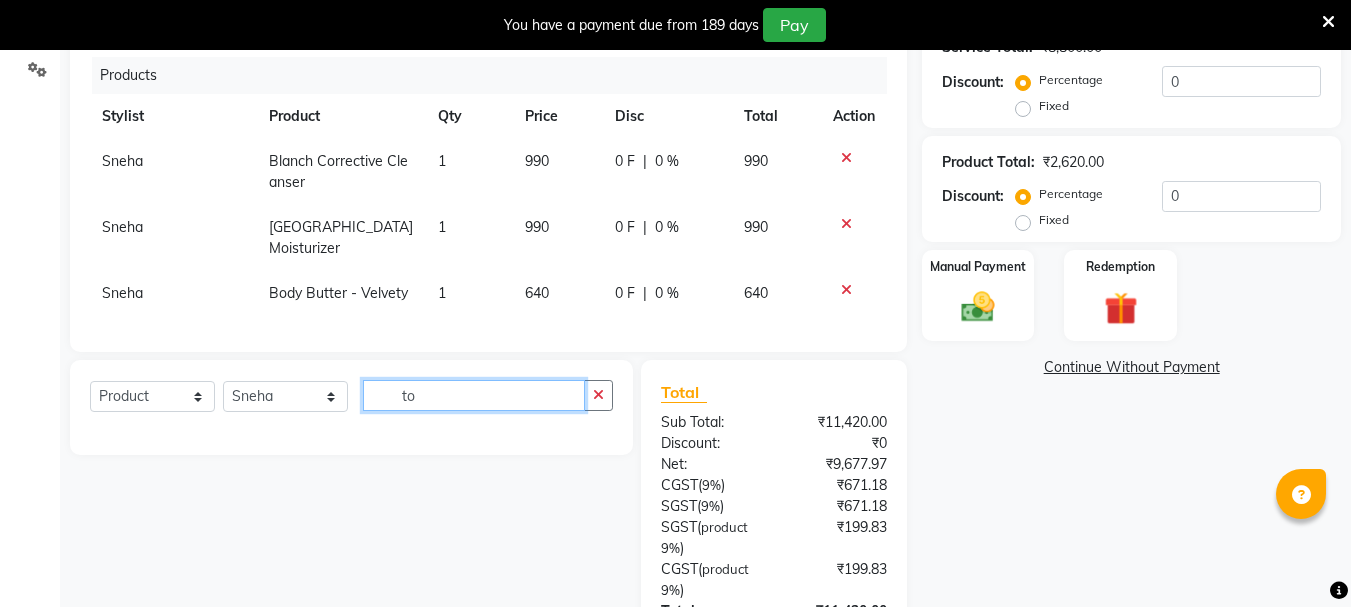 type on "t" 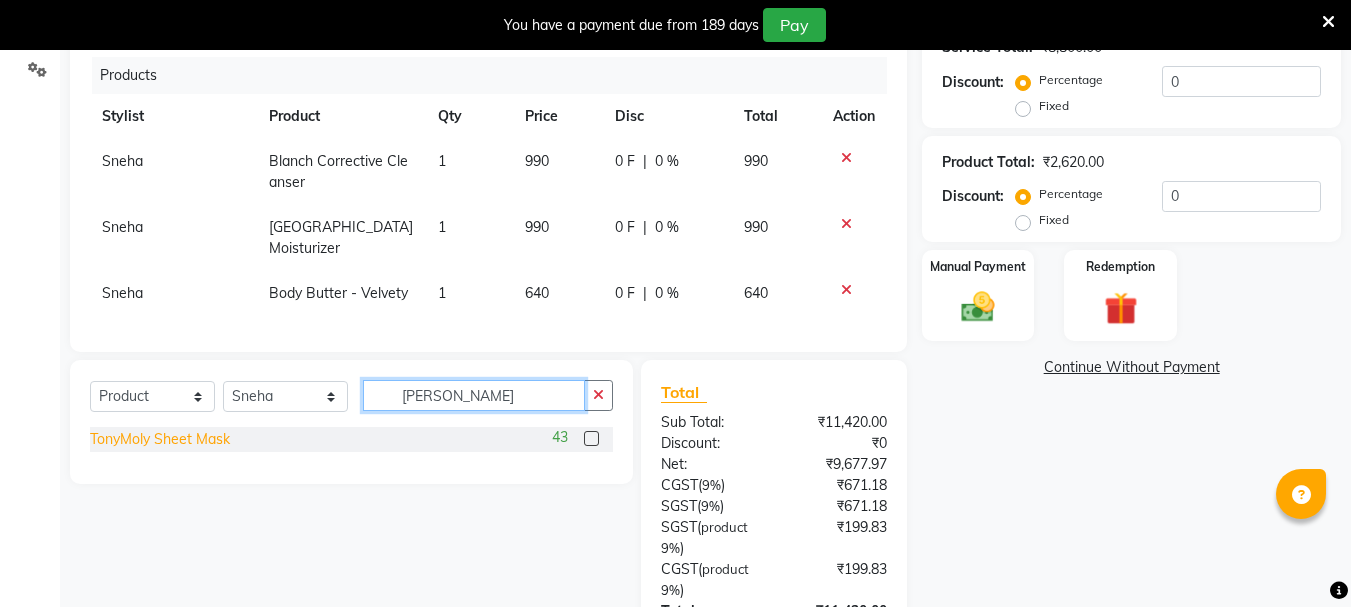 type on "[PERSON_NAME]" 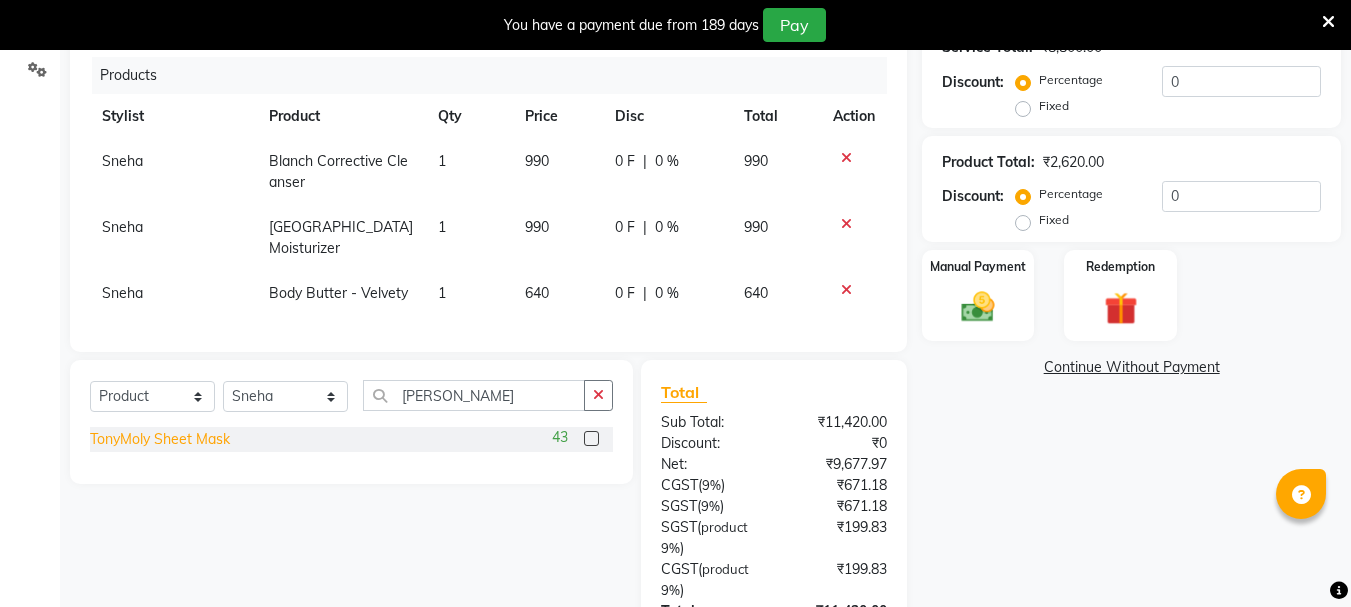 click on "TonyMoly Sheet Mask" 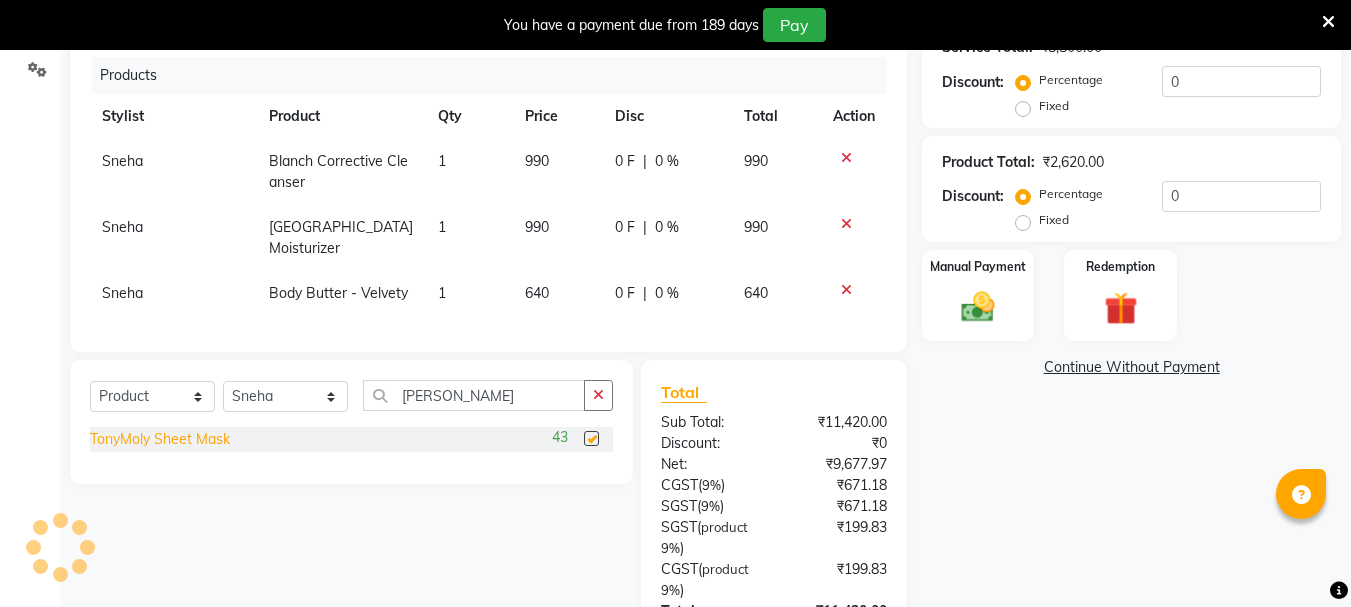 checkbox on "false" 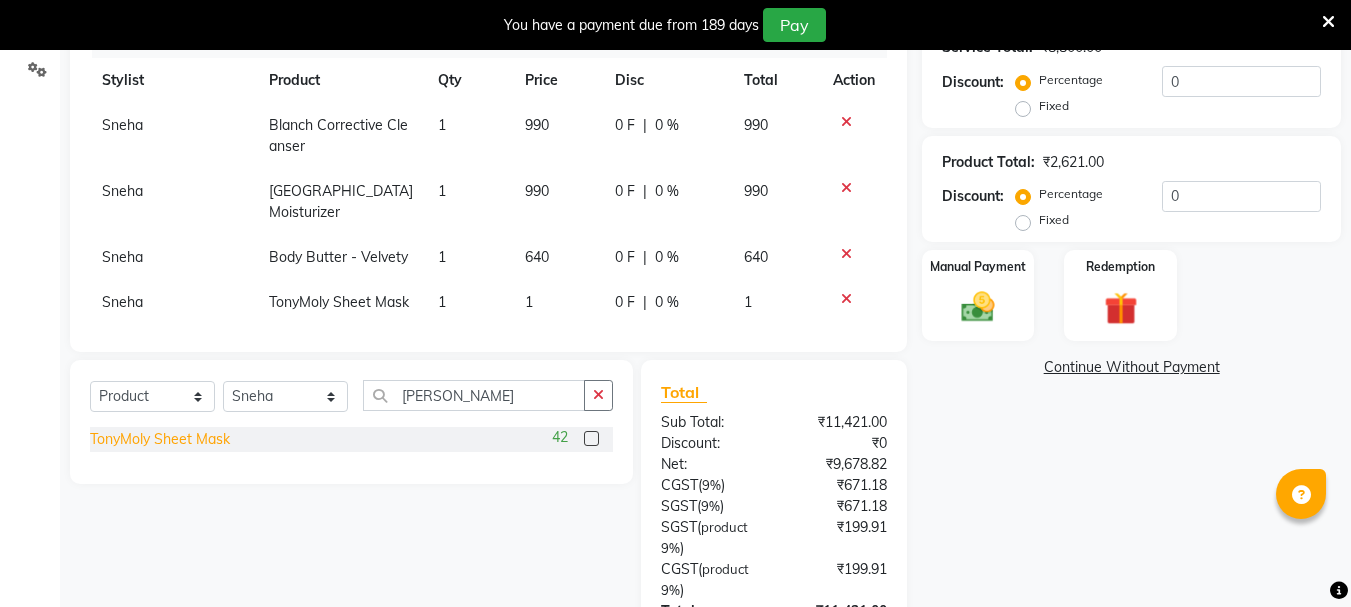 scroll, scrollTop: 332, scrollLeft: 0, axis: vertical 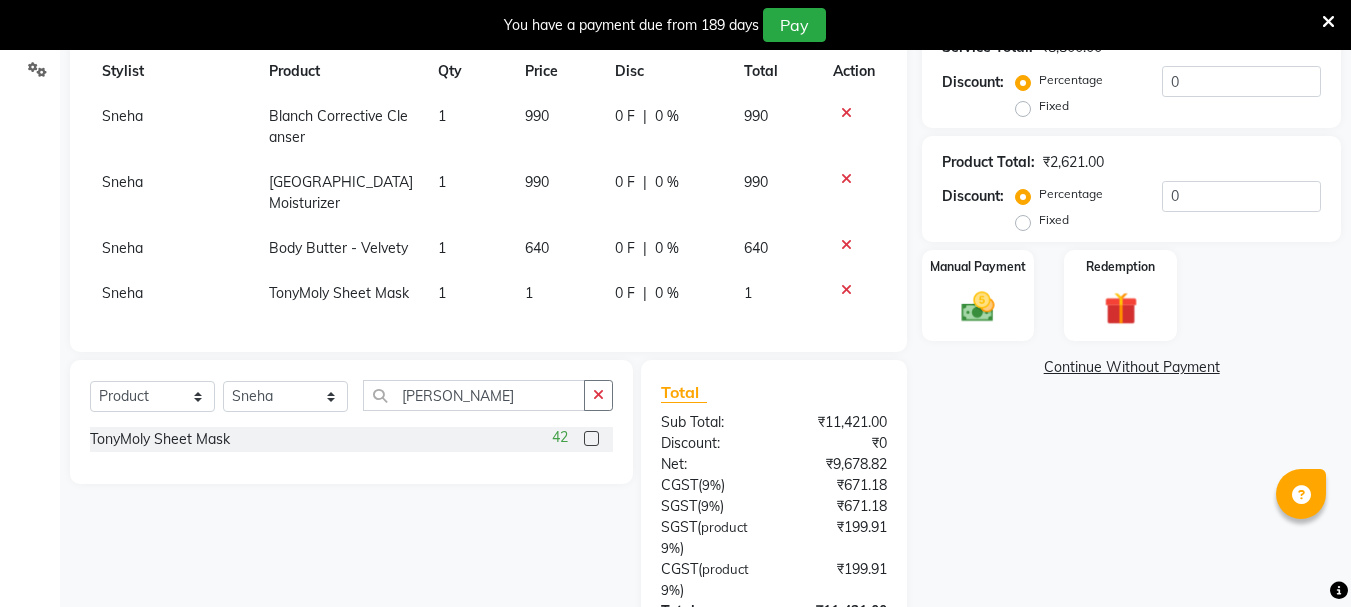 click on "1" 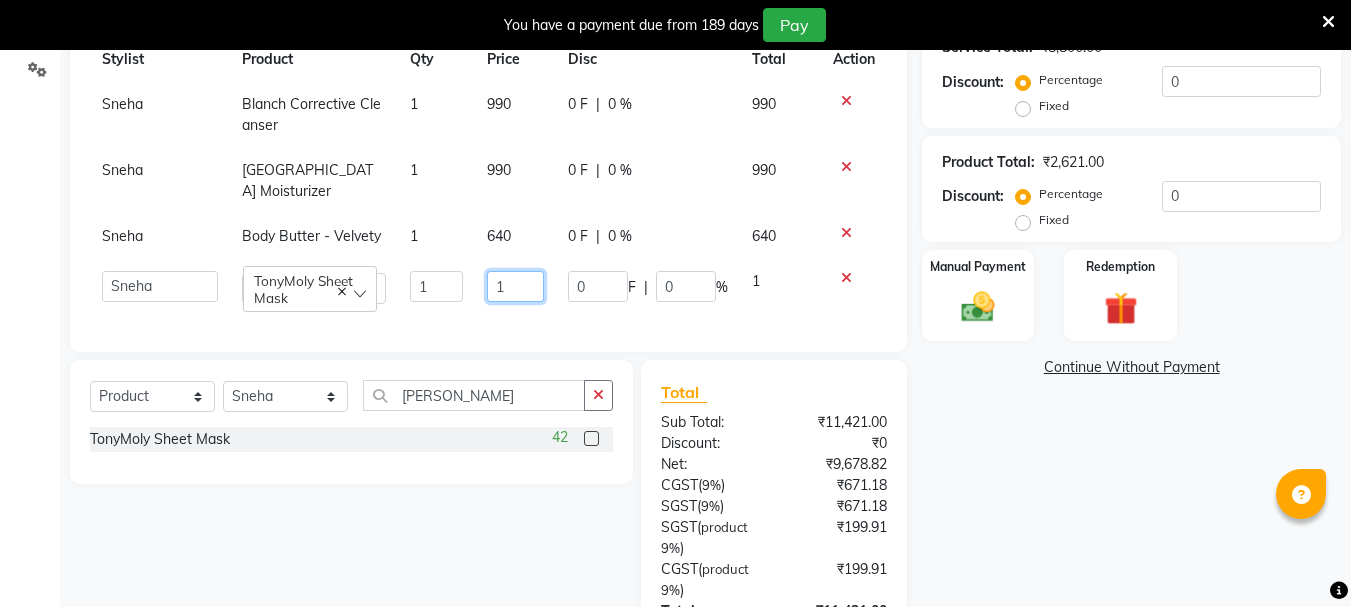 click on "1" 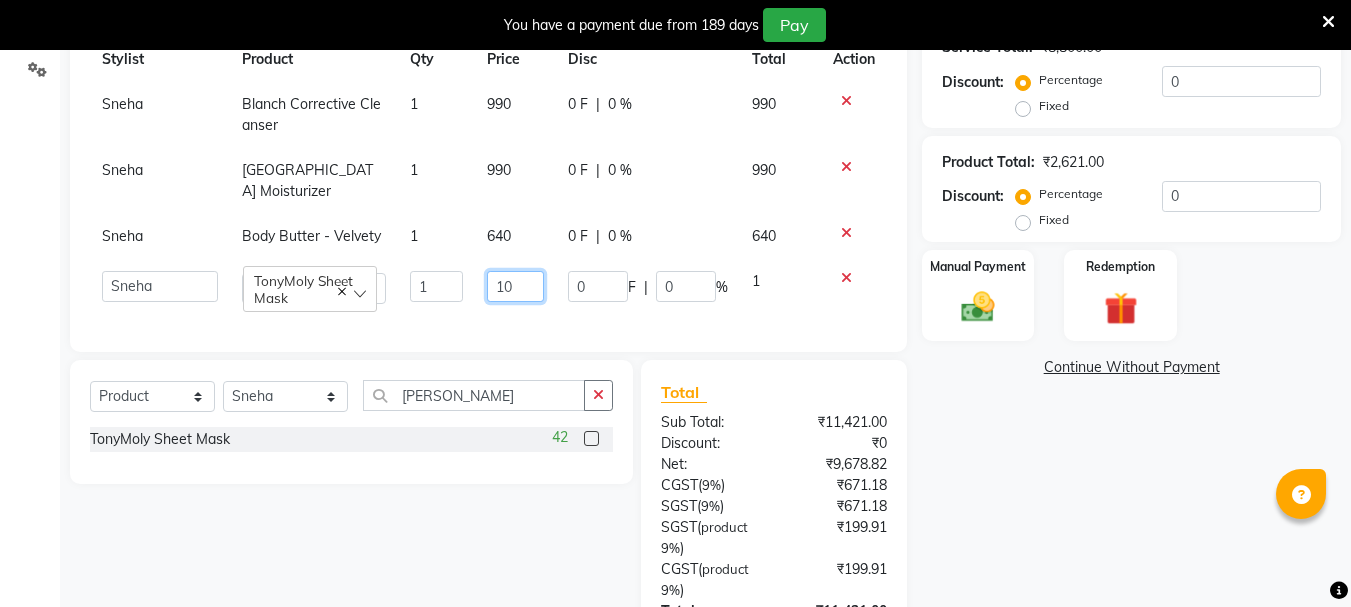 type on "100" 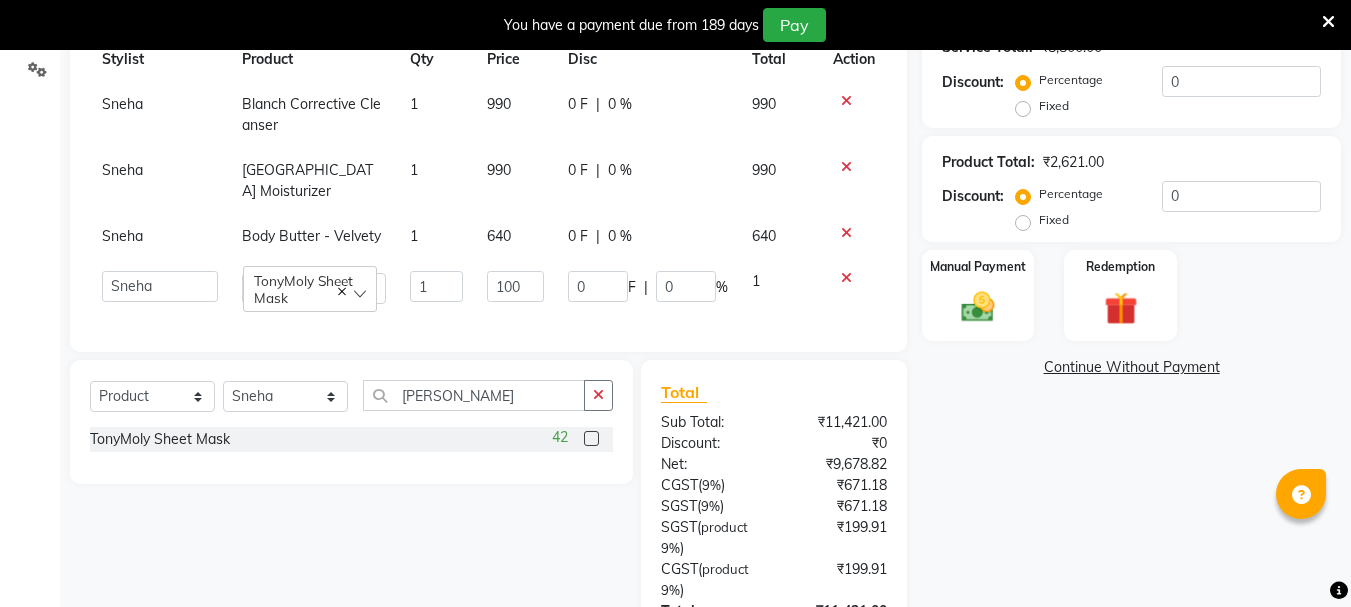 click on "Name: [PERSON_NAME] Membership:  No Active Membership  Total Visits:  9 Card on file:  0 Last Visit:   [DATE] Points:   0  Apply Discount Select Coupon → Birthday Coupon Code Apply Service Total:  ₹8,800.00  Discount:  Percentage   Fixed  0 Product Total:  ₹2,621.00  Discount:  Percentage   Fixed  0 Manual Payment Redemption  Continue Without Payment" 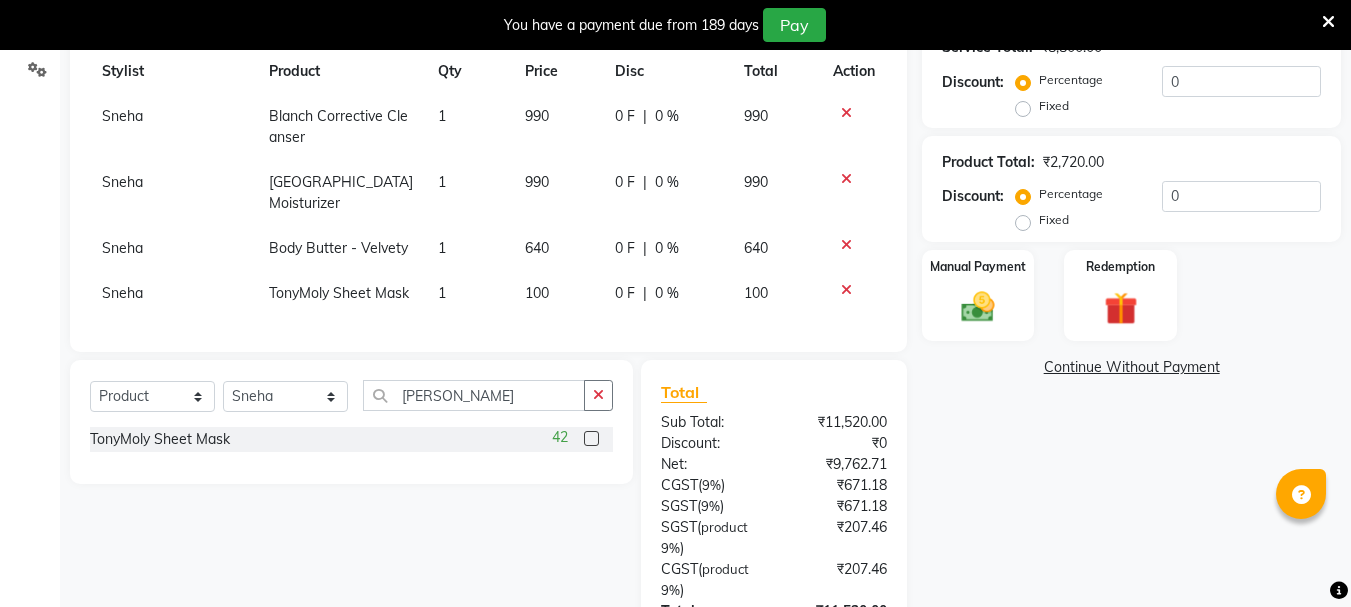 click on "1" 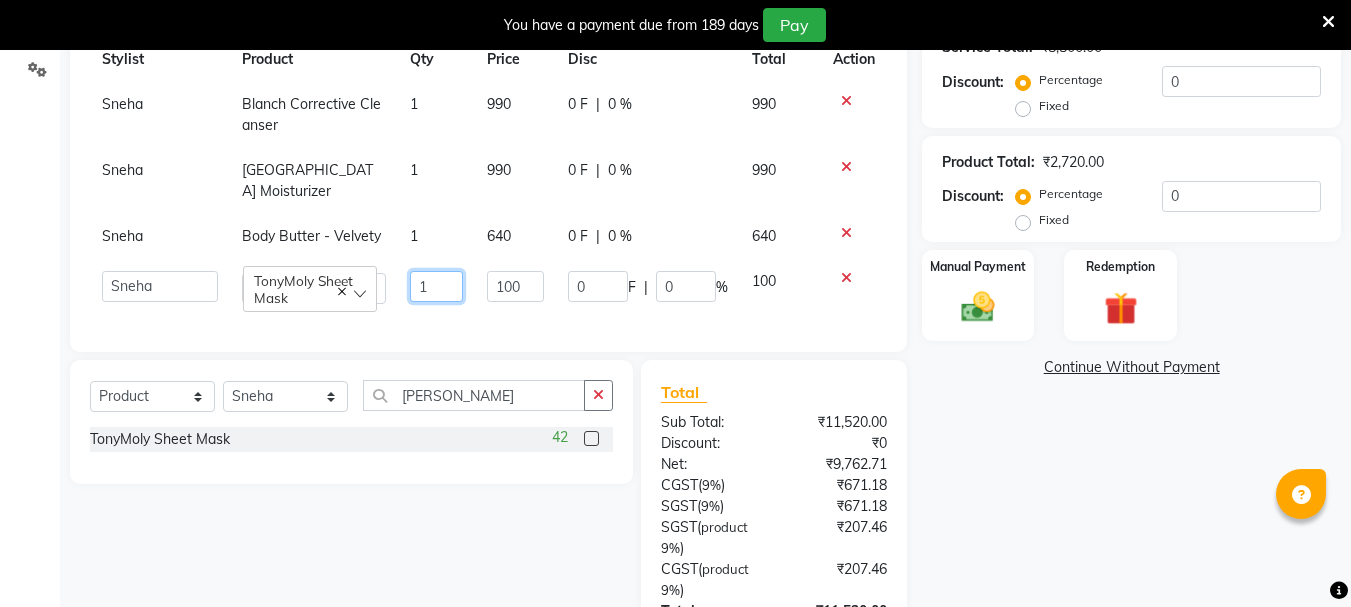 click on "1" 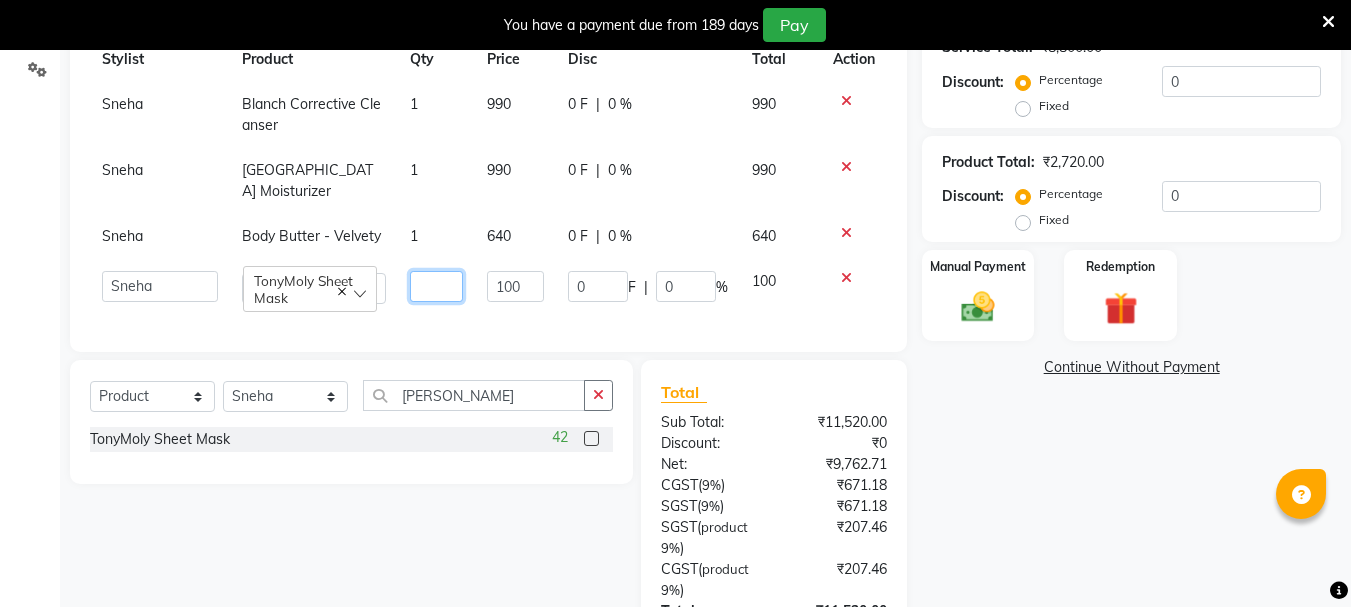 type on "2" 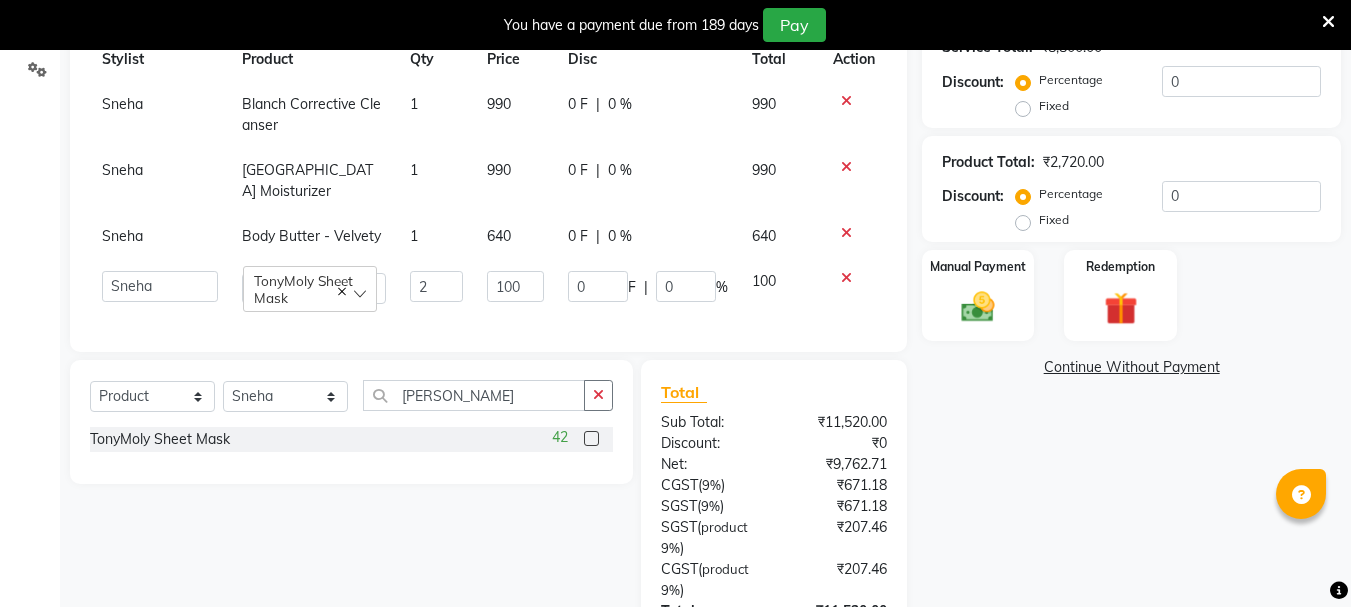 click on "Name: [PERSON_NAME] Membership:  No Active Membership  Total Visits:  9 Card on file:  0 Last Visit:   [DATE] Points:   0  Apply Discount Select Coupon → Birthday Coupon Code Apply Service Total:  ₹8,800.00  Discount:  Percentage   Fixed  0 Product Total:  ₹2,720.00  Discount:  Percentage   Fixed  0 Manual Payment Redemption  Continue Without Payment" 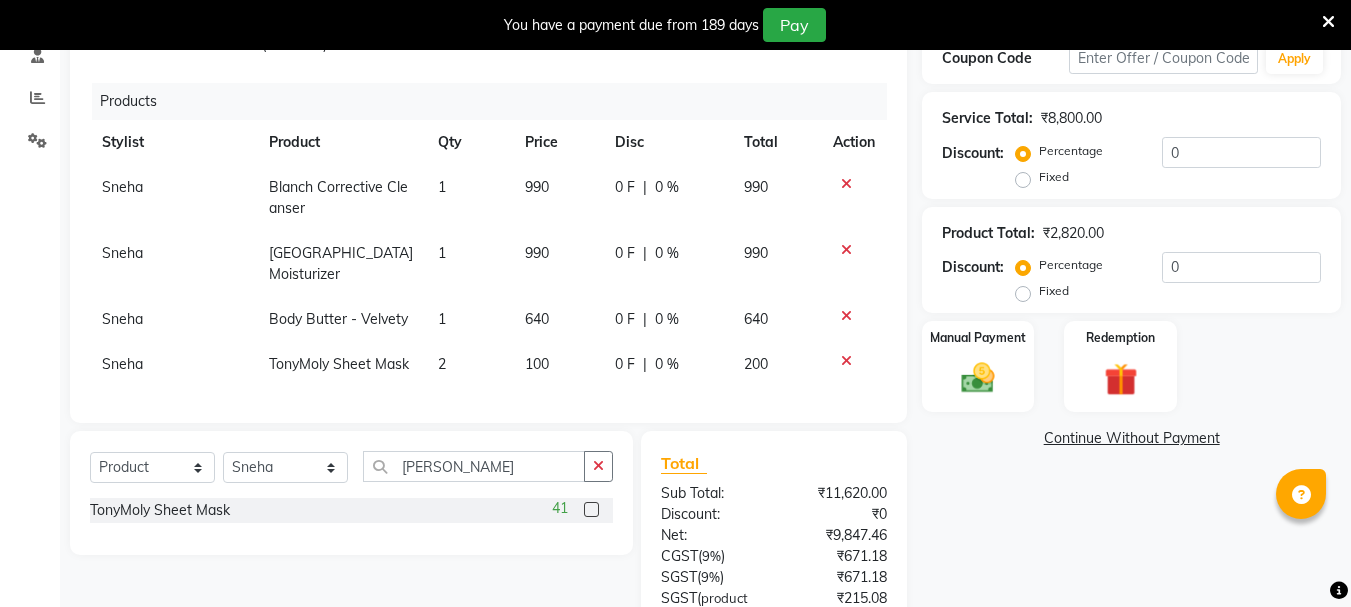 scroll, scrollTop: 394, scrollLeft: 0, axis: vertical 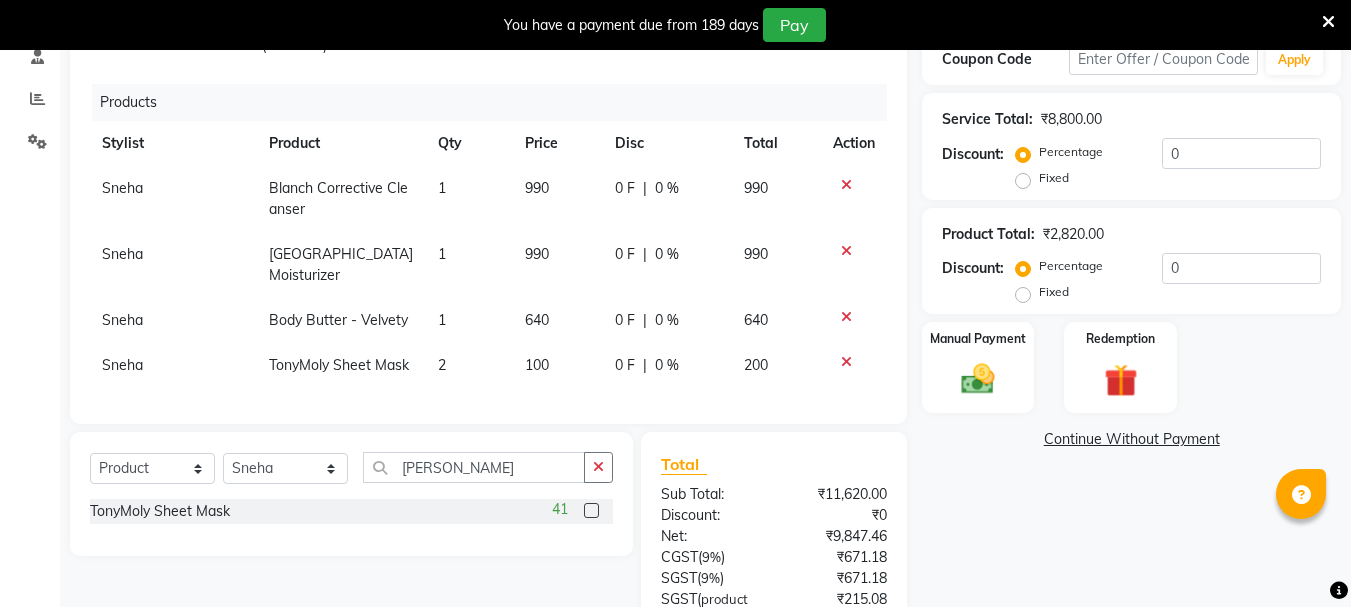 click on "0 %" 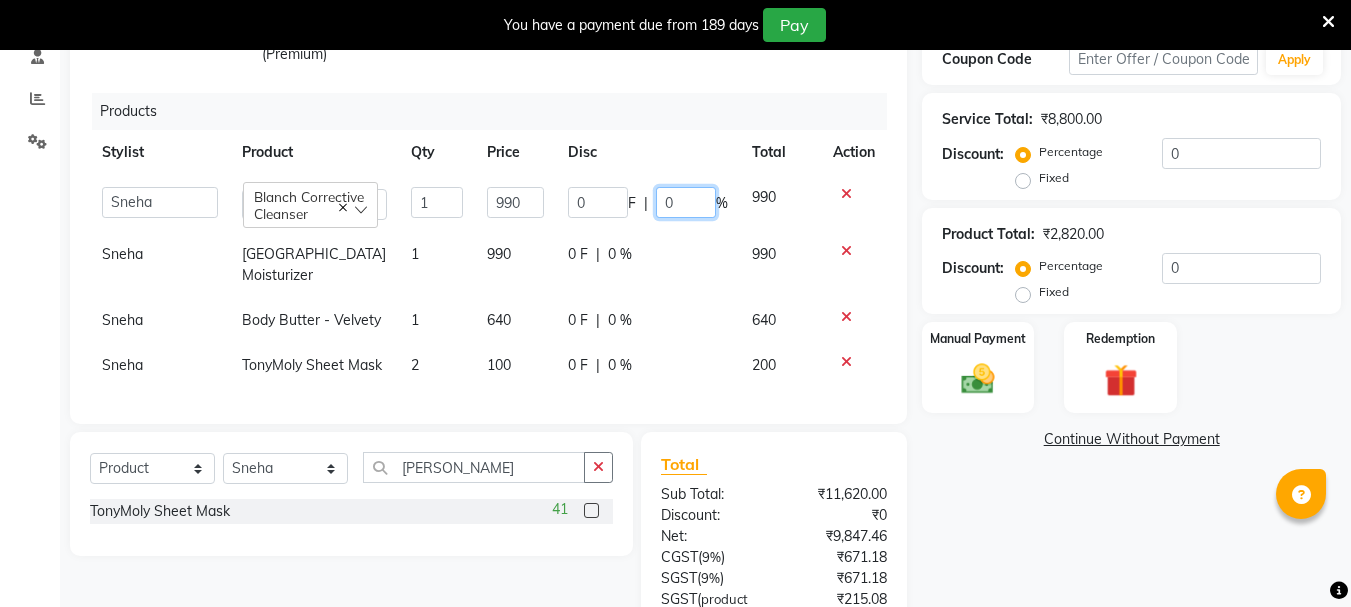 click on "0" 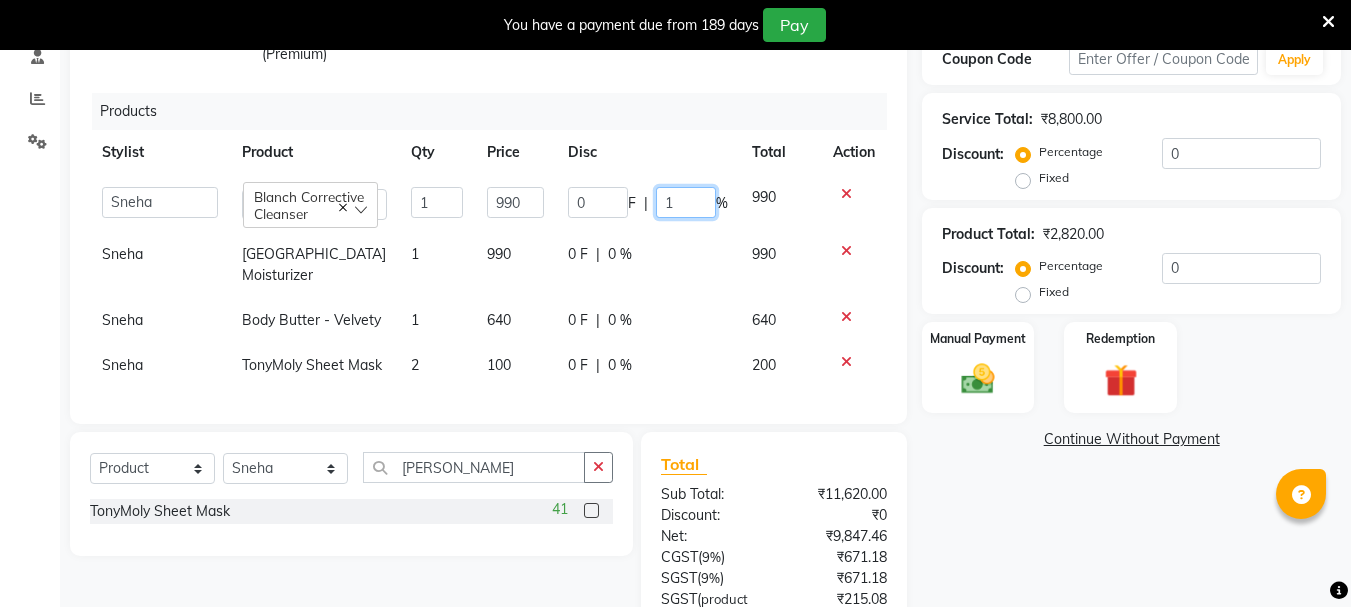 type on "10" 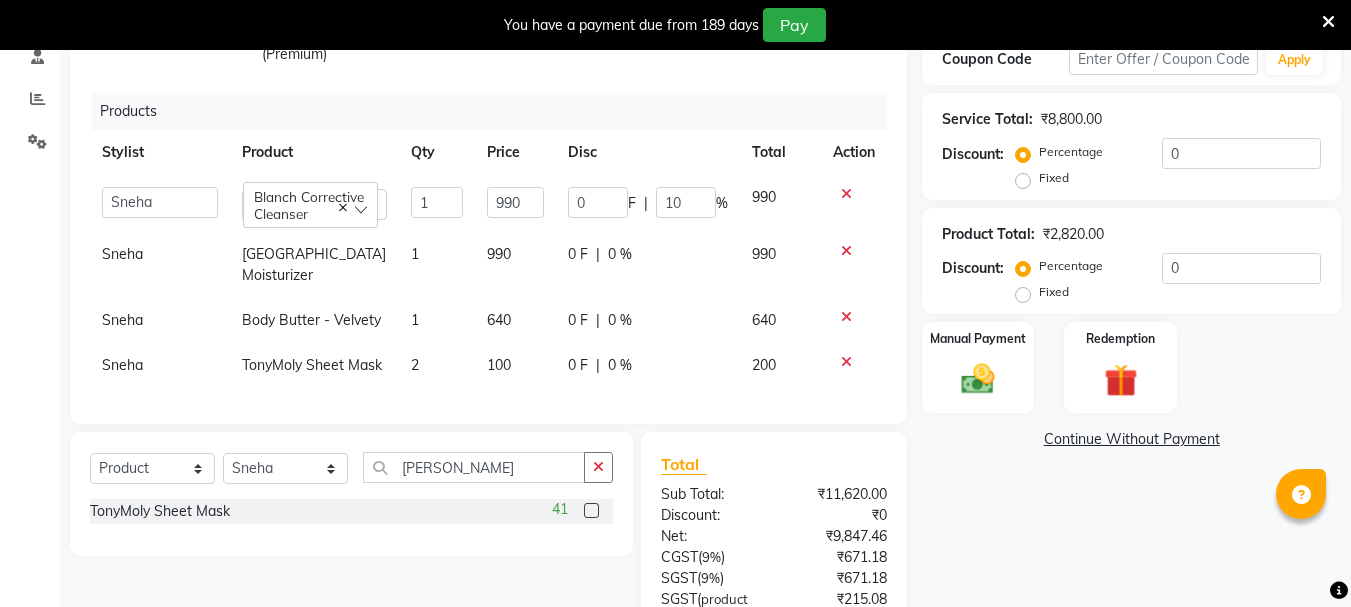 click on "0 F | 0 %" 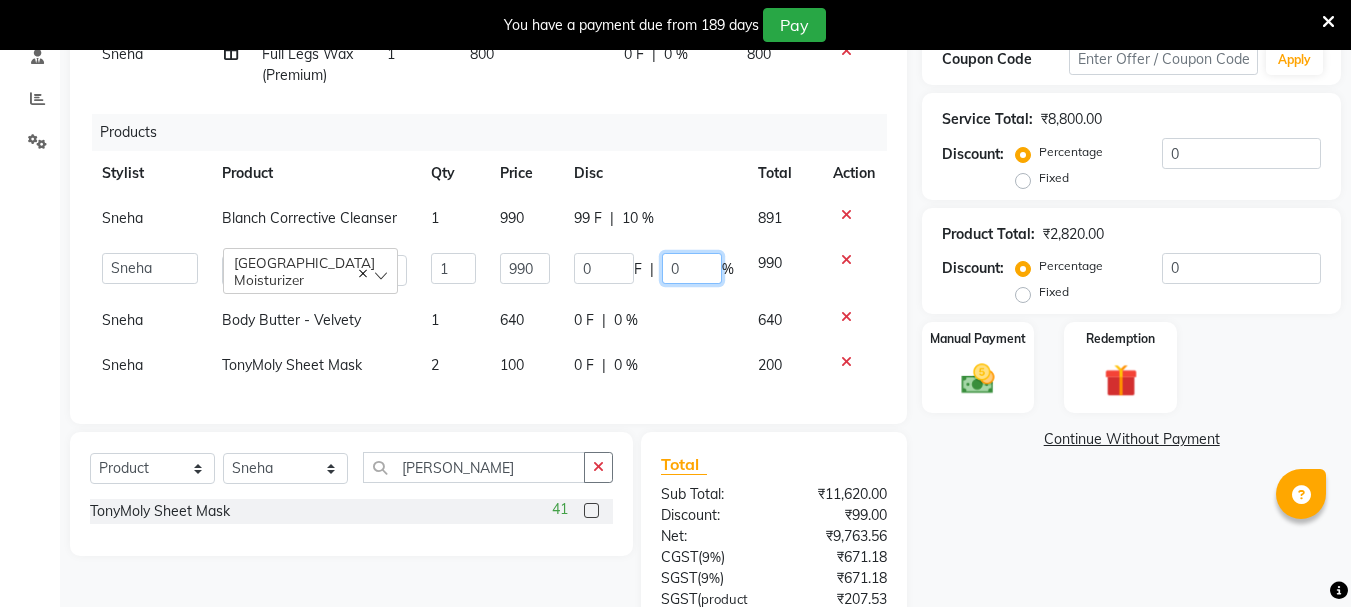 click on "0" 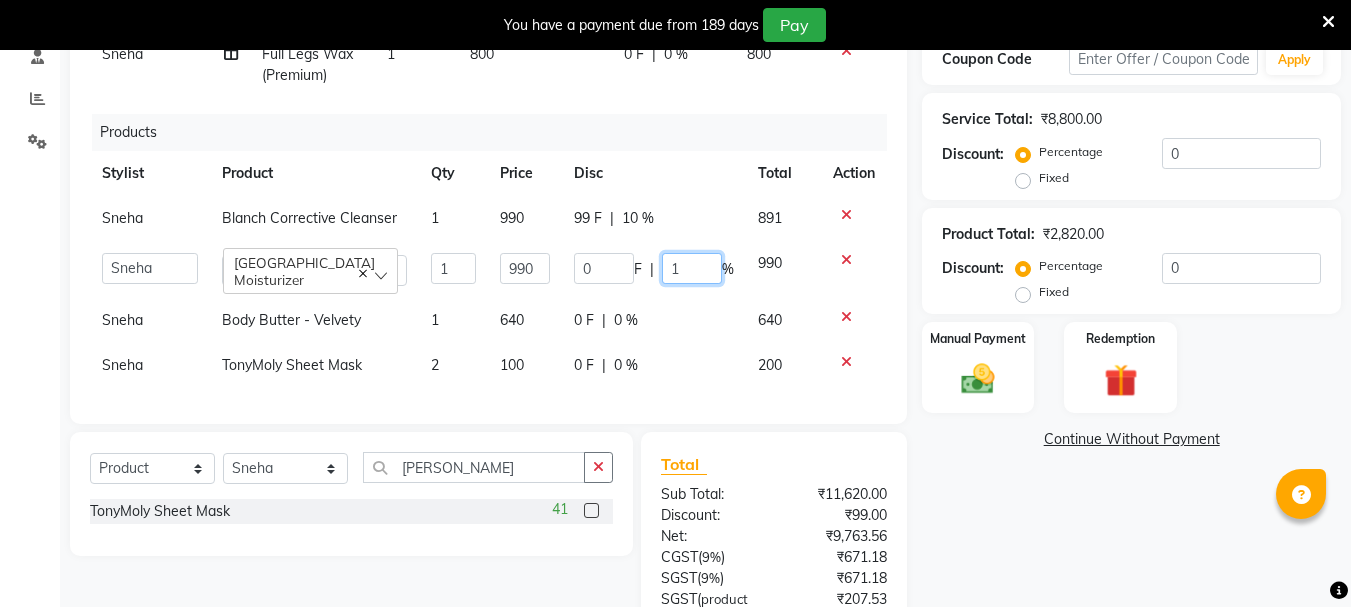 type on "10" 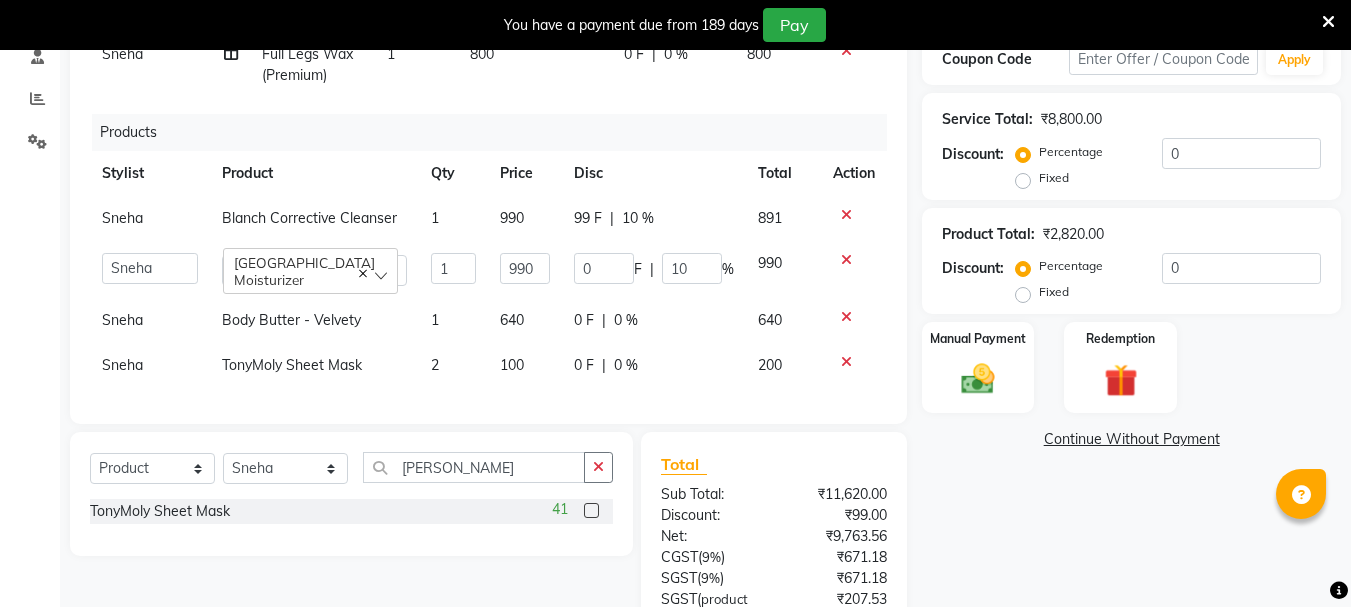click on "0 F | 0 %" 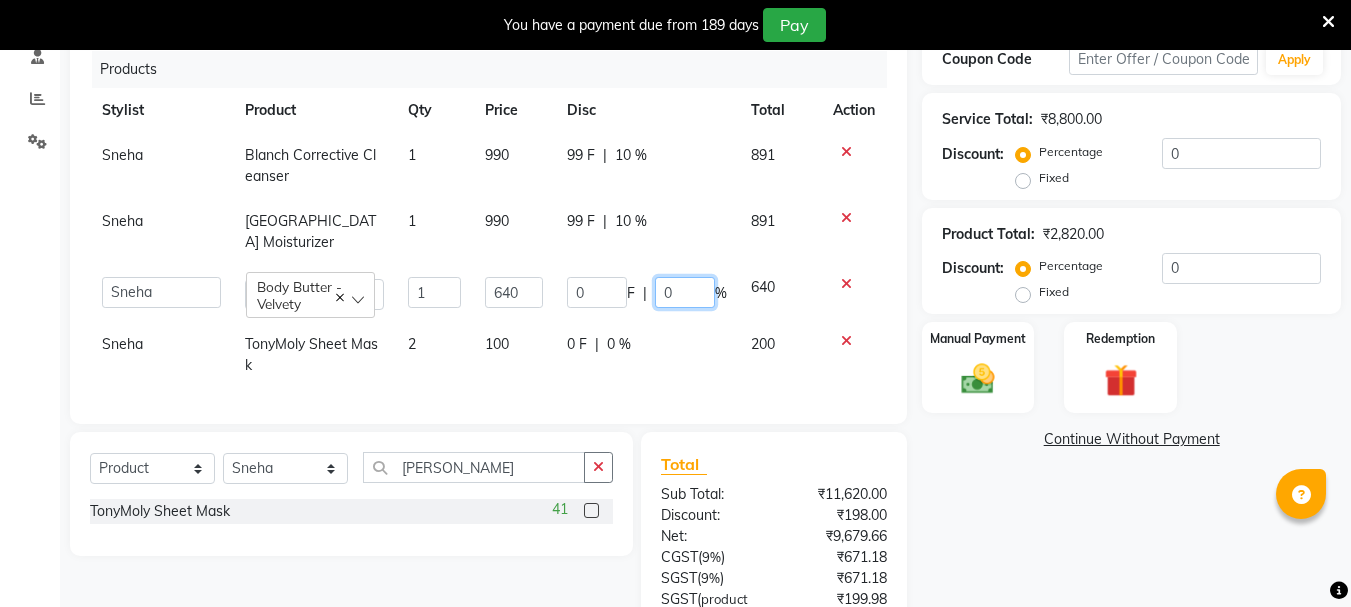 click on "0" 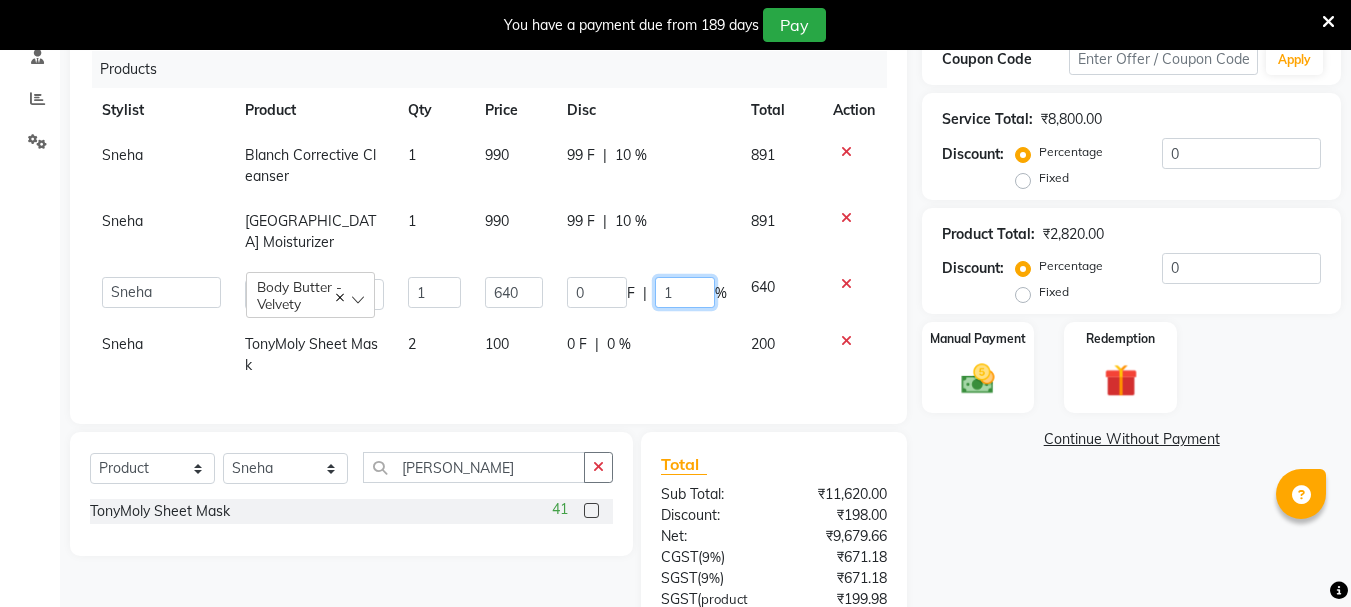 type on "10" 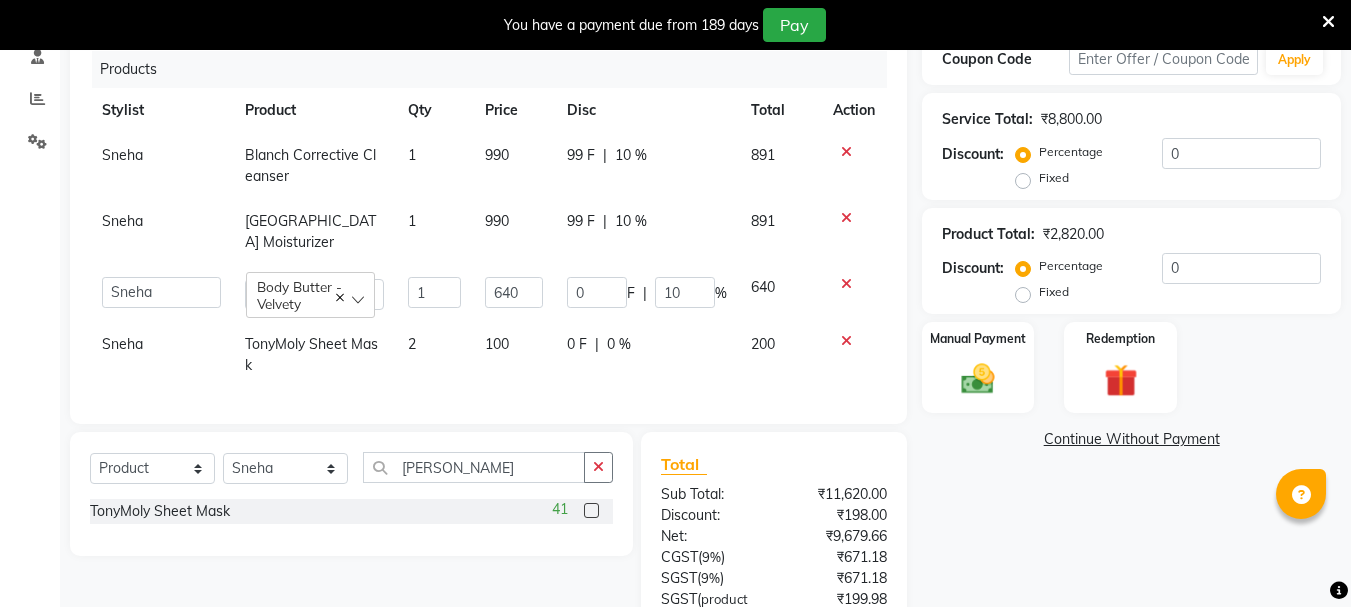 click on "0 F | 0 %" 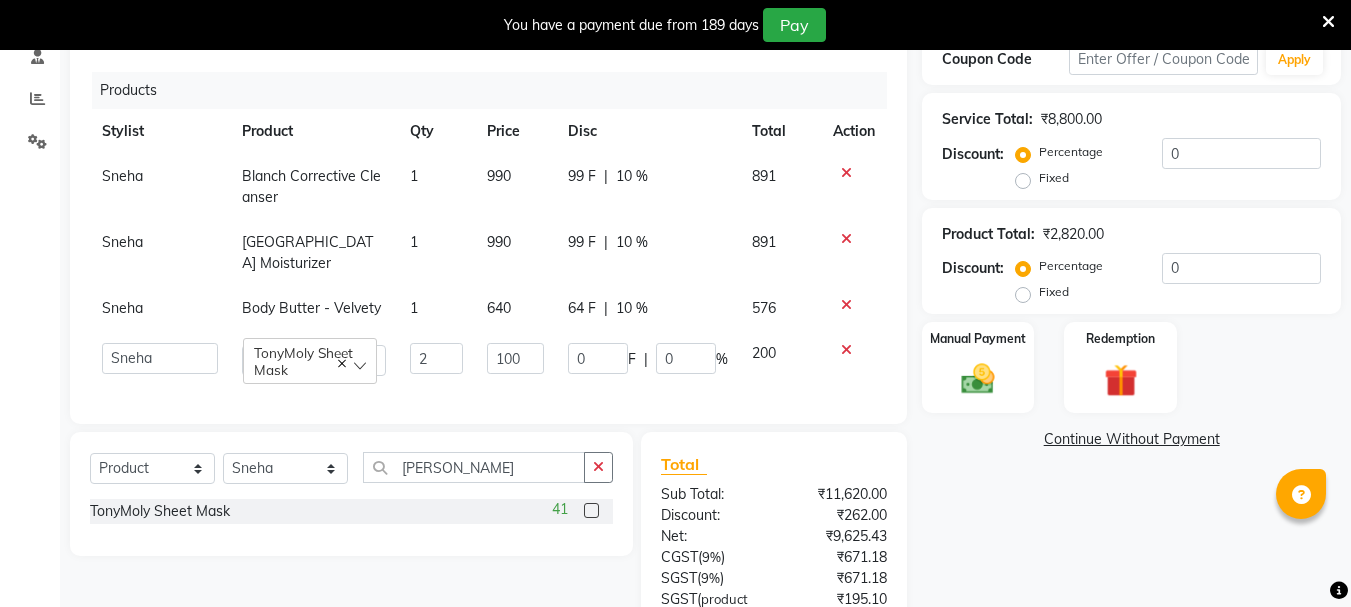 scroll, scrollTop: 344, scrollLeft: 0, axis: vertical 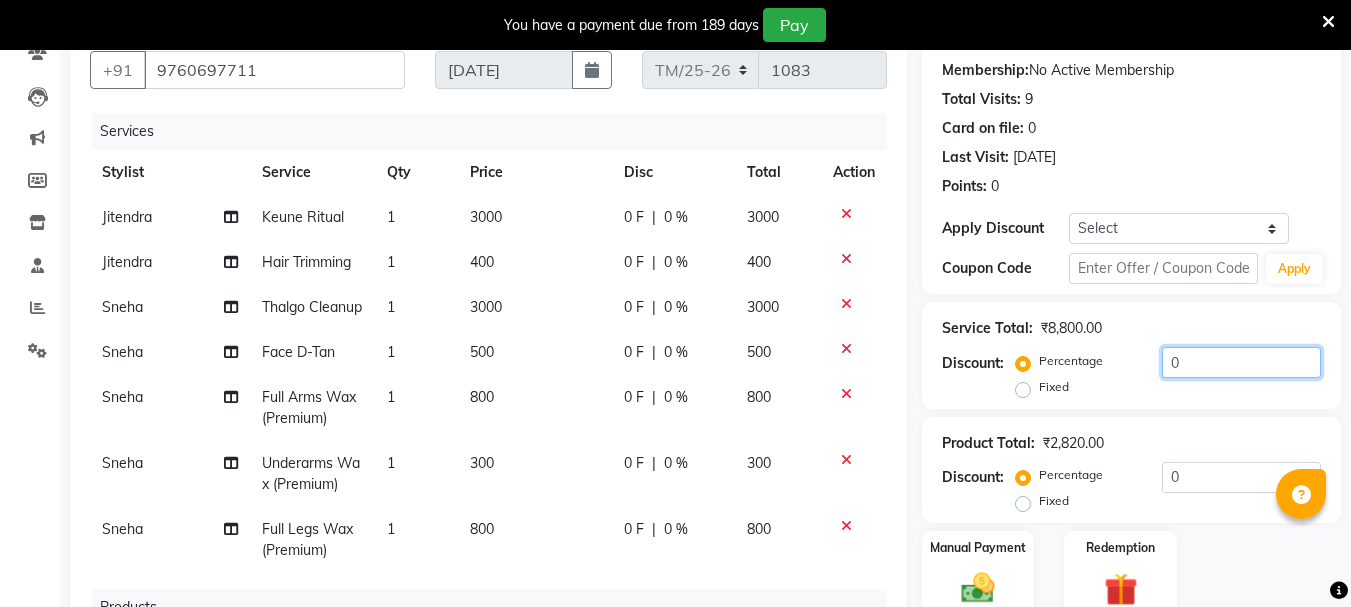 click on "0" 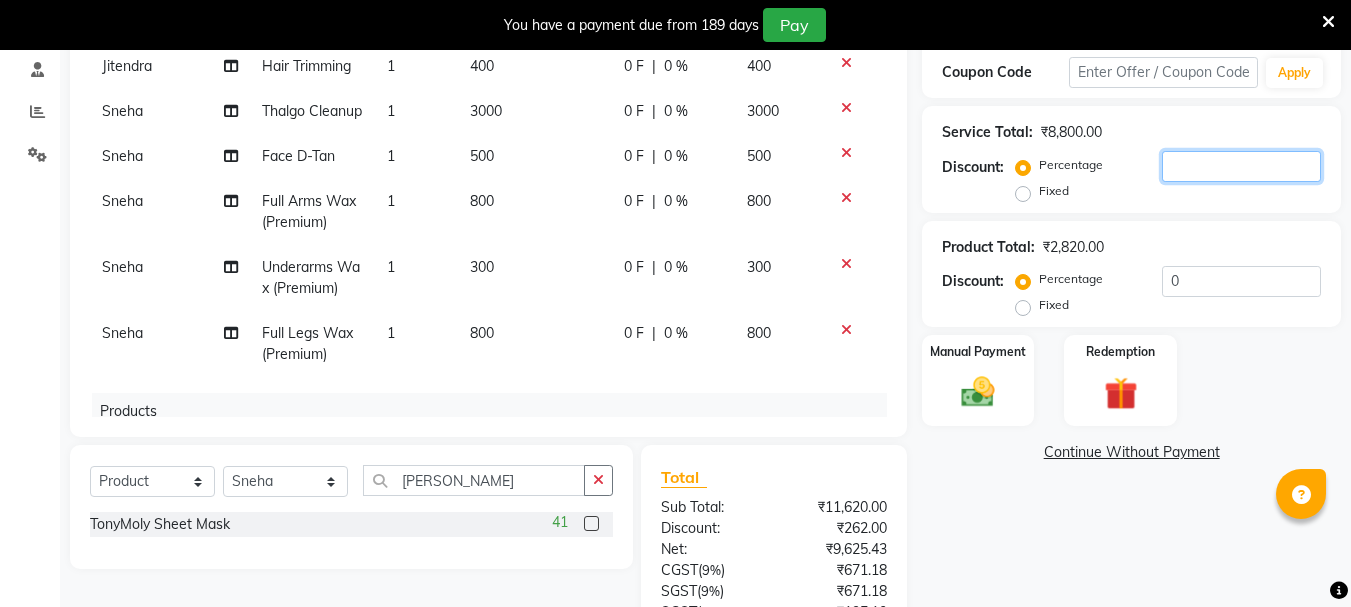 scroll, scrollTop: 380, scrollLeft: 0, axis: vertical 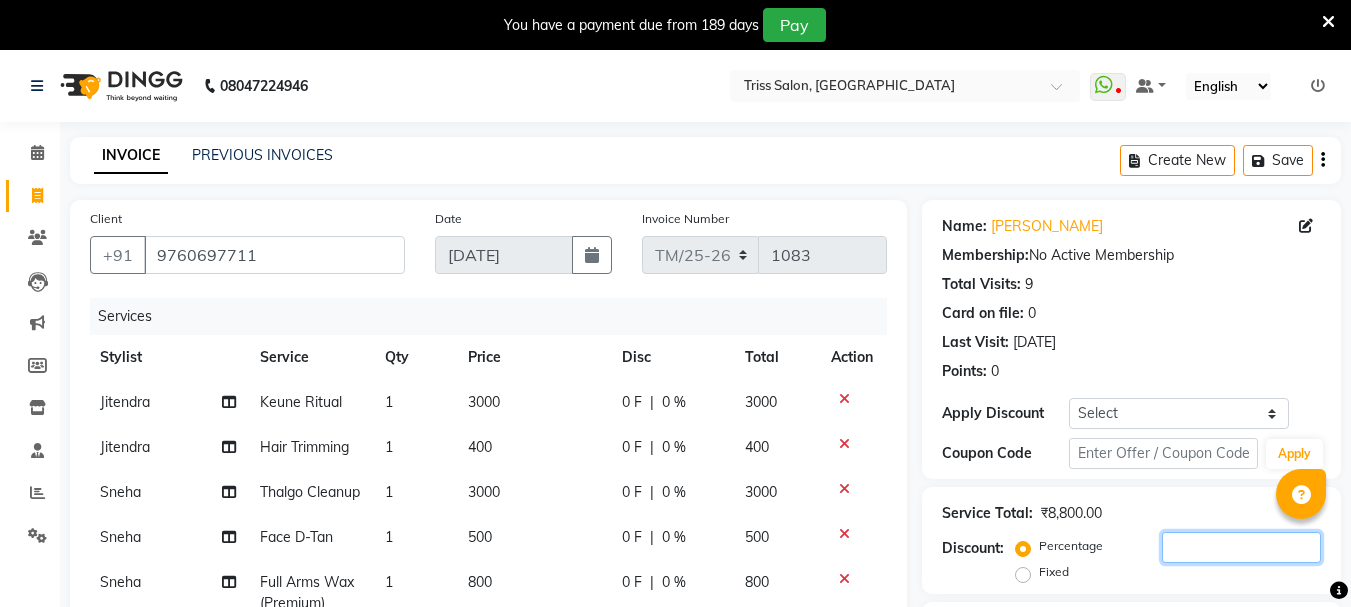 type 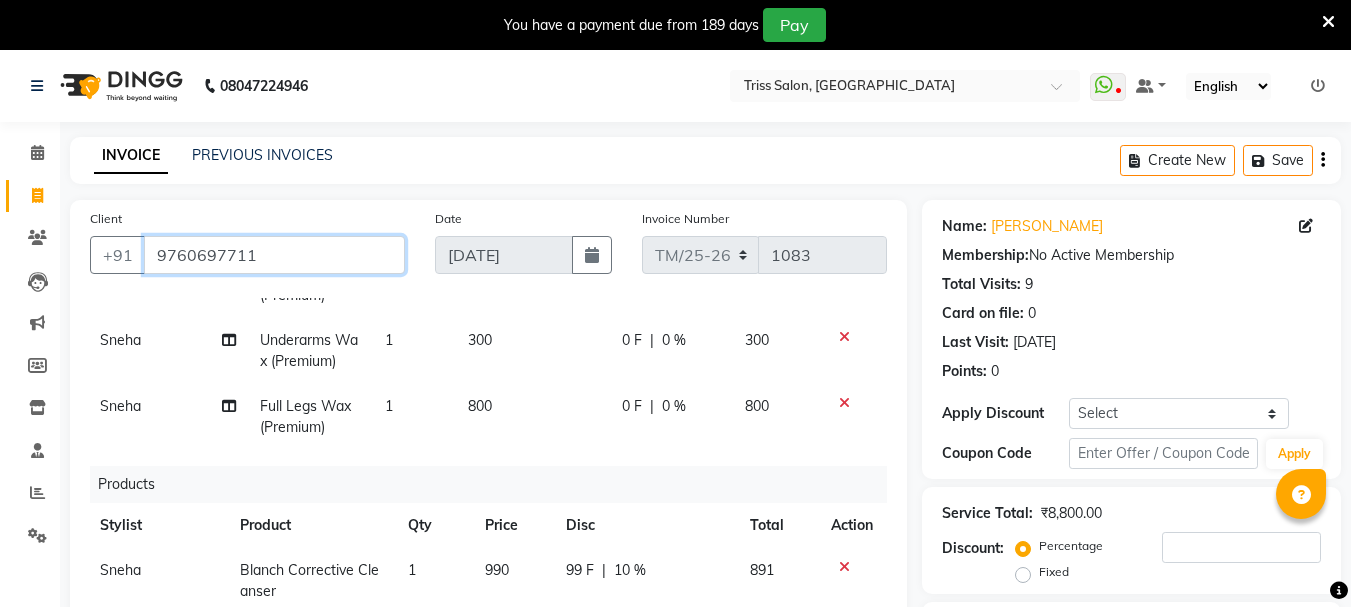 scroll, scrollTop: 344, scrollLeft: 2, axis: both 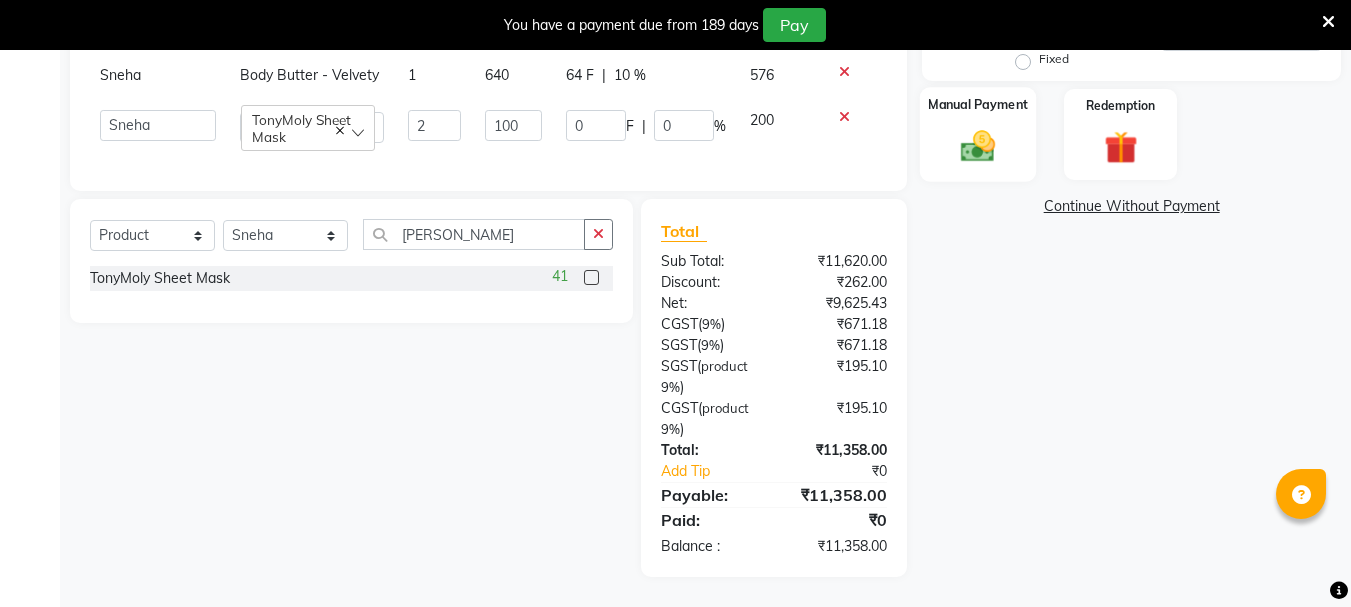 click 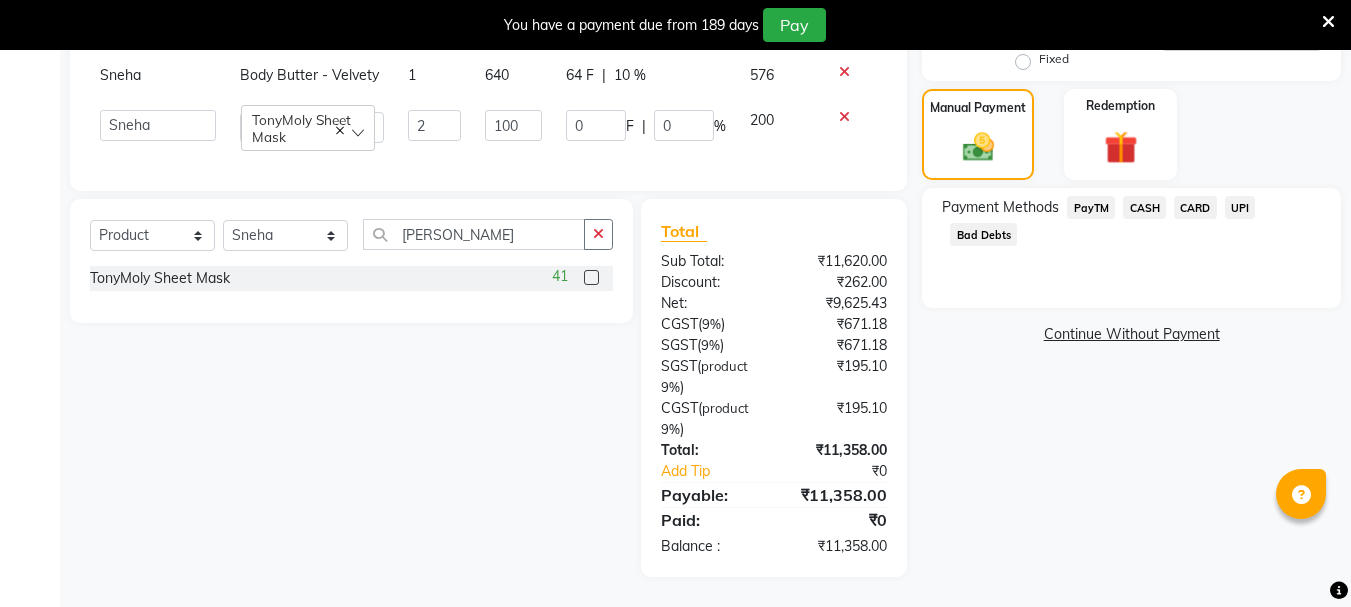 click on "UPI" 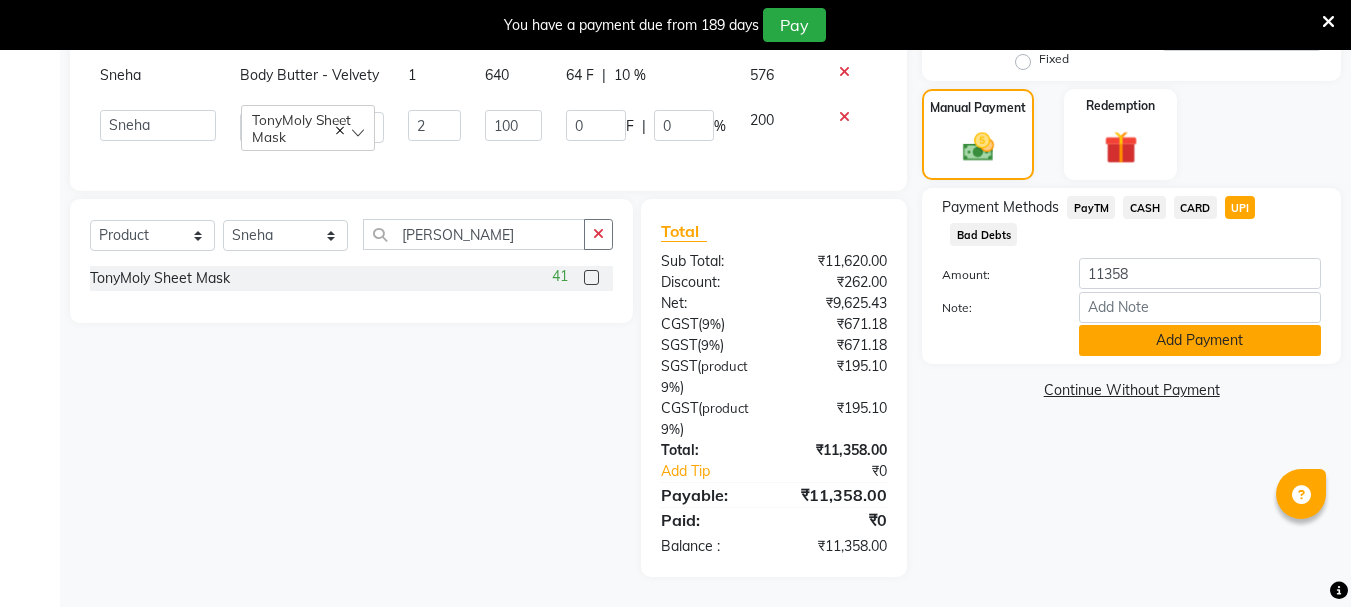 click on "Add Payment" 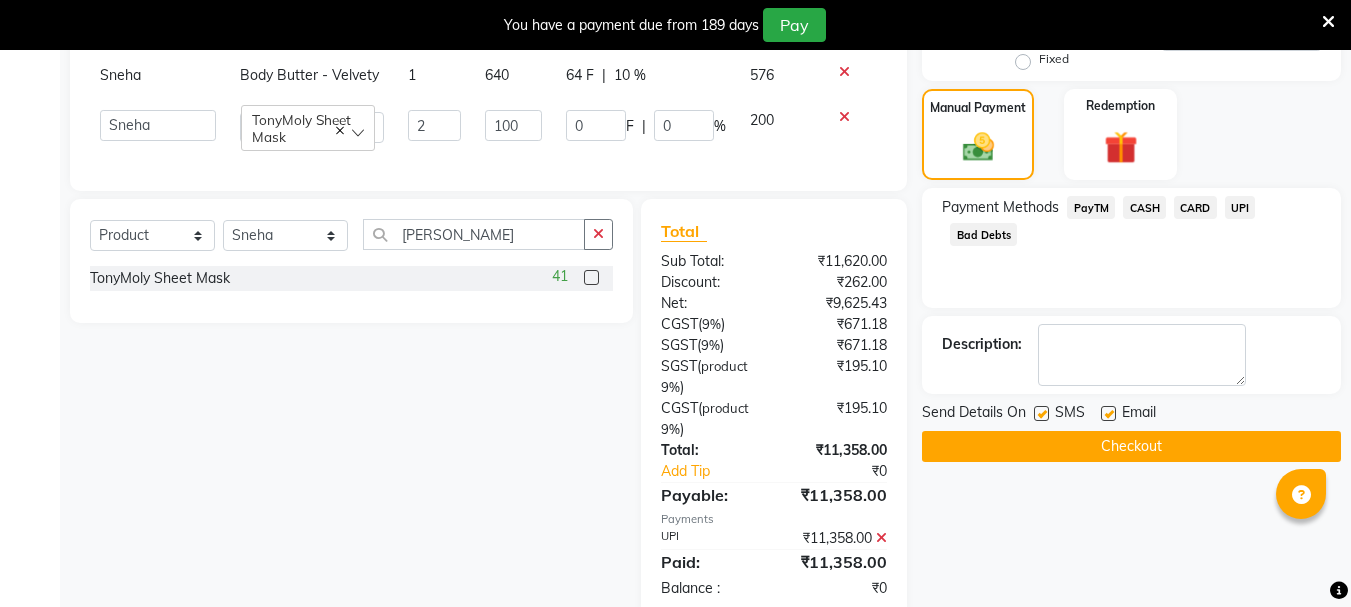 scroll, scrollTop: 669, scrollLeft: 0, axis: vertical 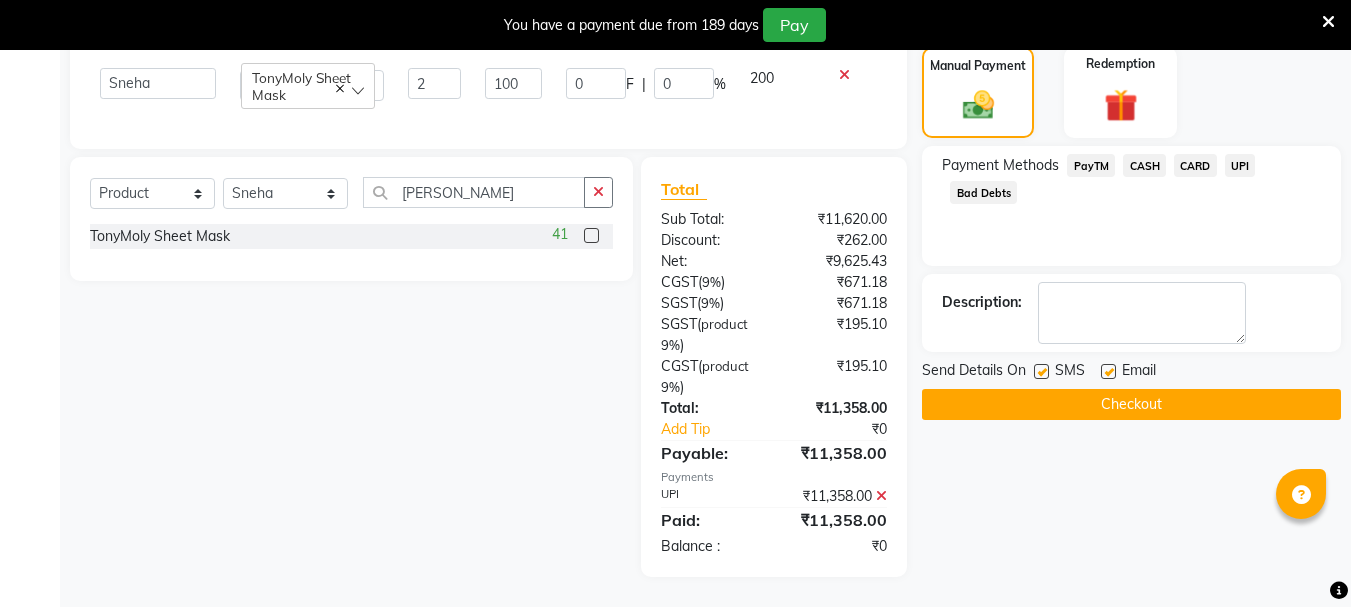 click on "Checkout" 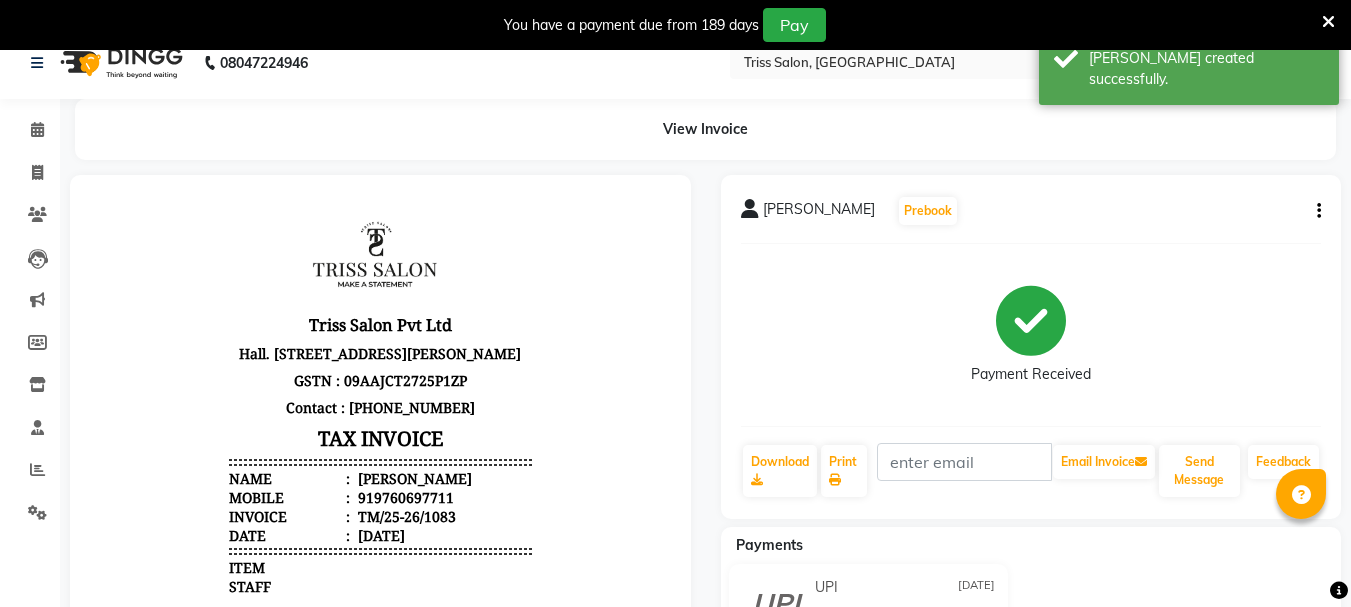 scroll, scrollTop: 0, scrollLeft: 0, axis: both 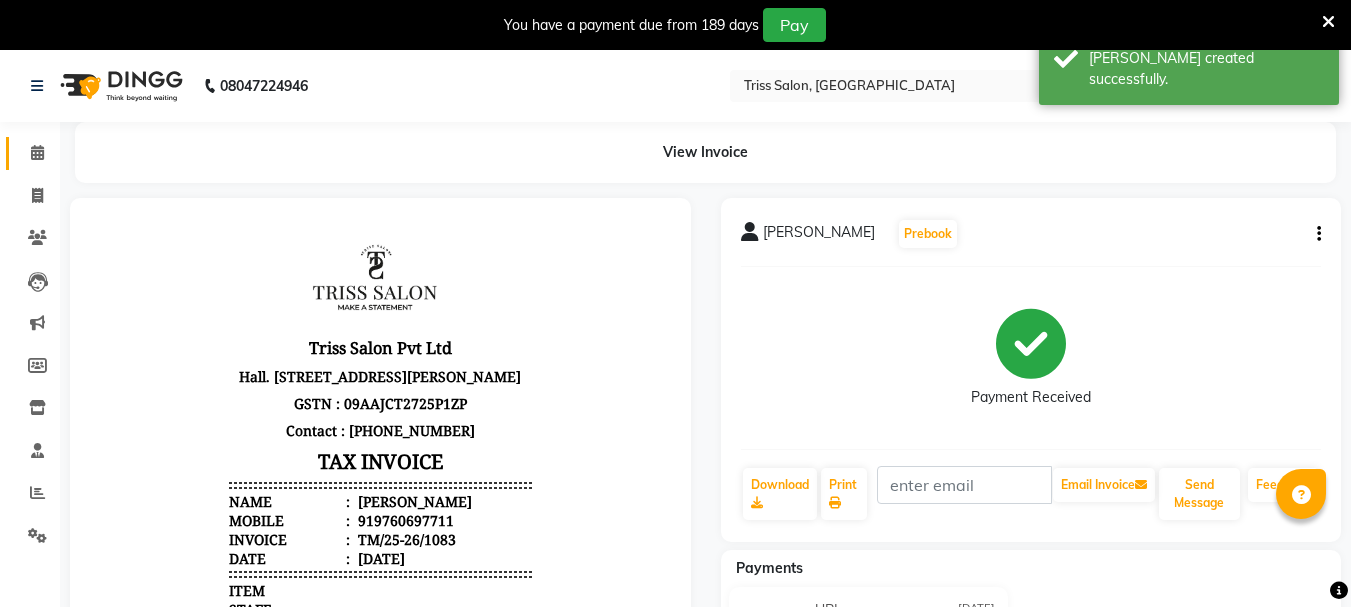 click 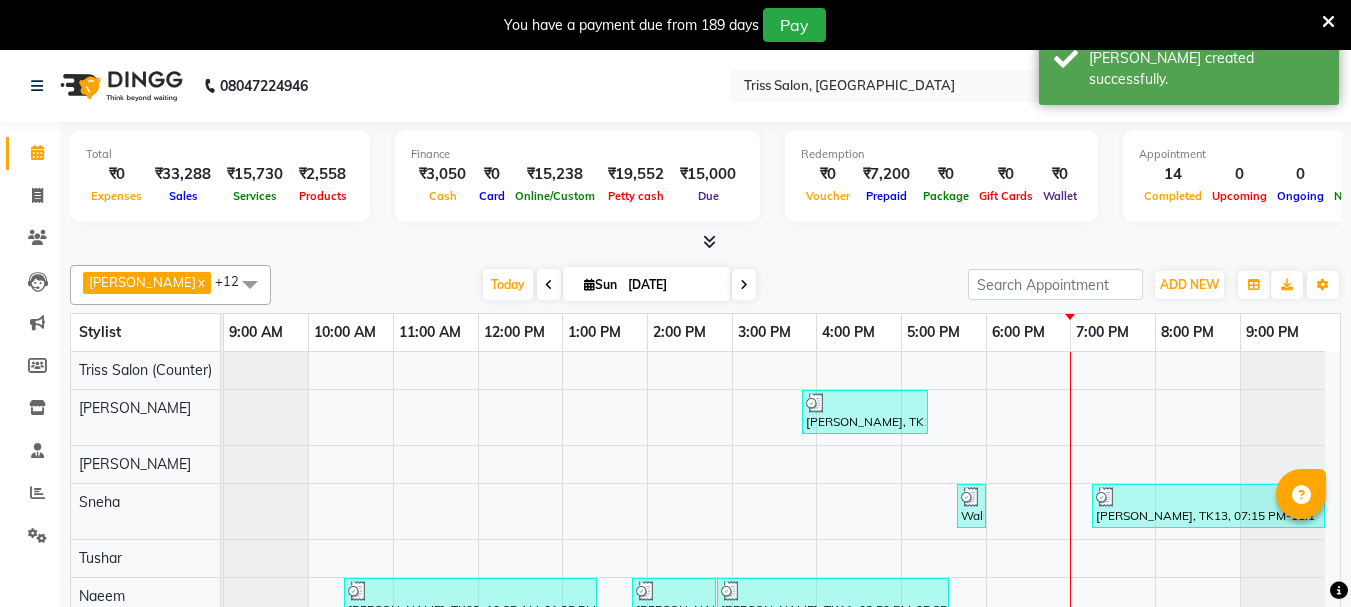 click at bounding box center [709, 241] 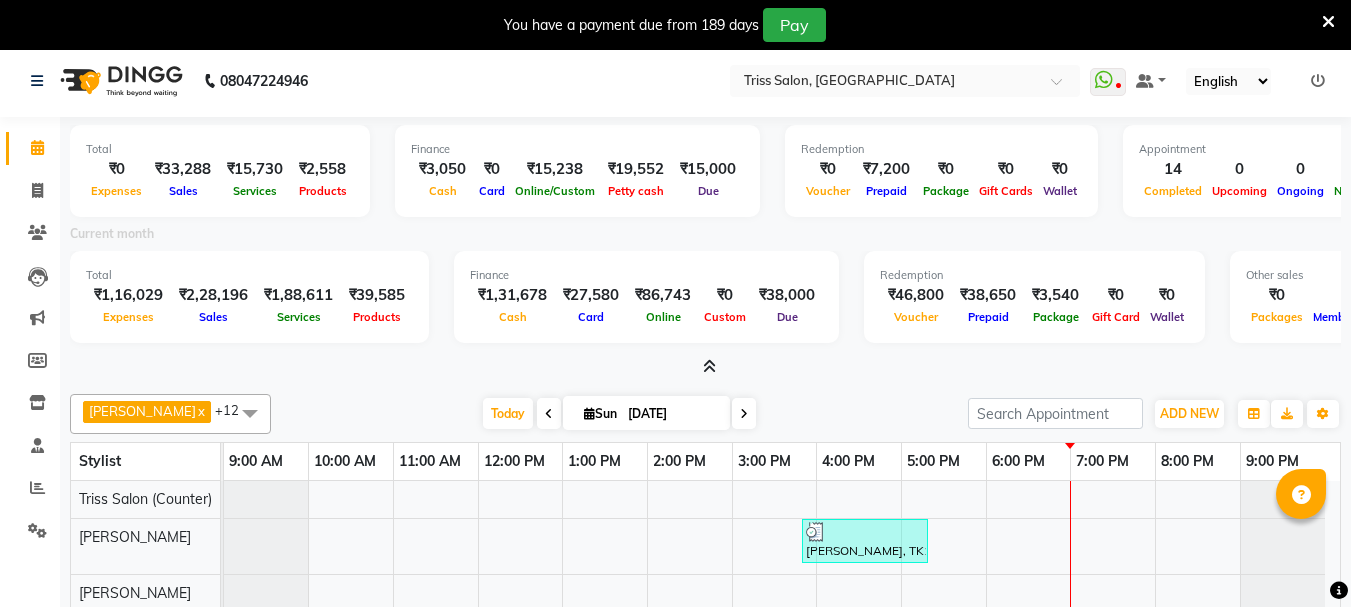 scroll, scrollTop: 0, scrollLeft: 0, axis: both 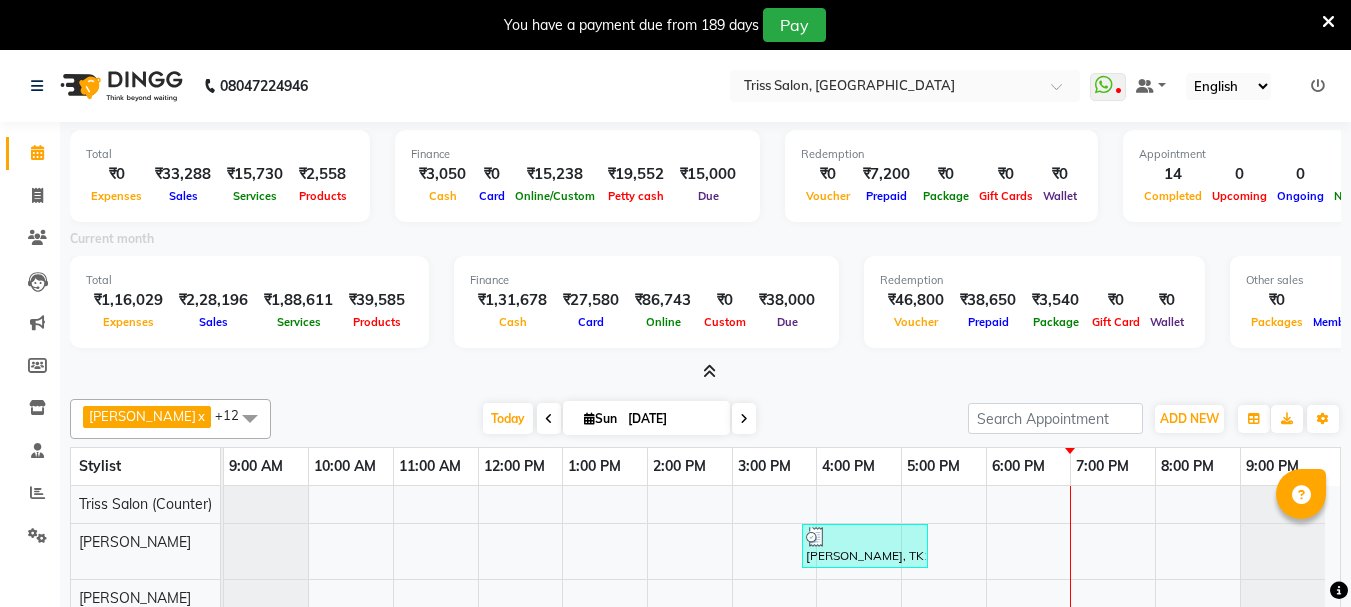 click 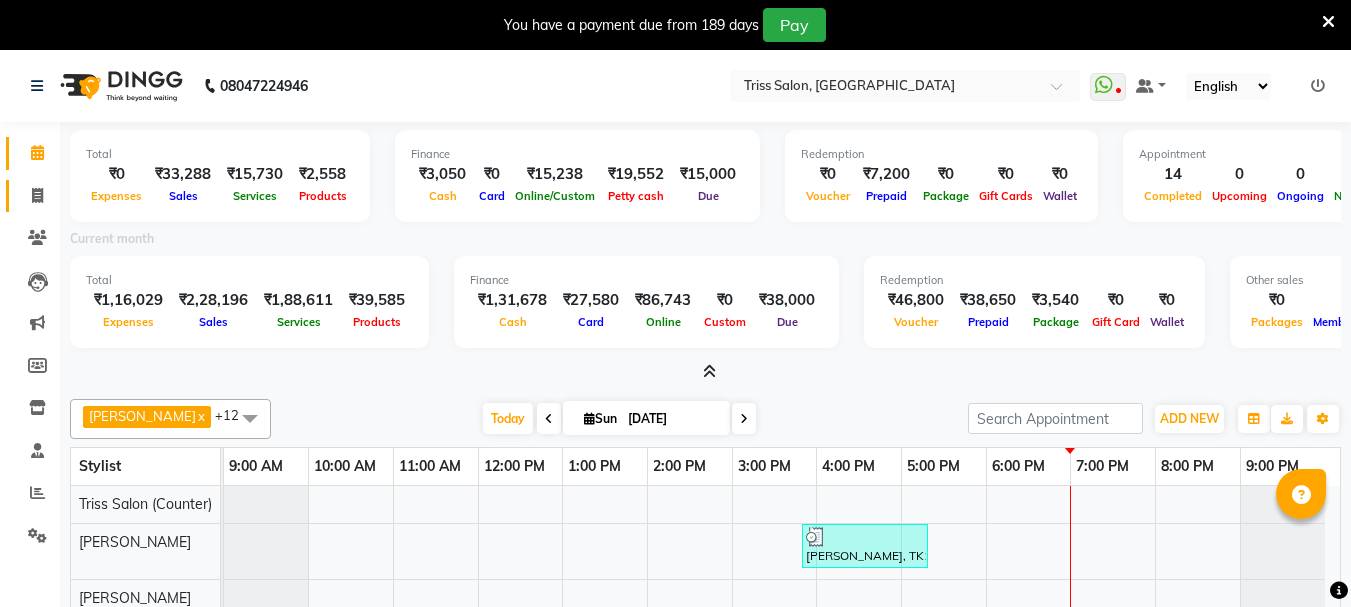click on "Invoice" 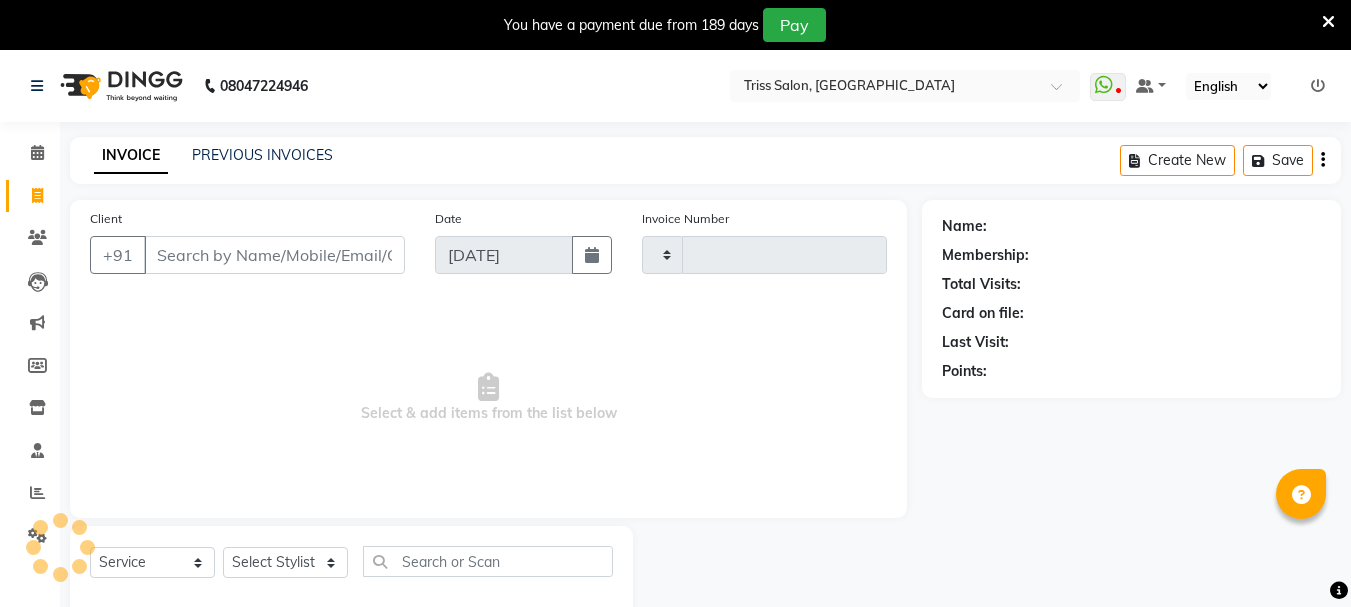 type on "1084" 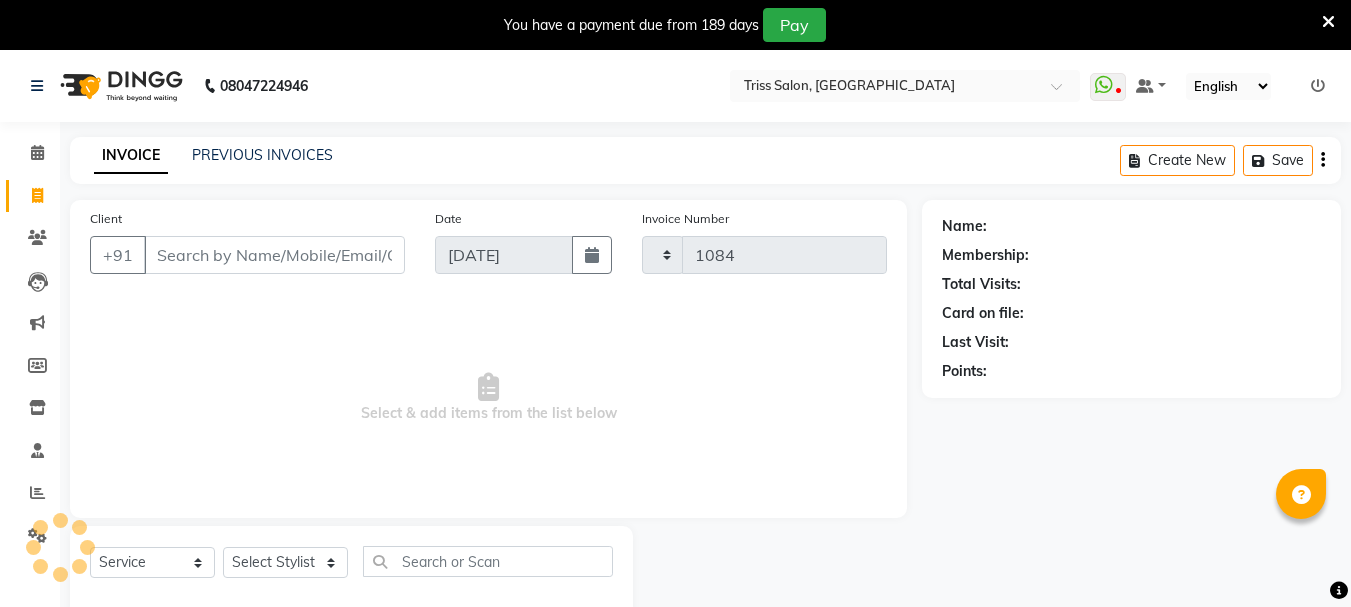 select on "4304" 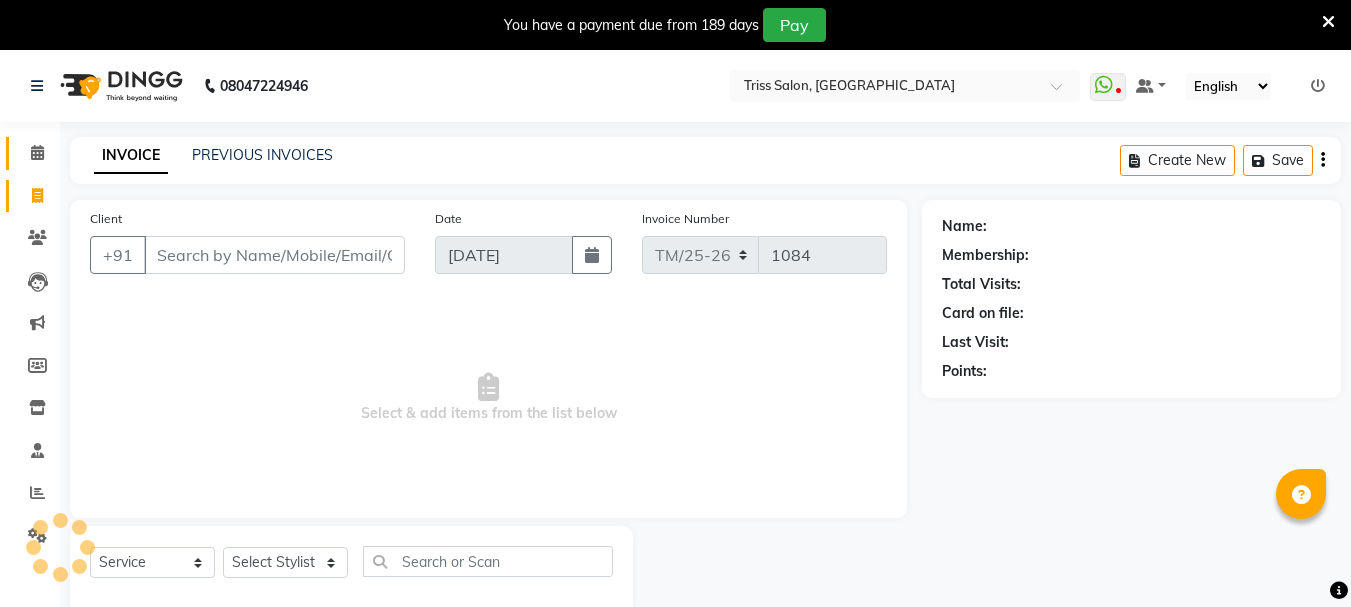 click 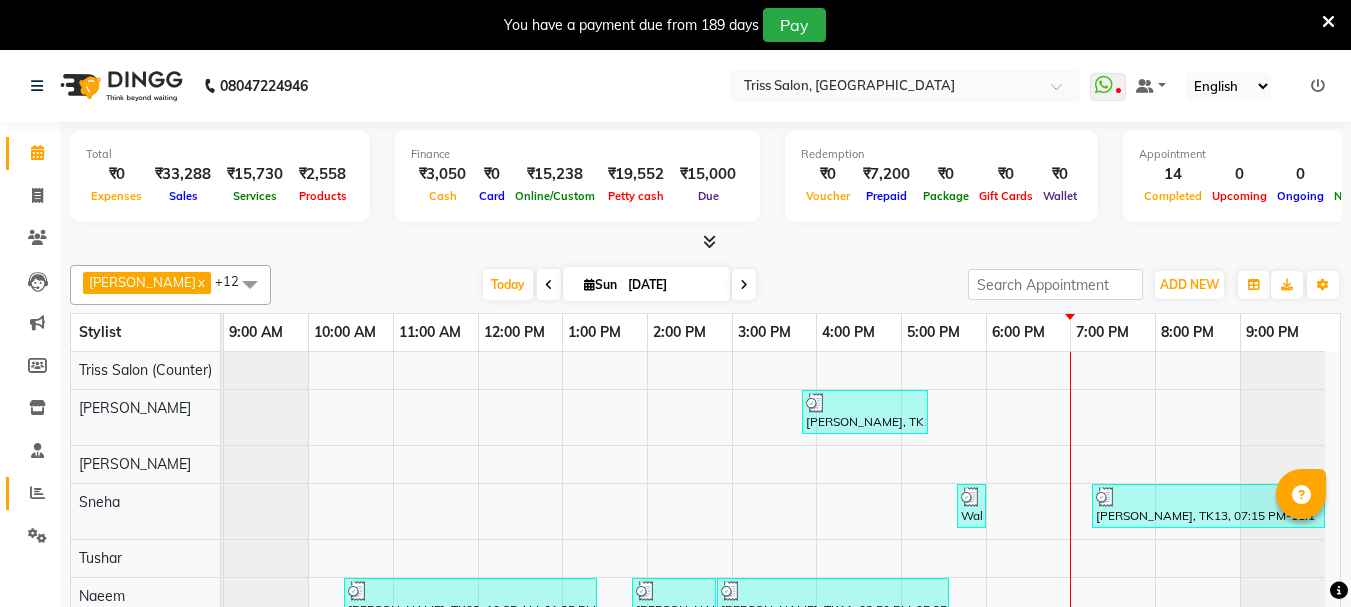 click 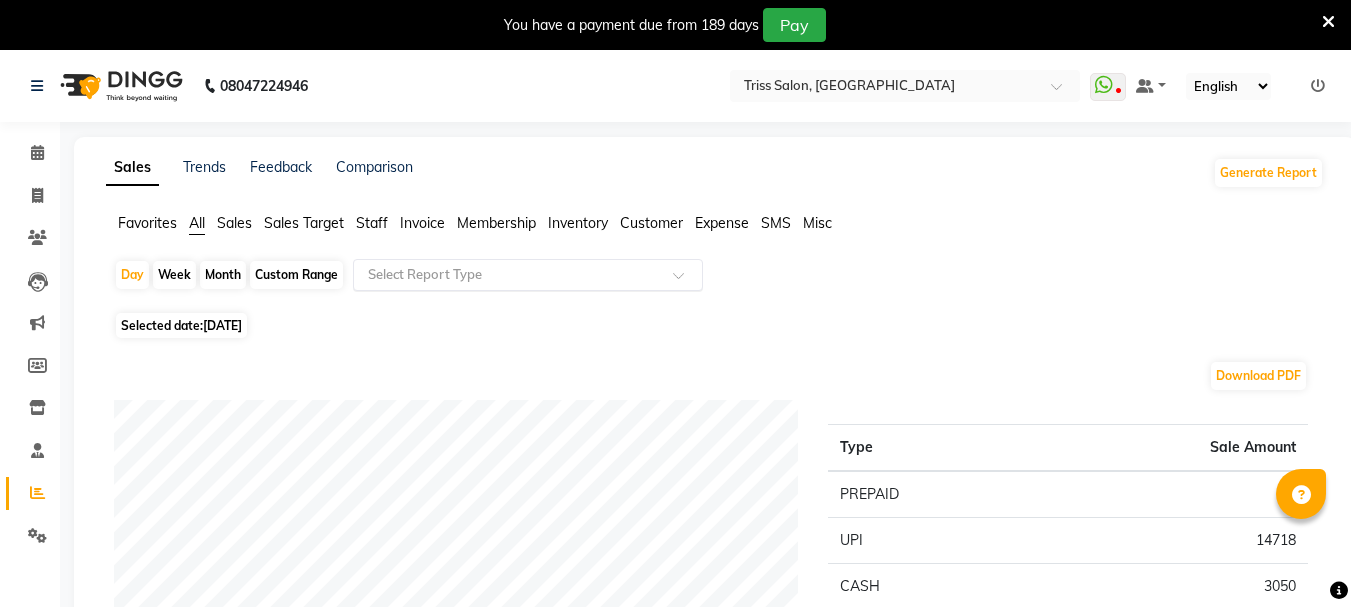 click 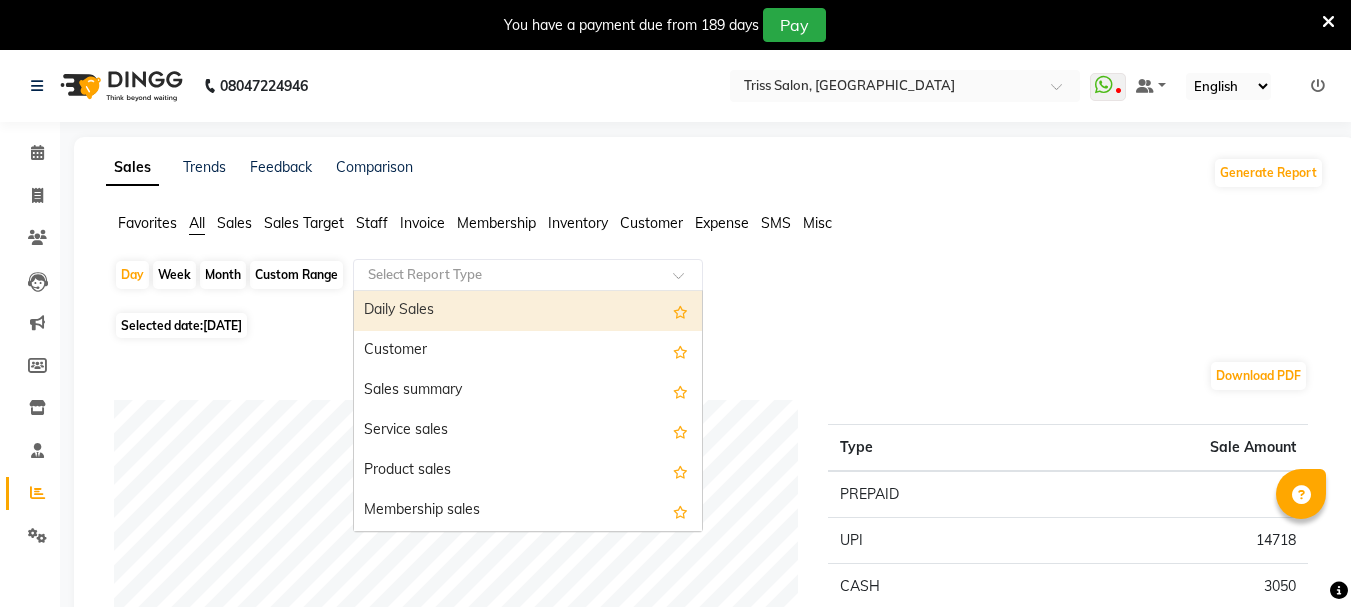 click on "Daily Sales" at bounding box center (528, 311) 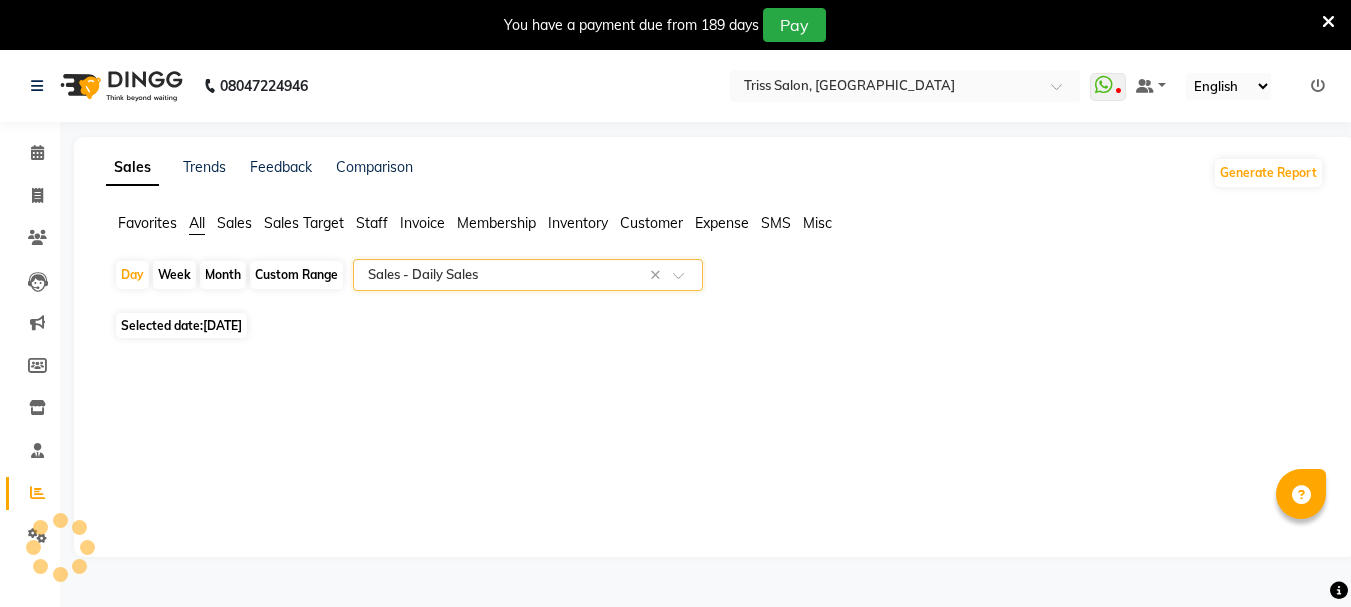 select on "full_report" 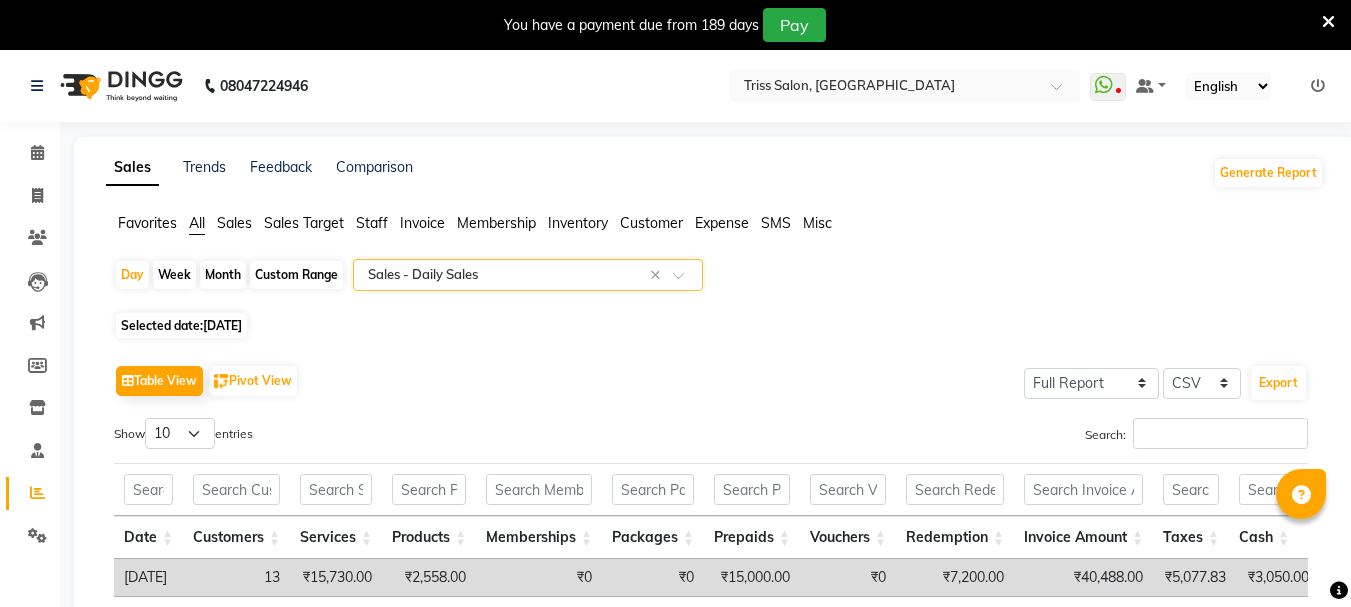 click on "Month" 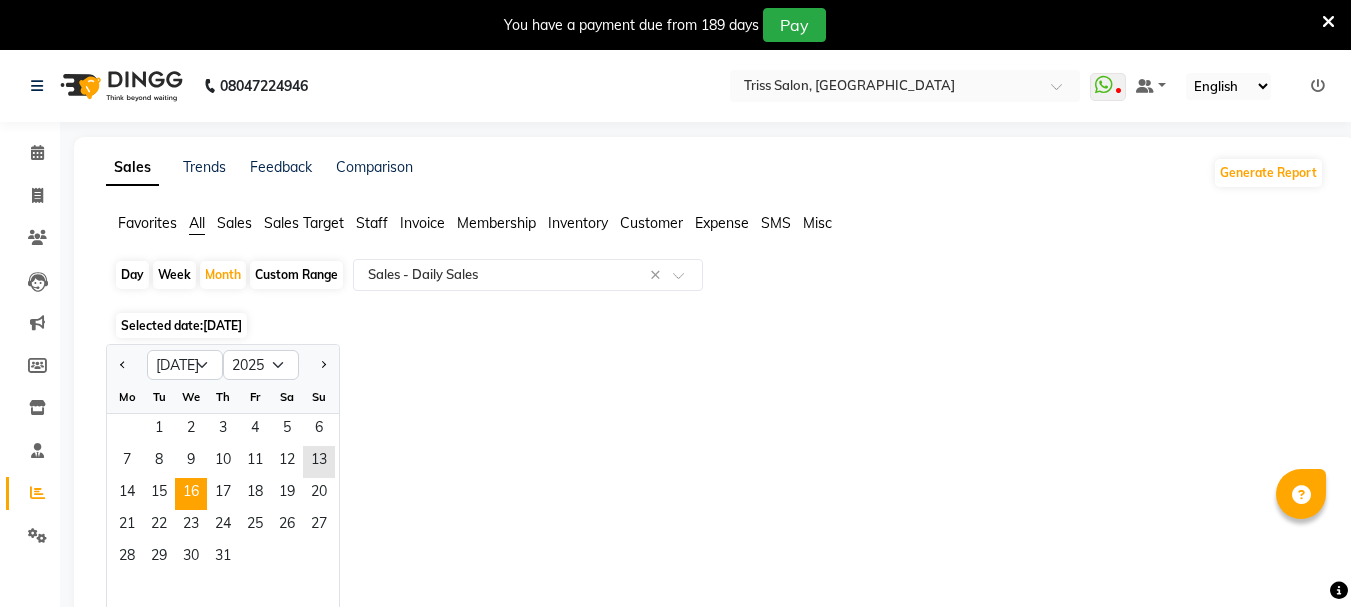 click on "16" 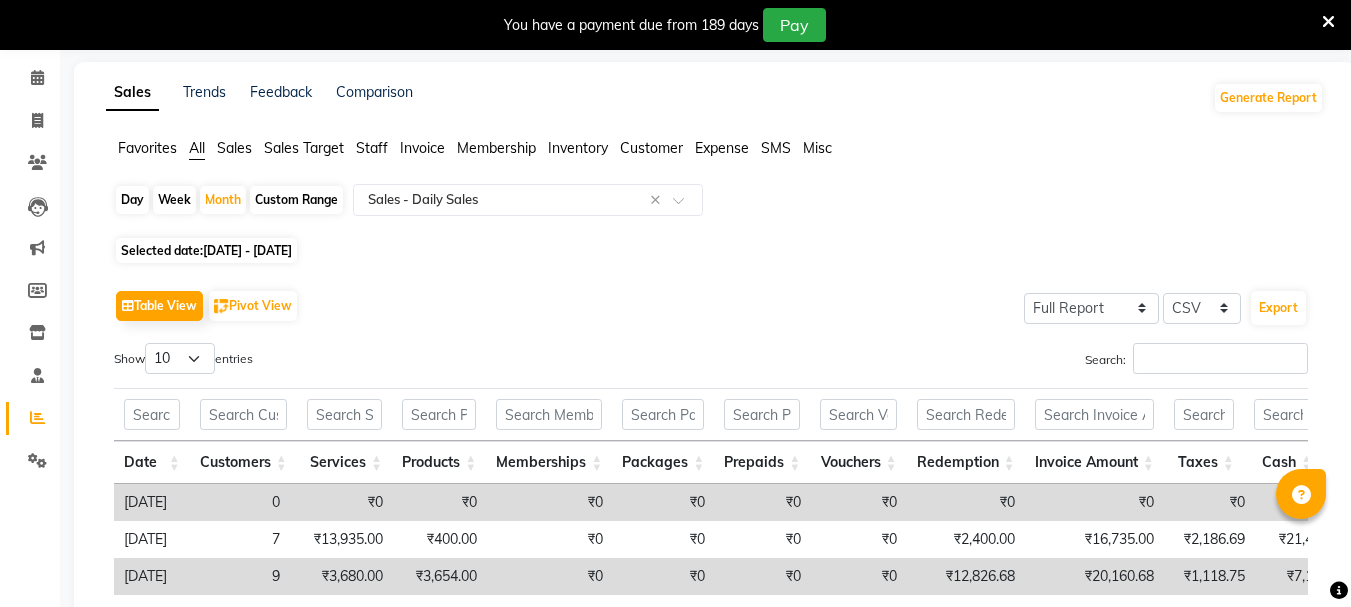 scroll, scrollTop: 0, scrollLeft: 0, axis: both 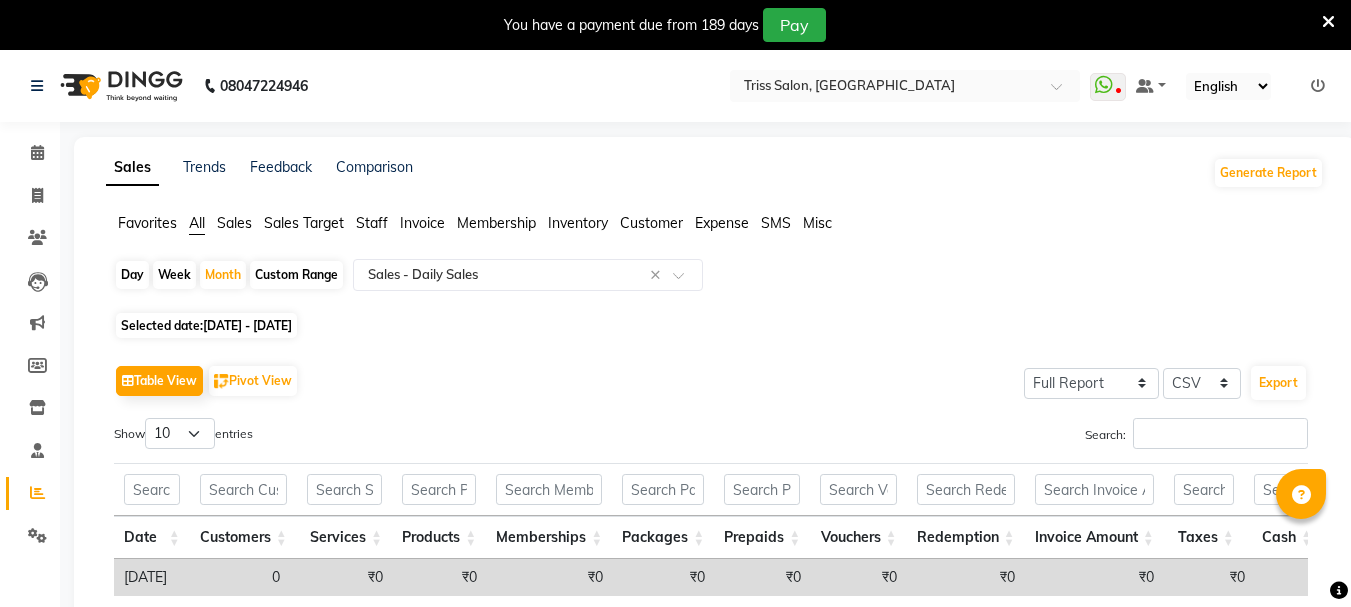 click on "Staff" 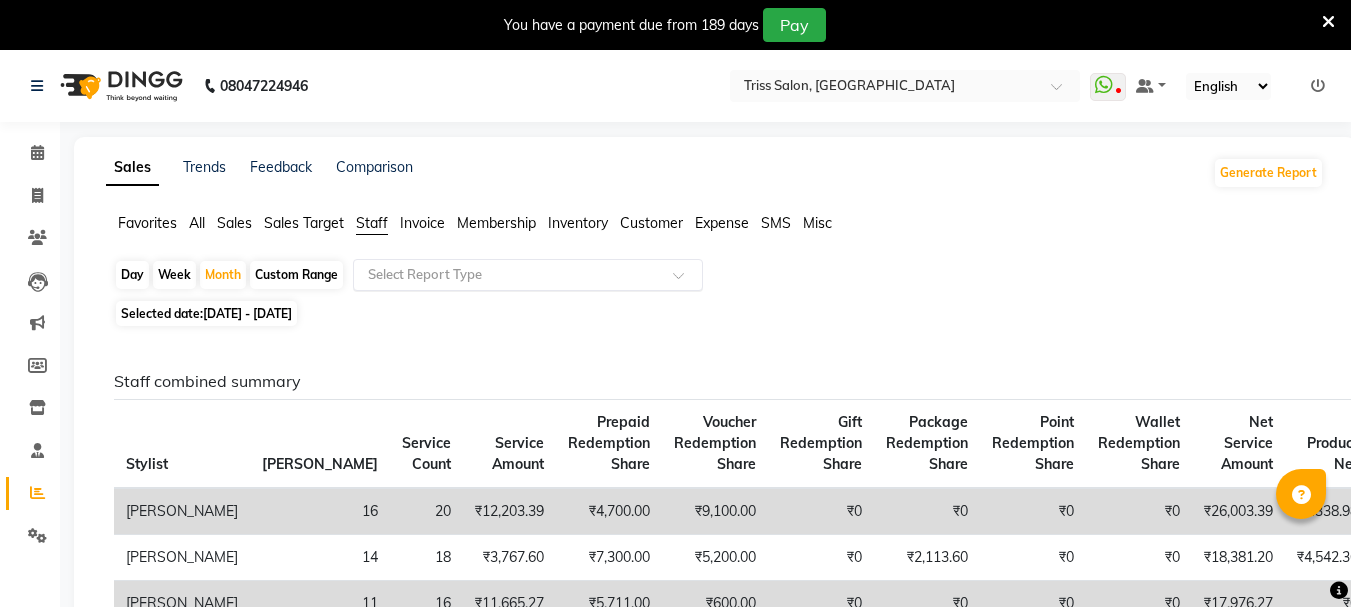 click 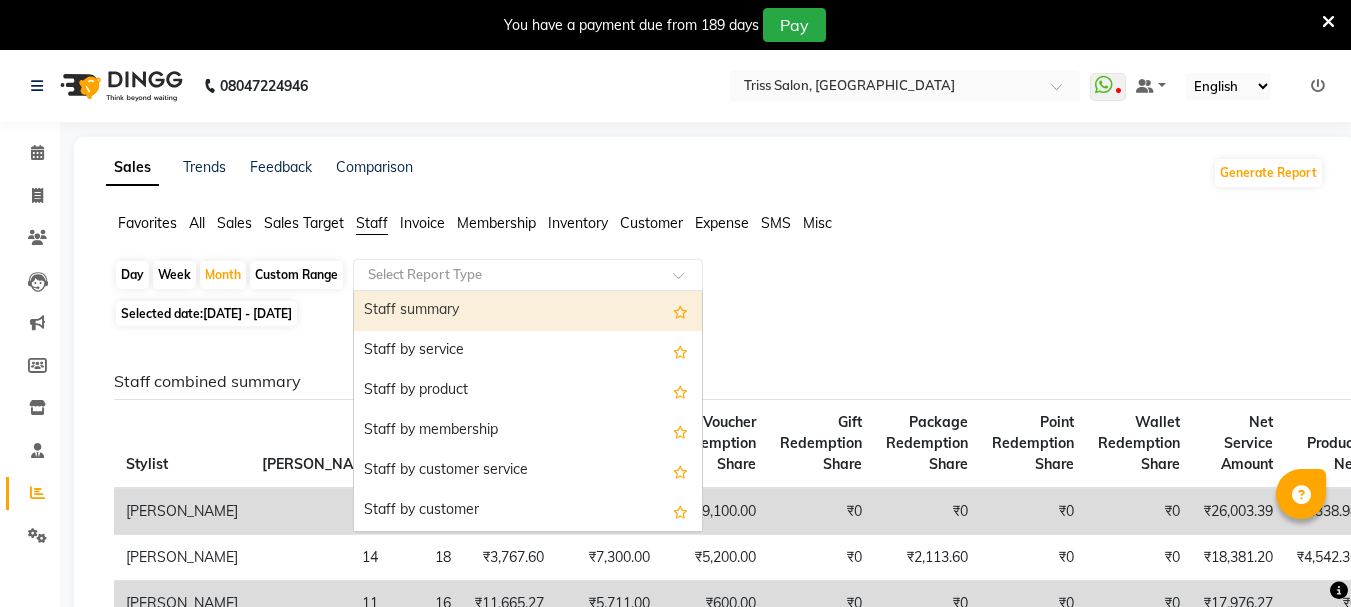 click on "Staff summary" at bounding box center (528, 311) 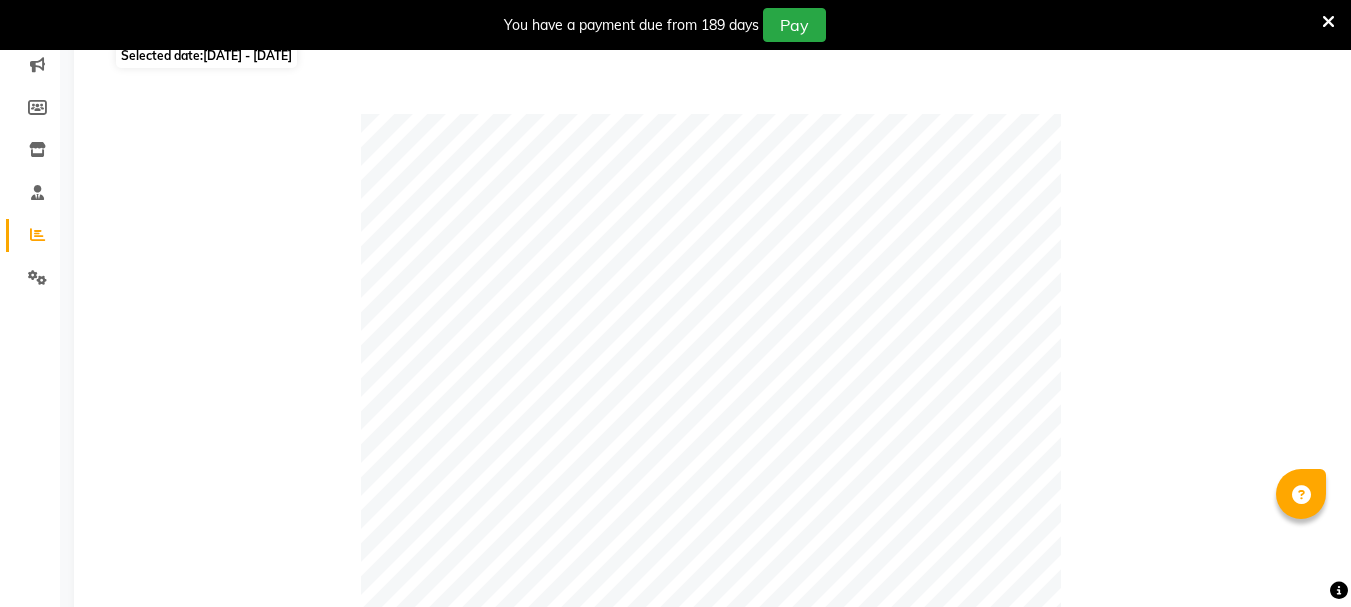 scroll, scrollTop: 0, scrollLeft: 0, axis: both 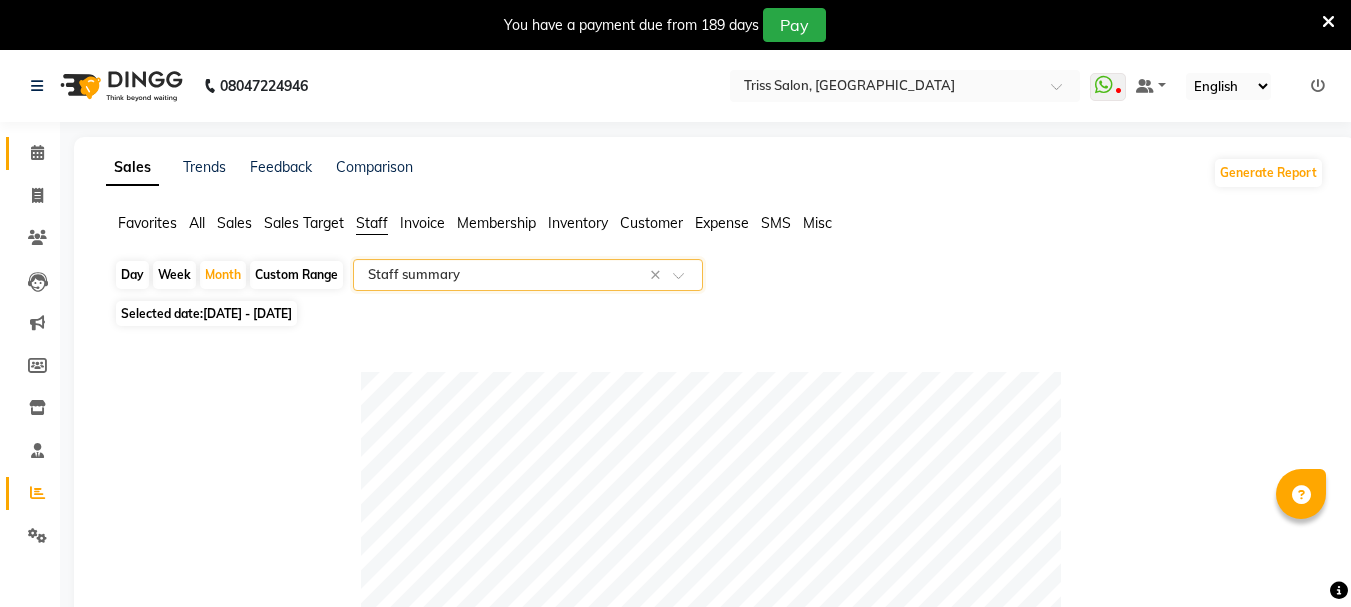 click 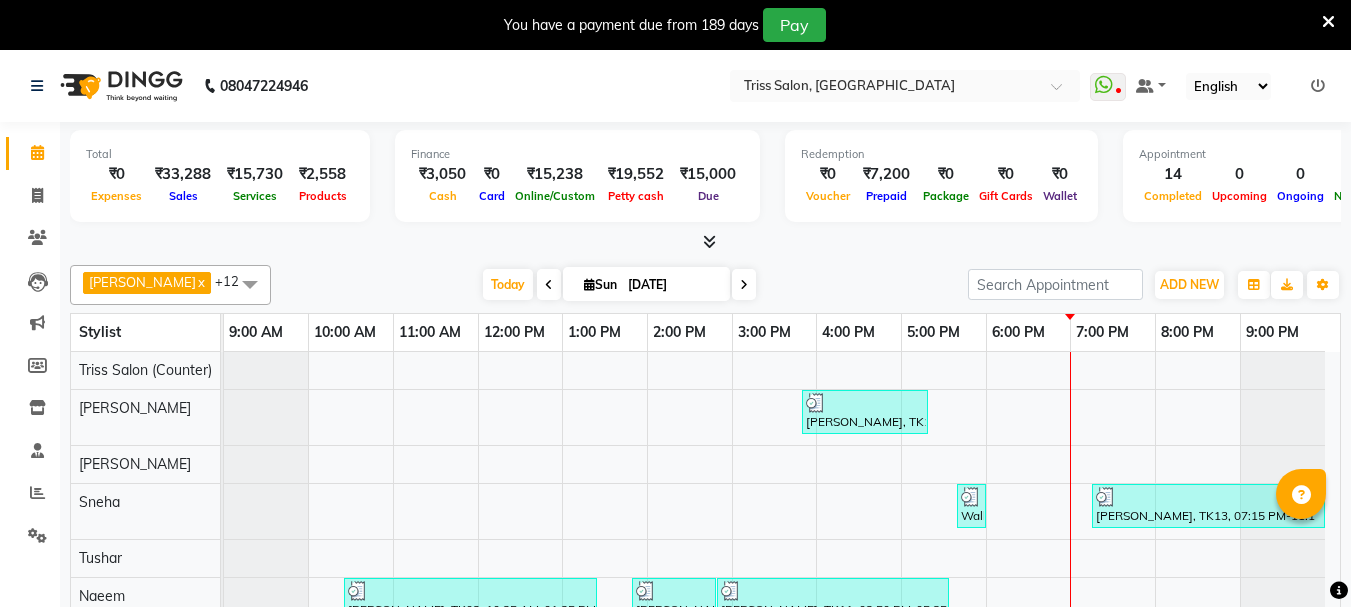 click at bounding box center (705, 242) 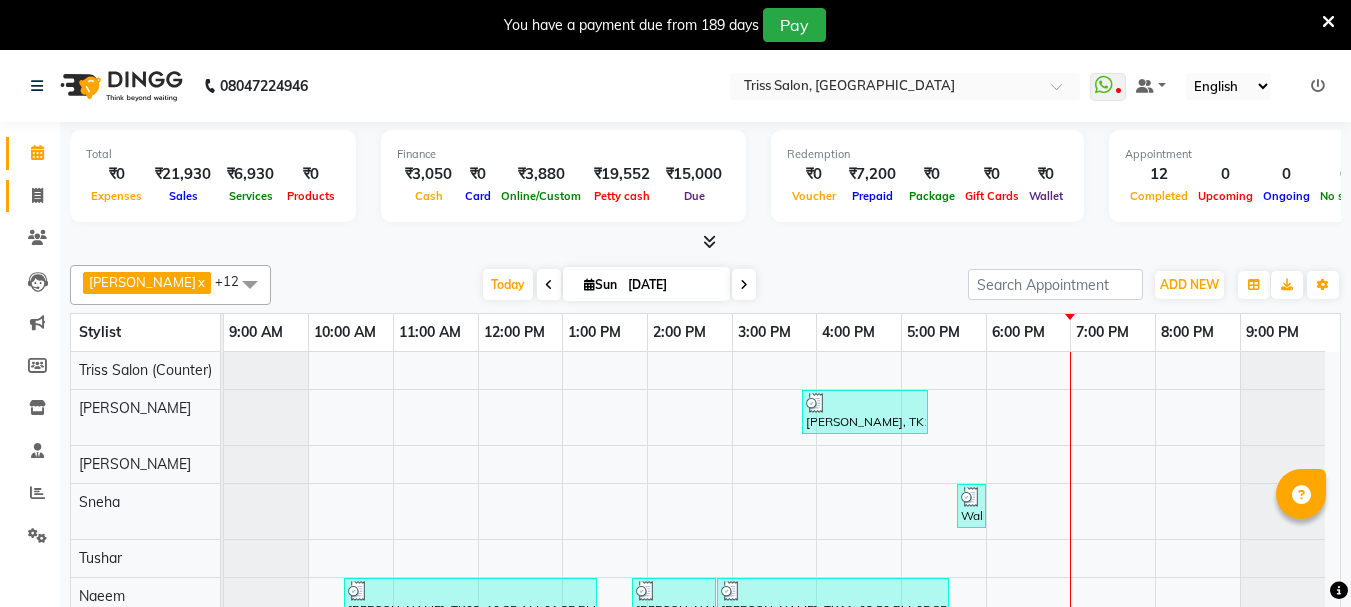 click 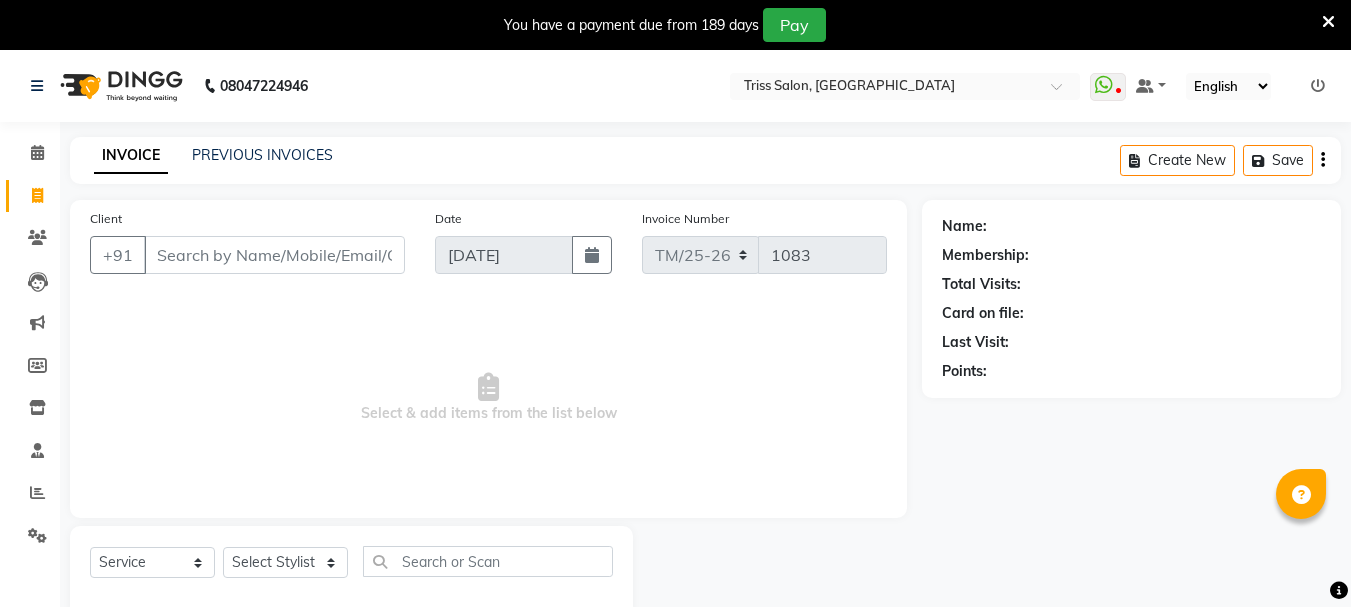 scroll, scrollTop: 0, scrollLeft: 0, axis: both 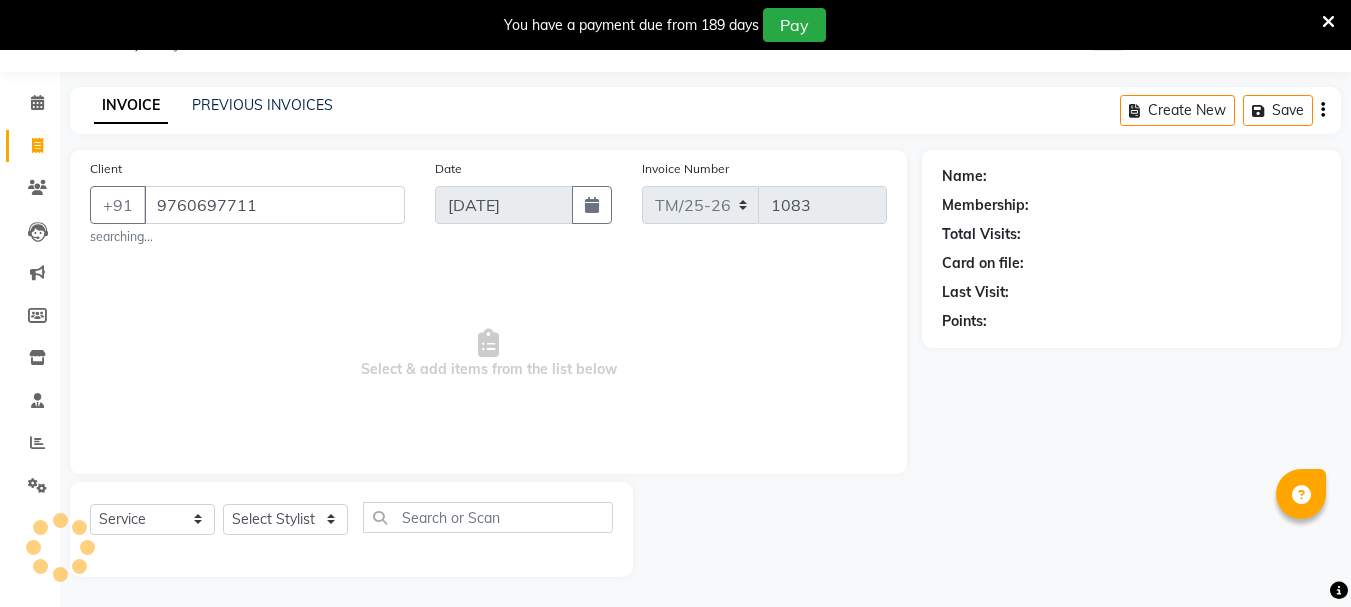 type on "9760697711" 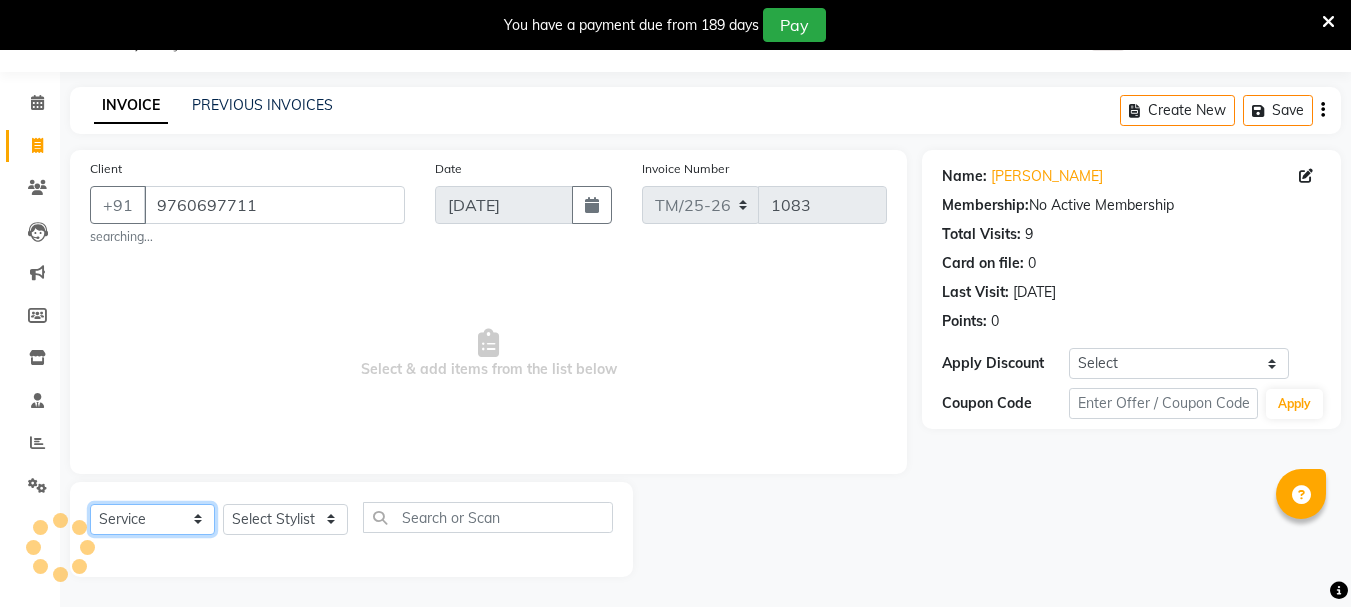 click on "Select  Service  Product  Membership  Package Voucher Prepaid Gift Card" 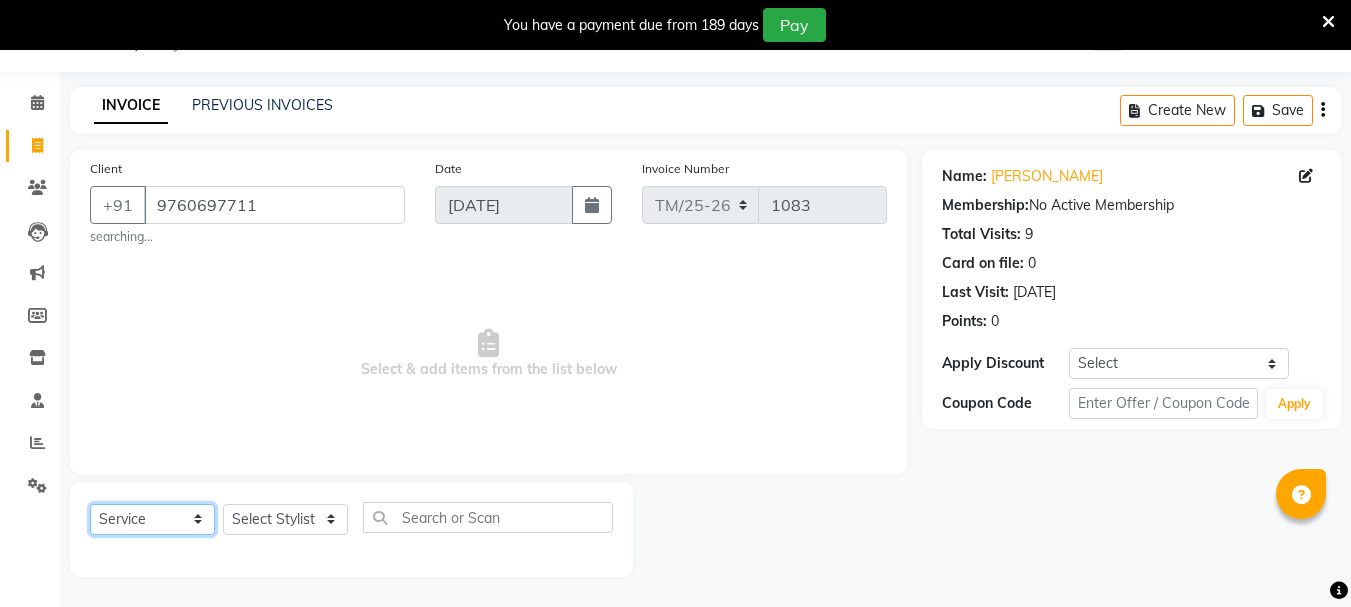 click on "Select  Service  Product  Membership  Package Voucher Prepaid Gift Card" 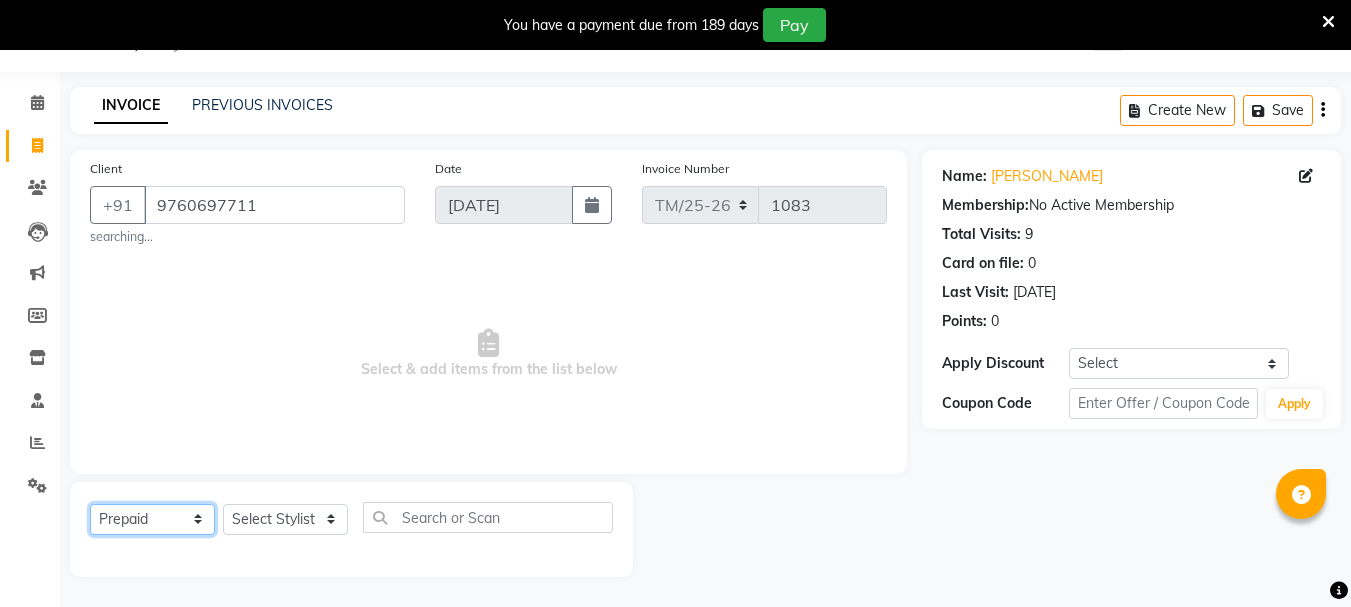 click on "Select  Service  Product  Membership  Package Voucher Prepaid Gift Card" 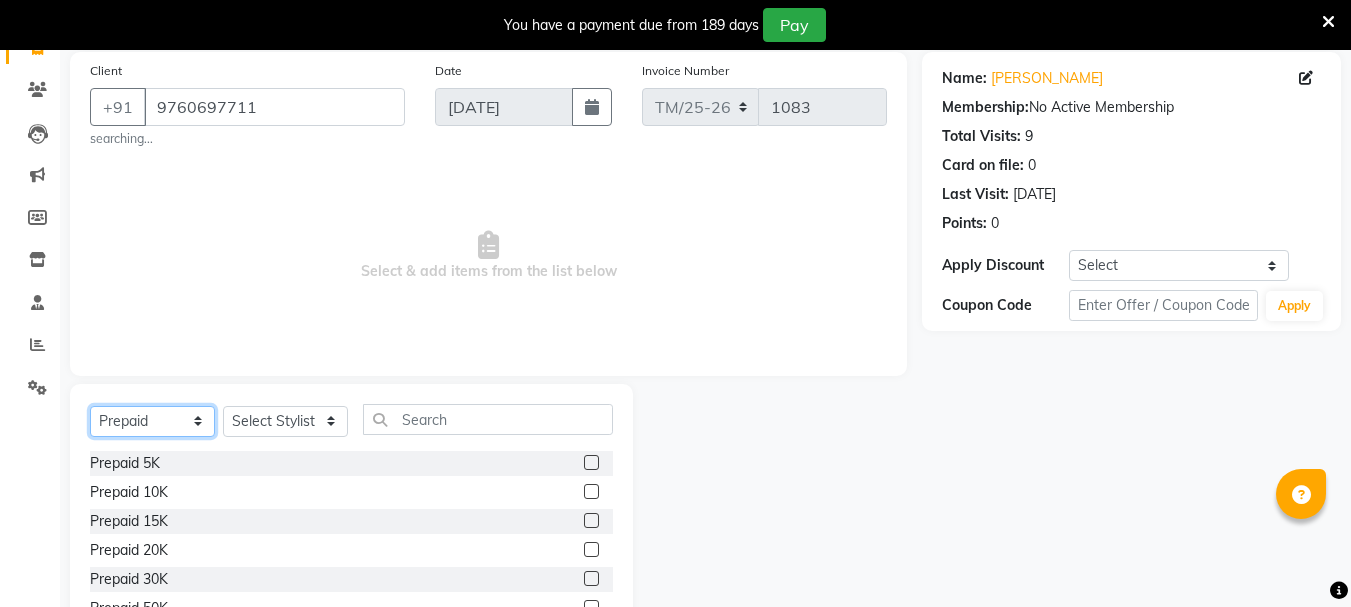 scroll, scrollTop: 224, scrollLeft: 0, axis: vertical 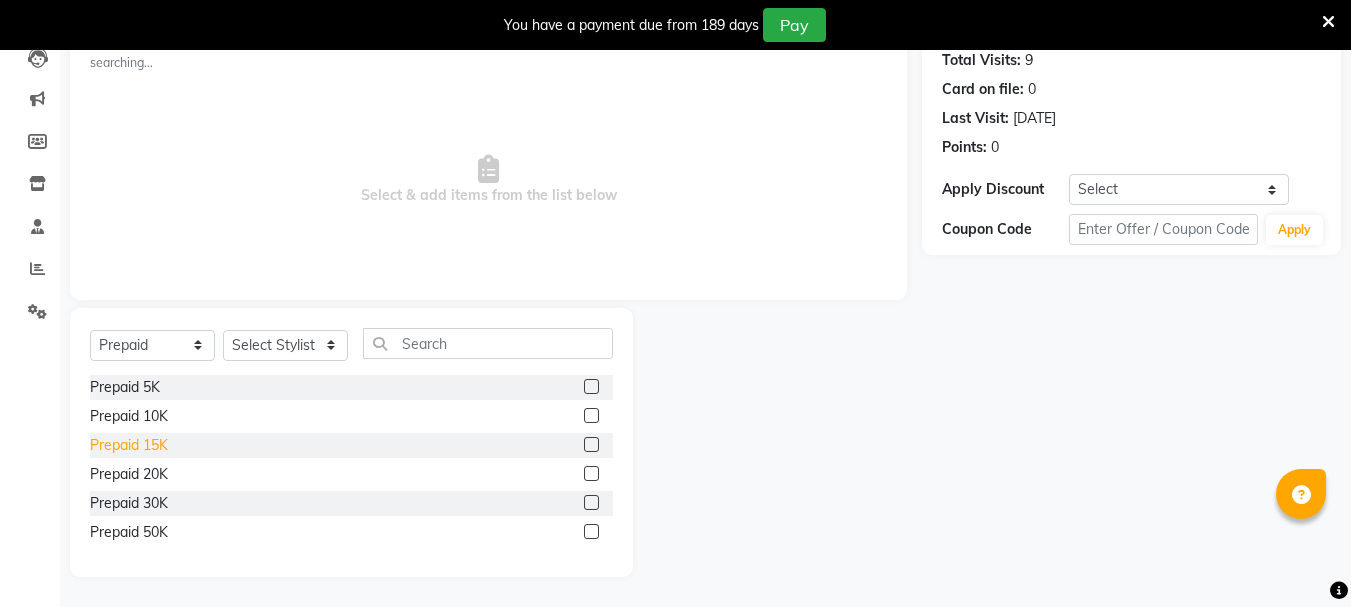click on "Prepaid 15K" 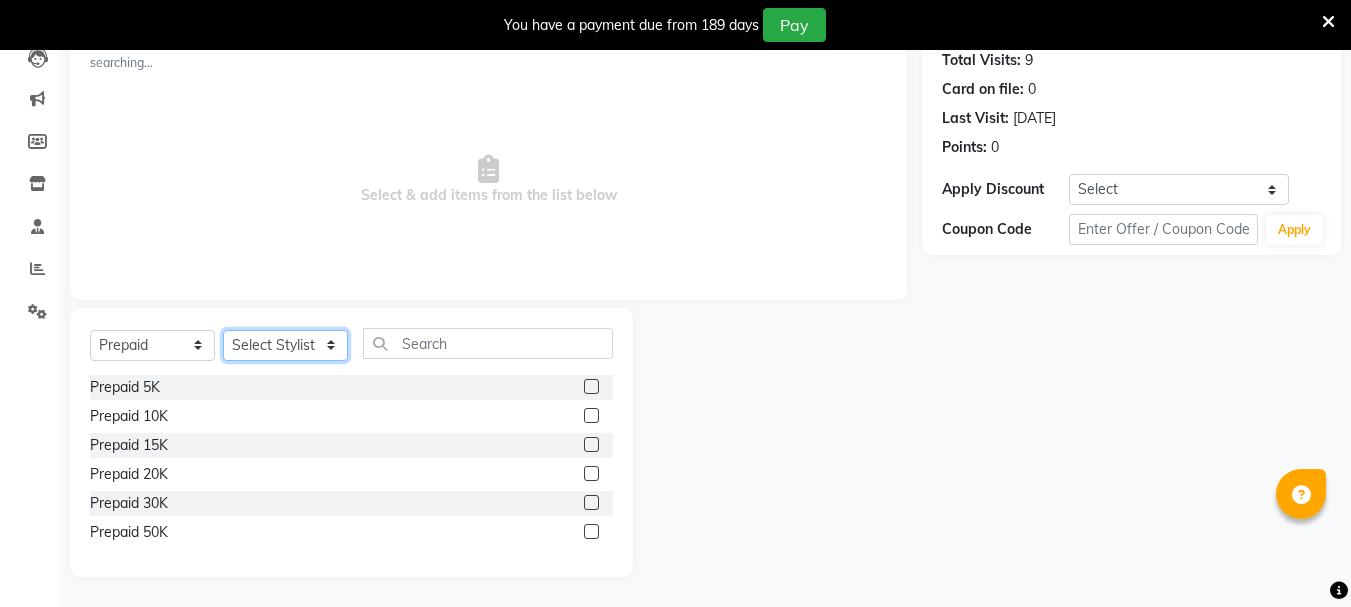 click on "Select Stylist Bhim Ram [PERSON_NAME] [PERSON_NAME] Jyoti (Pooja) [PERSON_NAME] [PERSON_NAME] [PERSON_NAME] [PERSON_NAME]  [PERSON_NAME] Salon (Counter) Tushar" 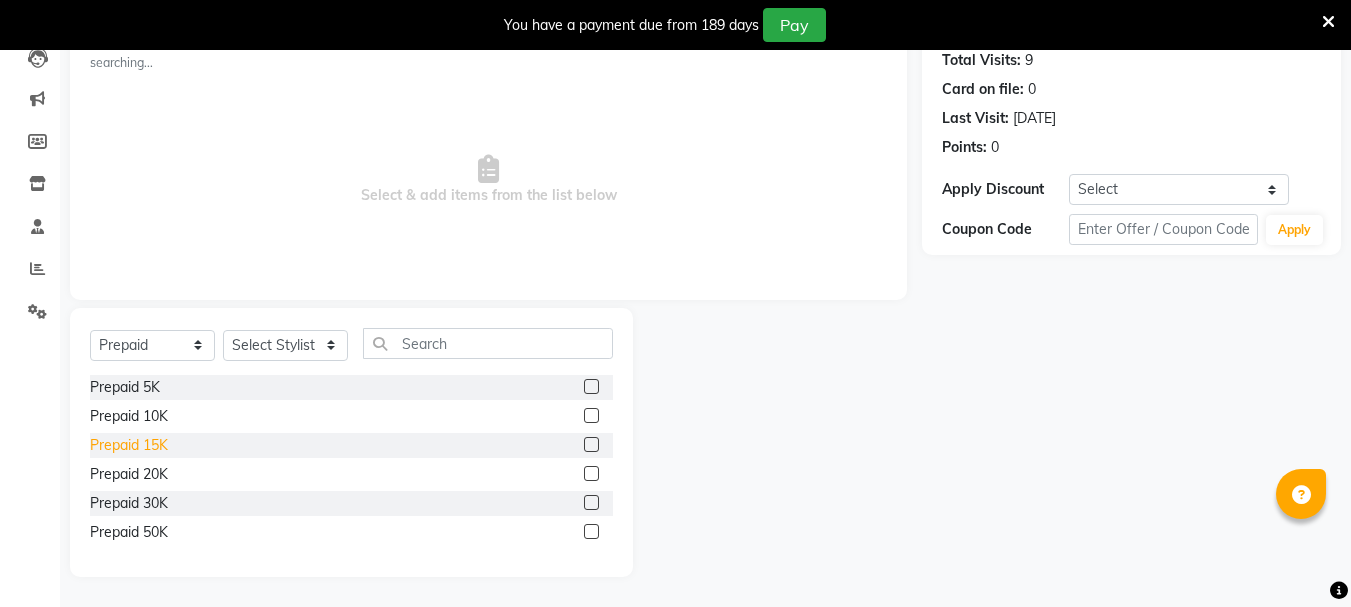click on "Prepaid 15K" 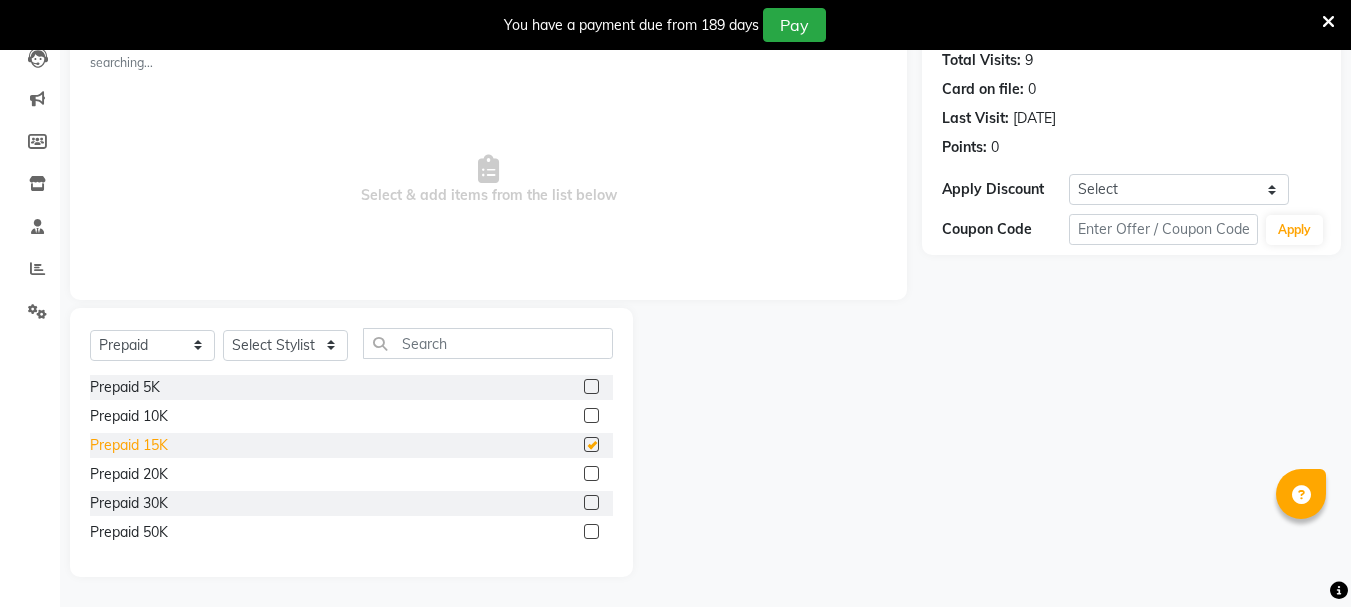 checkbox on "false" 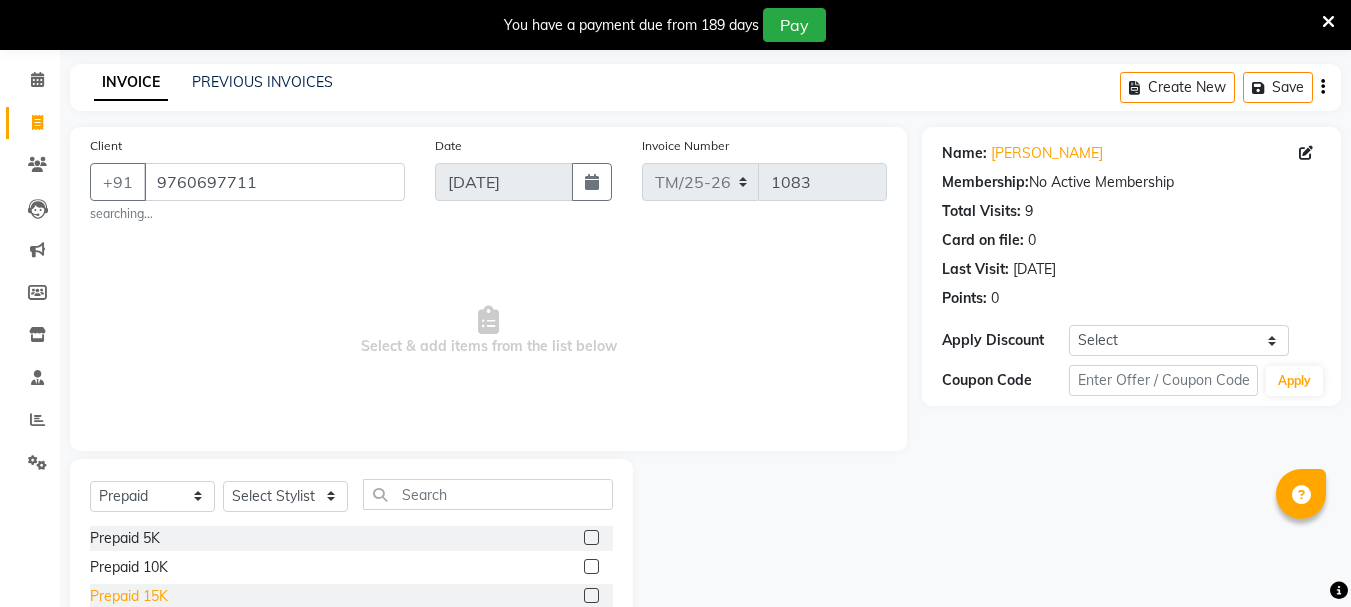 scroll, scrollTop: 210, scrollLeft: 0, axis: vertical 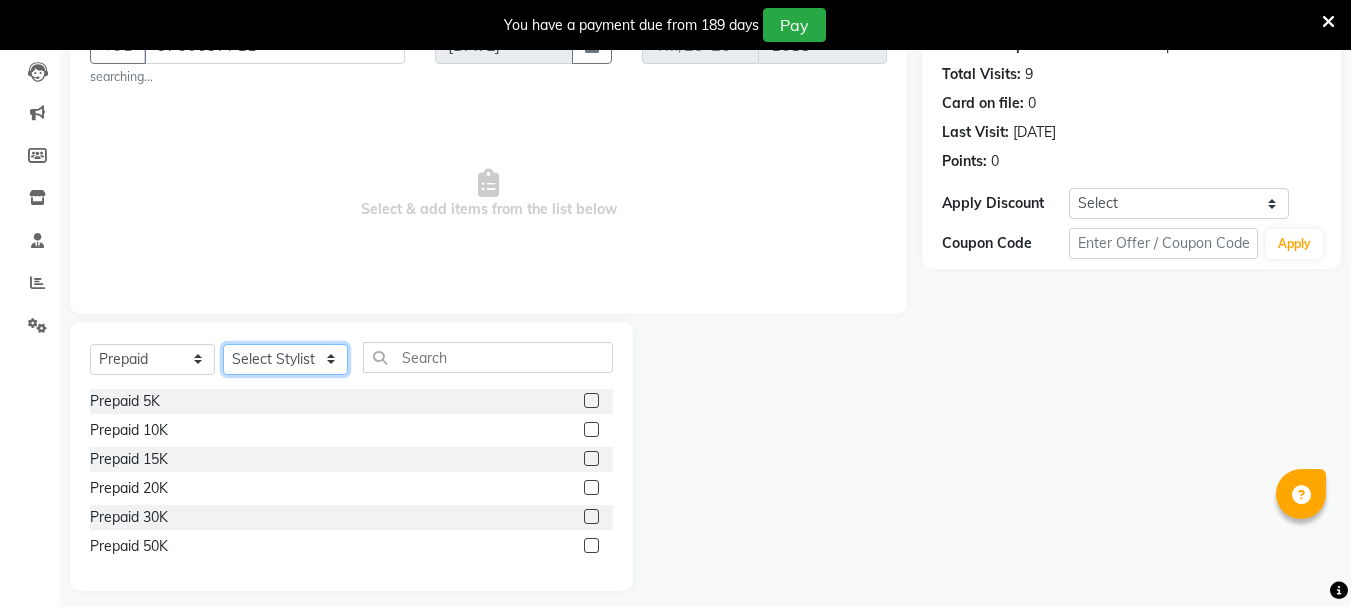 click on "Select Stylist Bhim Ram [PERSON_NAME] [PERSON_NAME] Jyoti (Pooja) [PERSON_NAME] [PERSON_NAME] [PERSON_NAME] [PERSON_NAME]  [PERSON_NAME] Salon (Counter) Tushar" 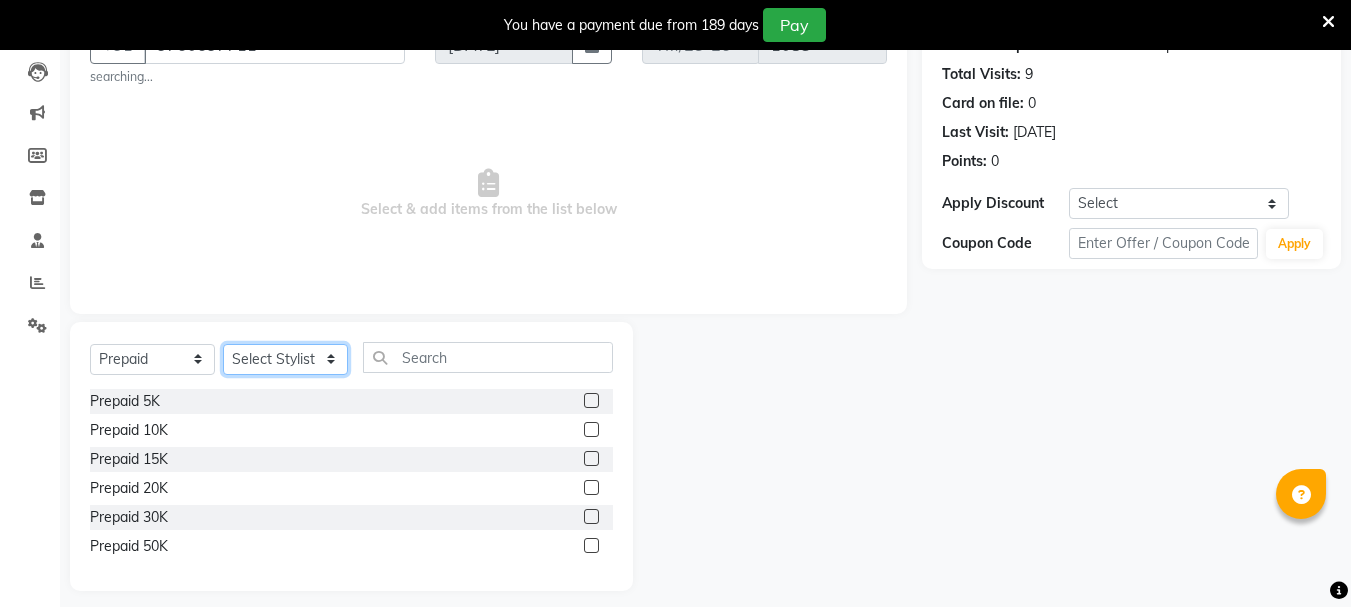 select on "52346" 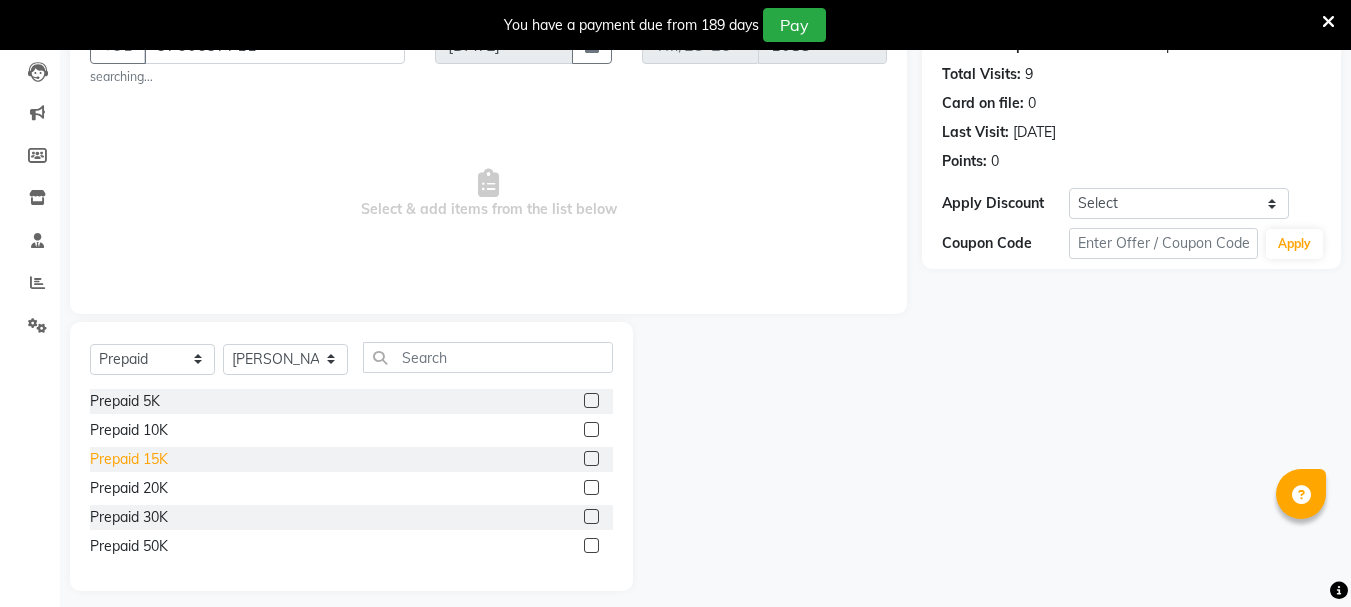 click on "Prepaid 15K" 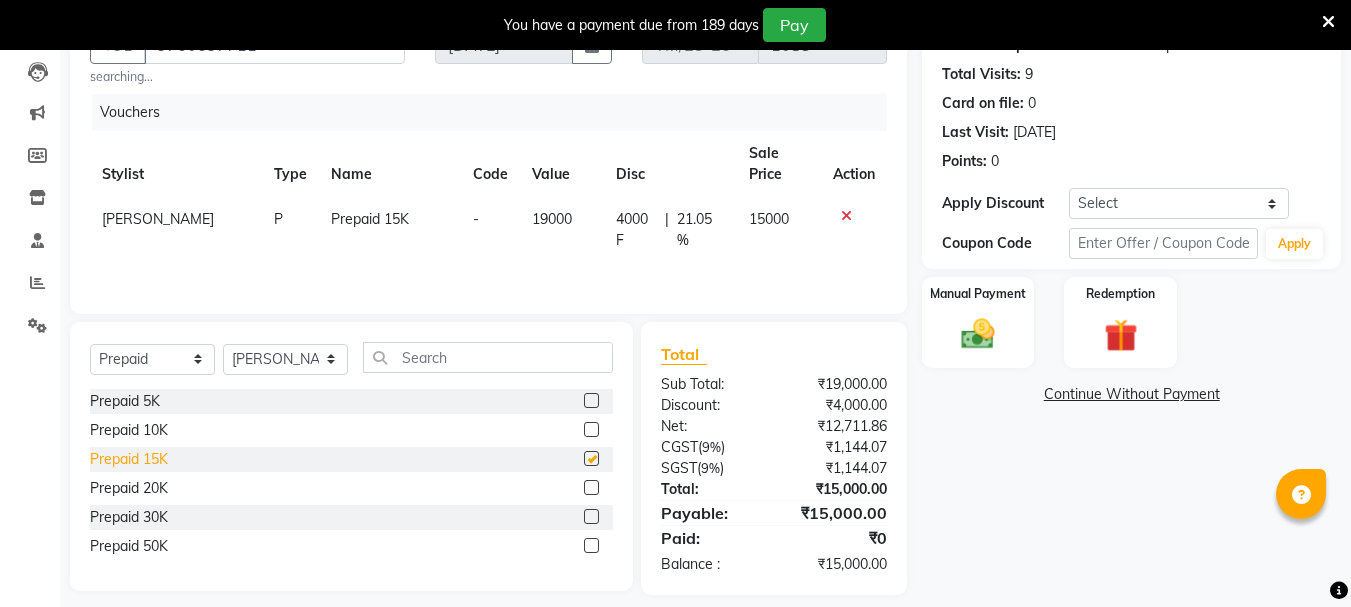 checkbox on "false" 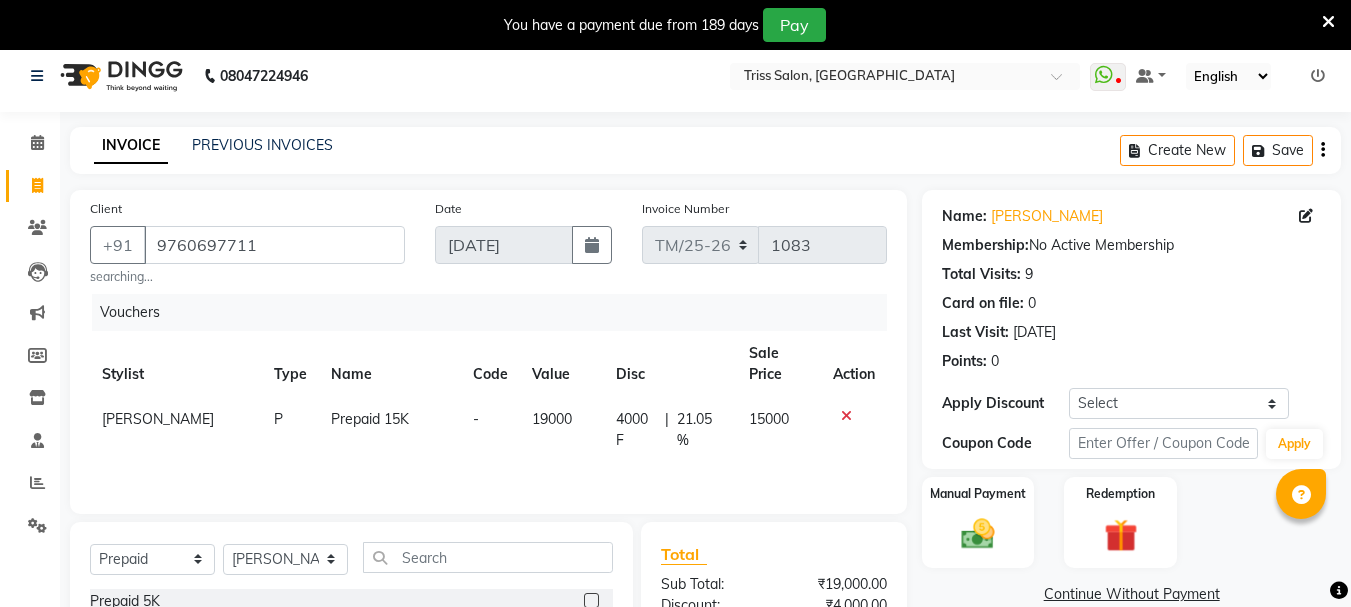 scroll, scrollTop: 0, scrollLeft: 0, axis: both 